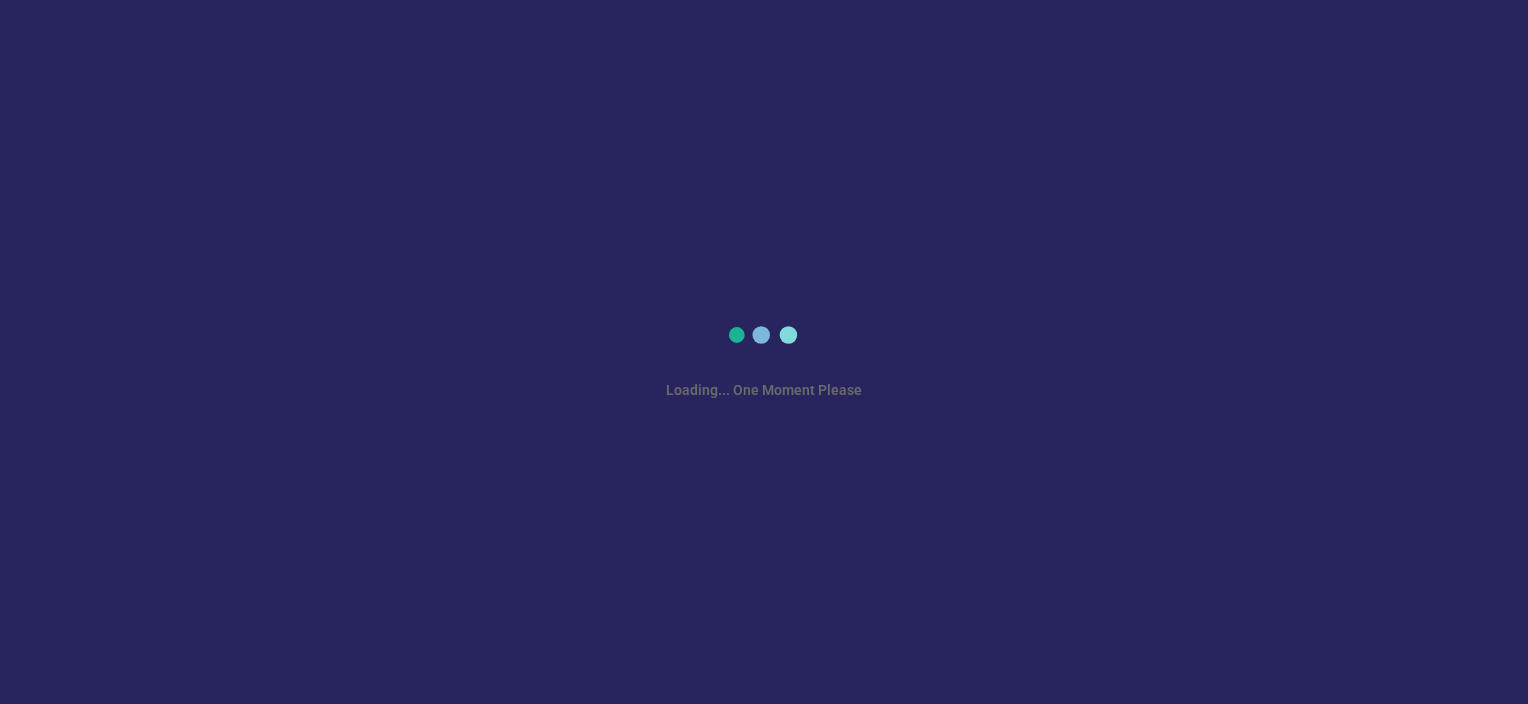 scroll, scrollTop: 0, scrollLeft: 0, axis: both 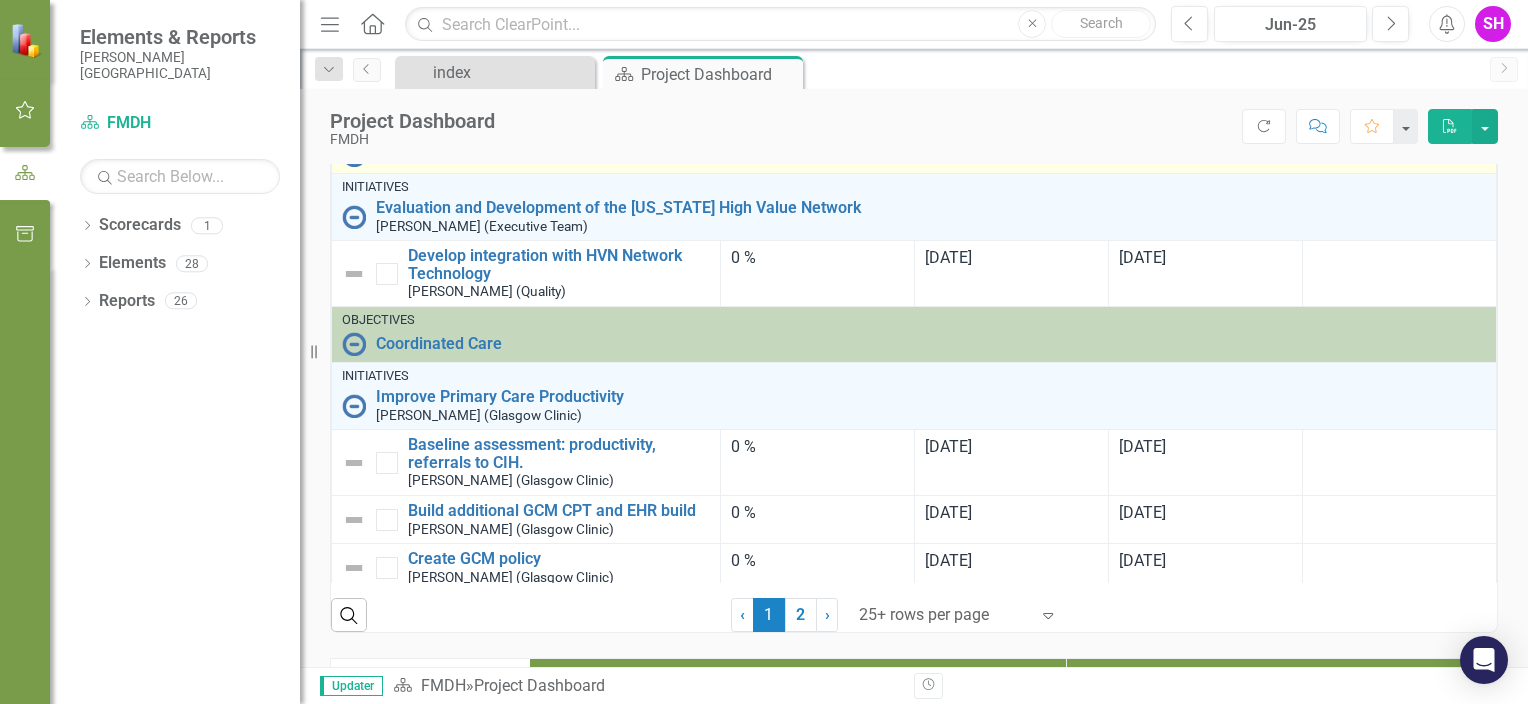click at bounding box center [354, 155] 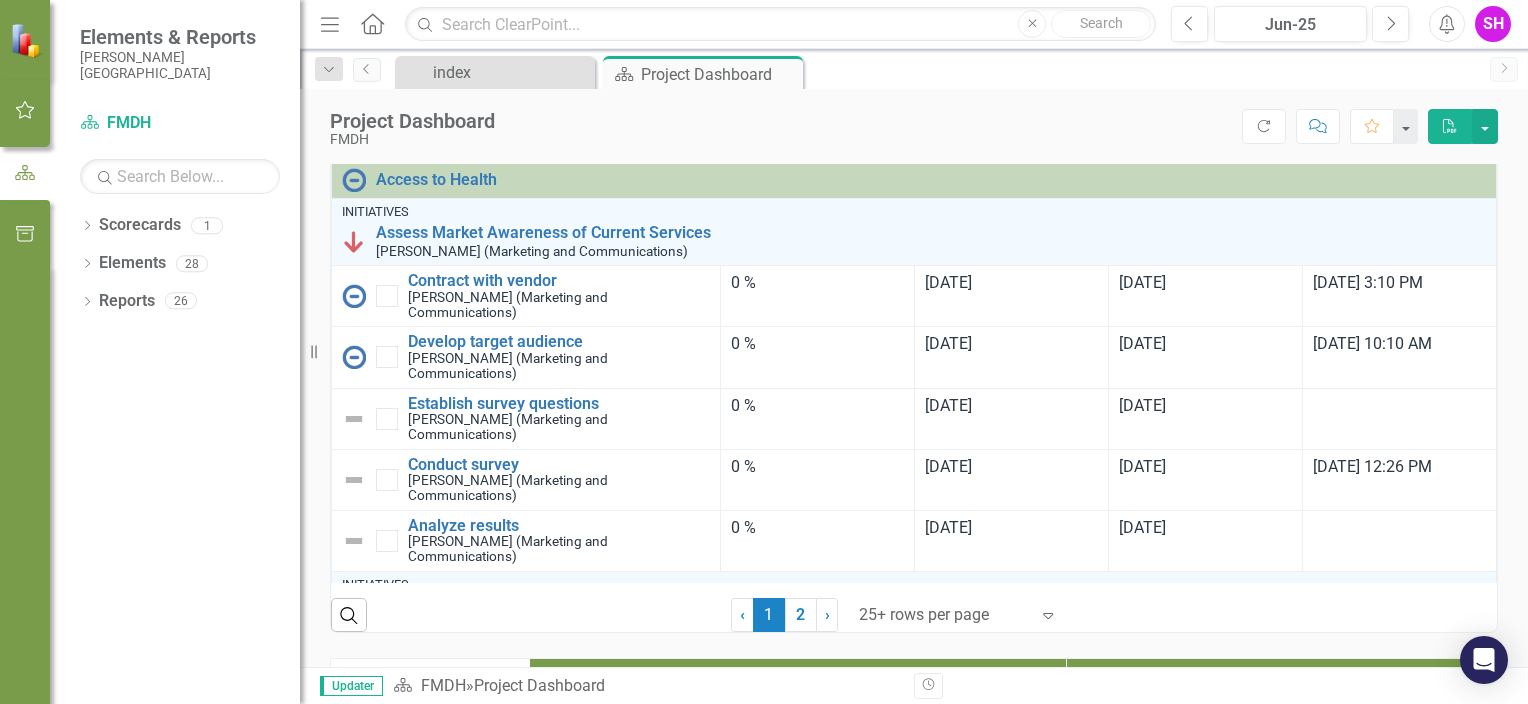 scroll, scrollTop: 924, scrollLeft: 0, axis: vertical 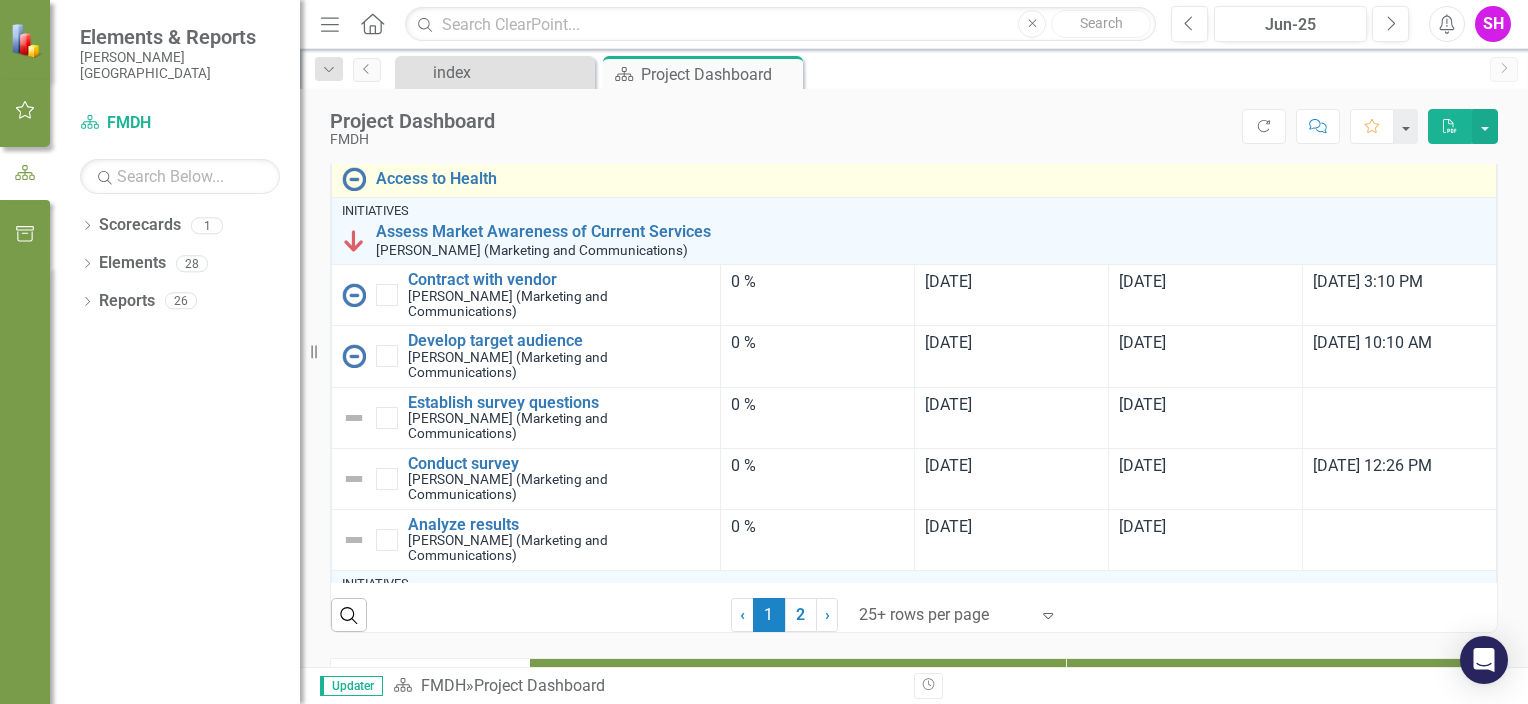 click at bounding box center (354, 179) 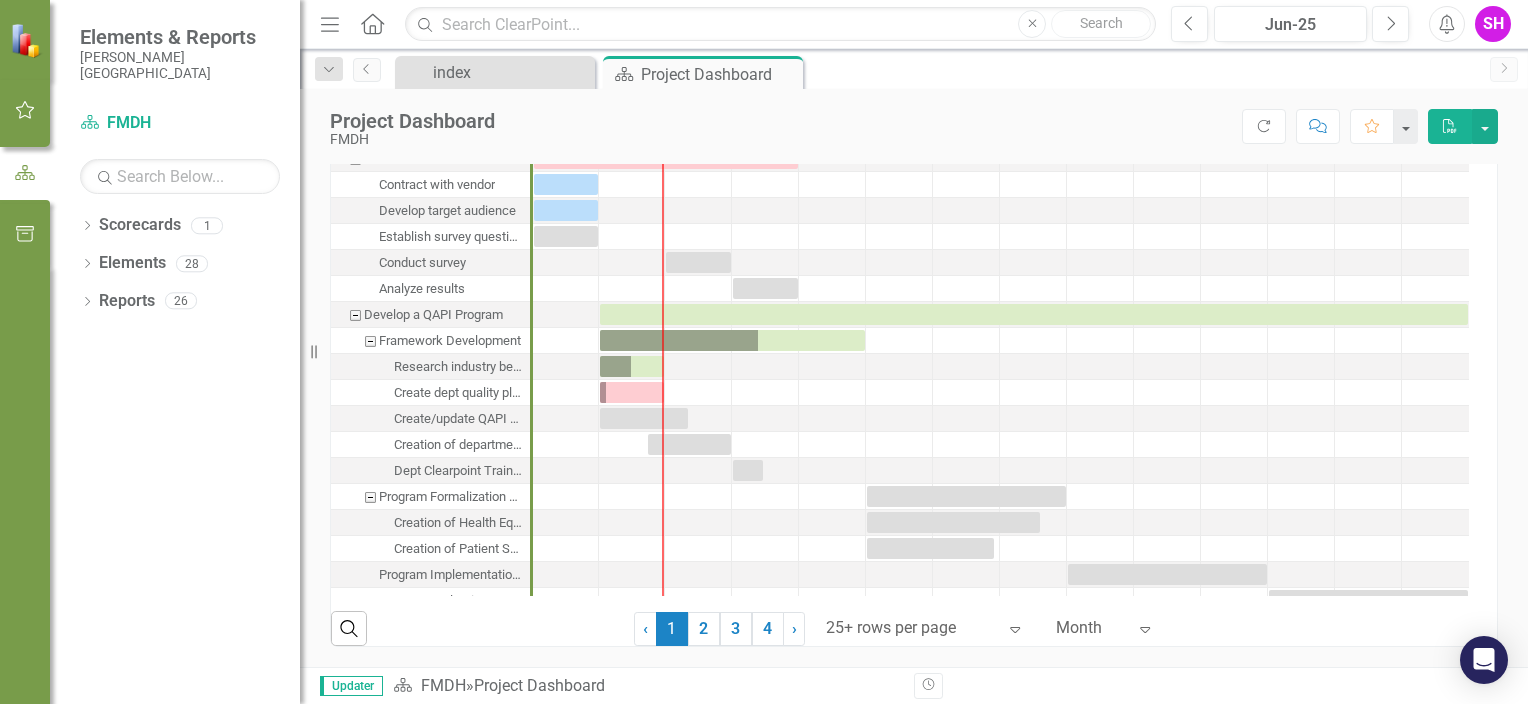 scroll, scrollTop: 2122, scrollLeft: 0, axis: vertical 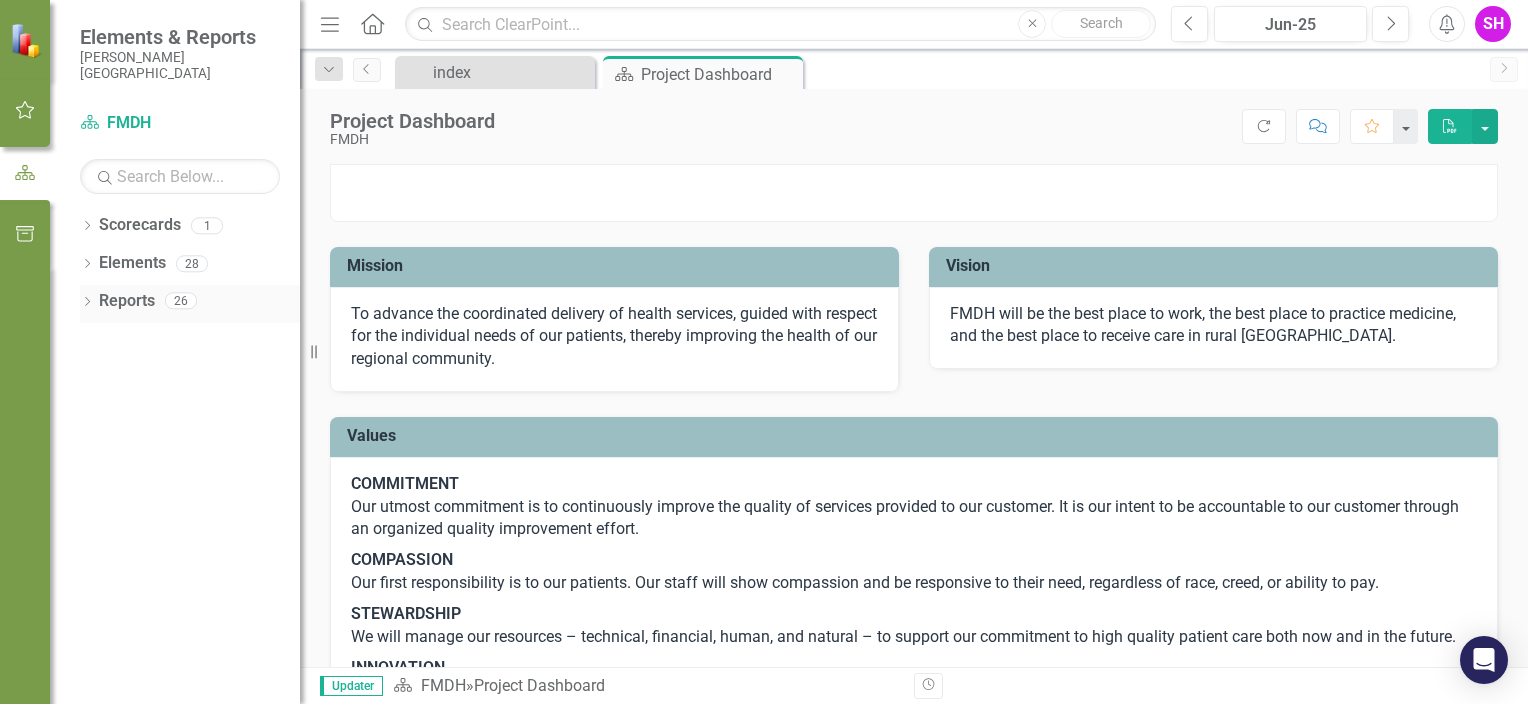 click on "Dropdown Reports 26" at bounding box center [190, 304] 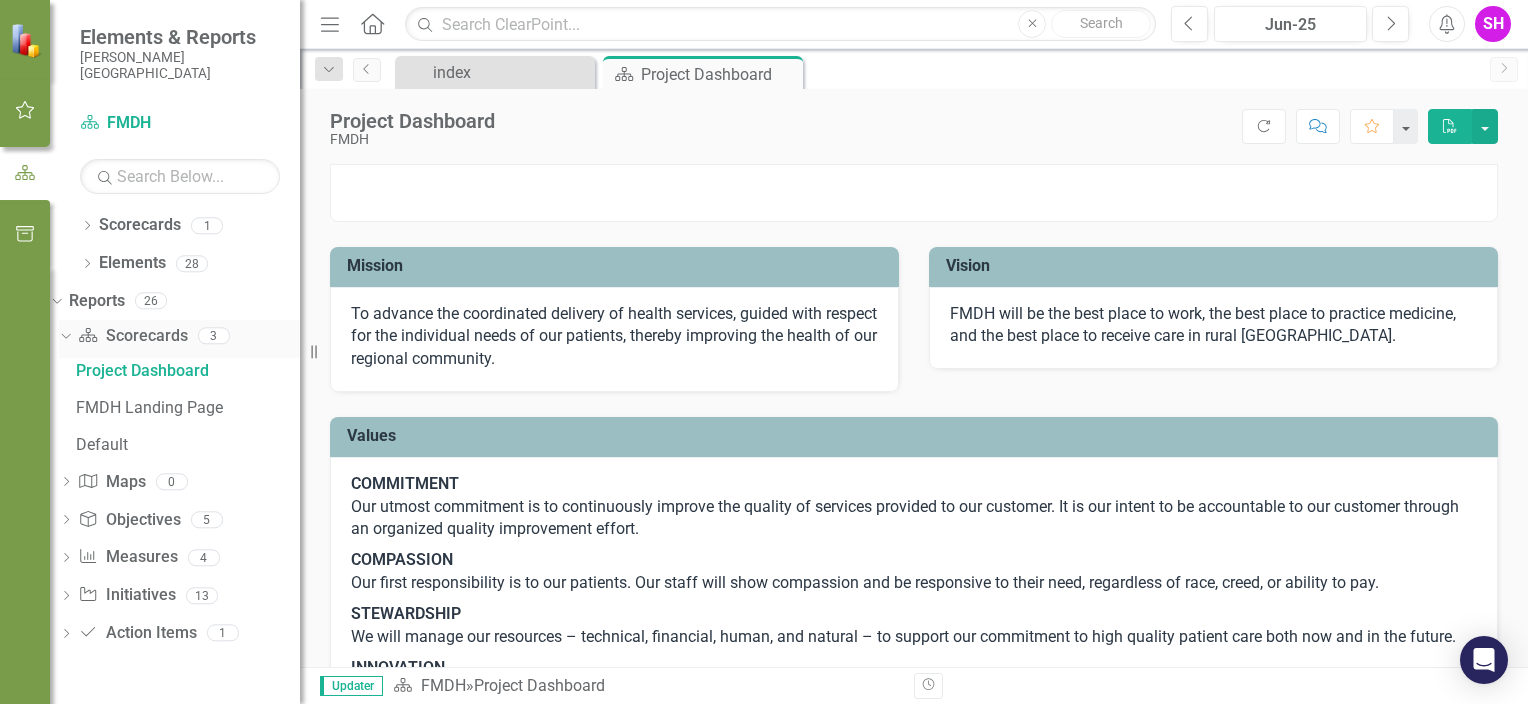 click on "Scorecard Scorecards" at bounding box center (132, 336) 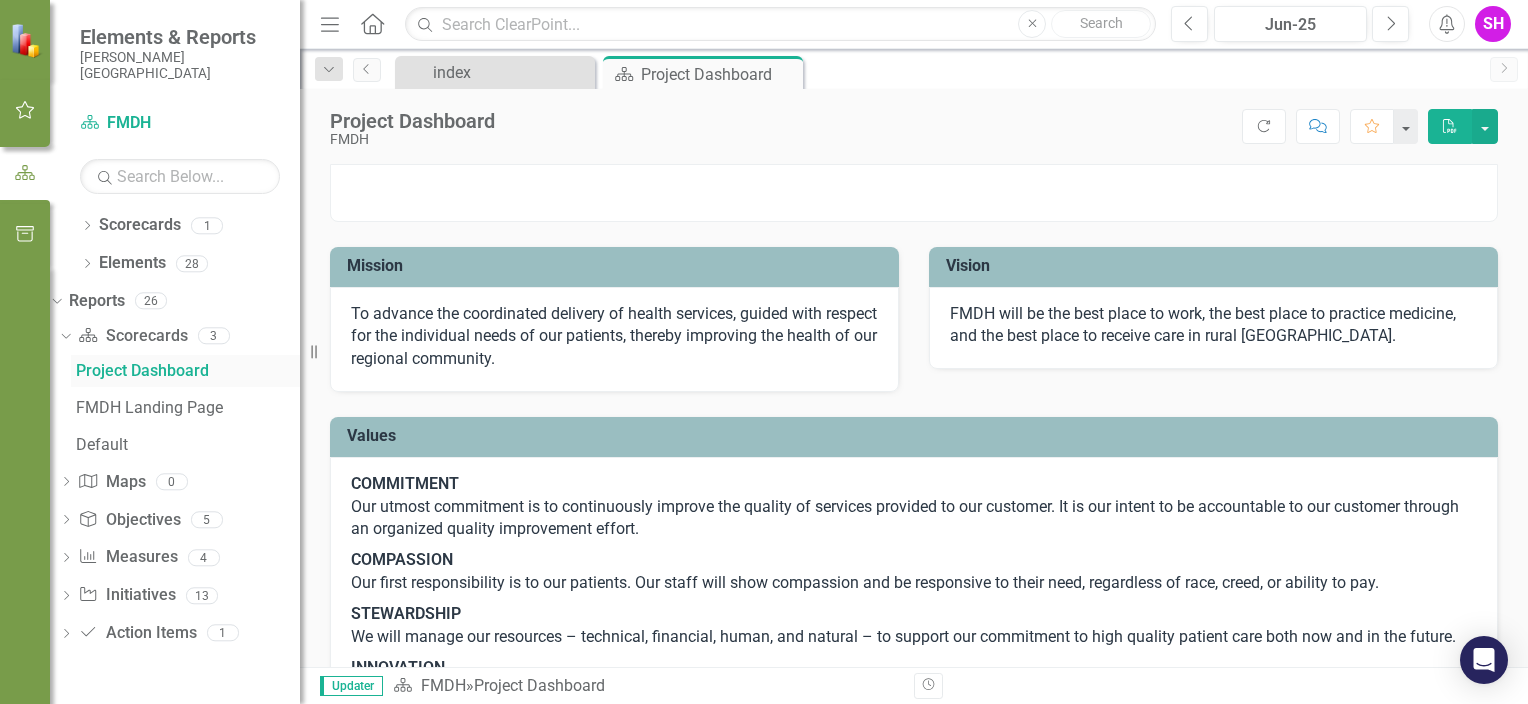 click on "Project Dashboard" at bounding box center [188, 371] 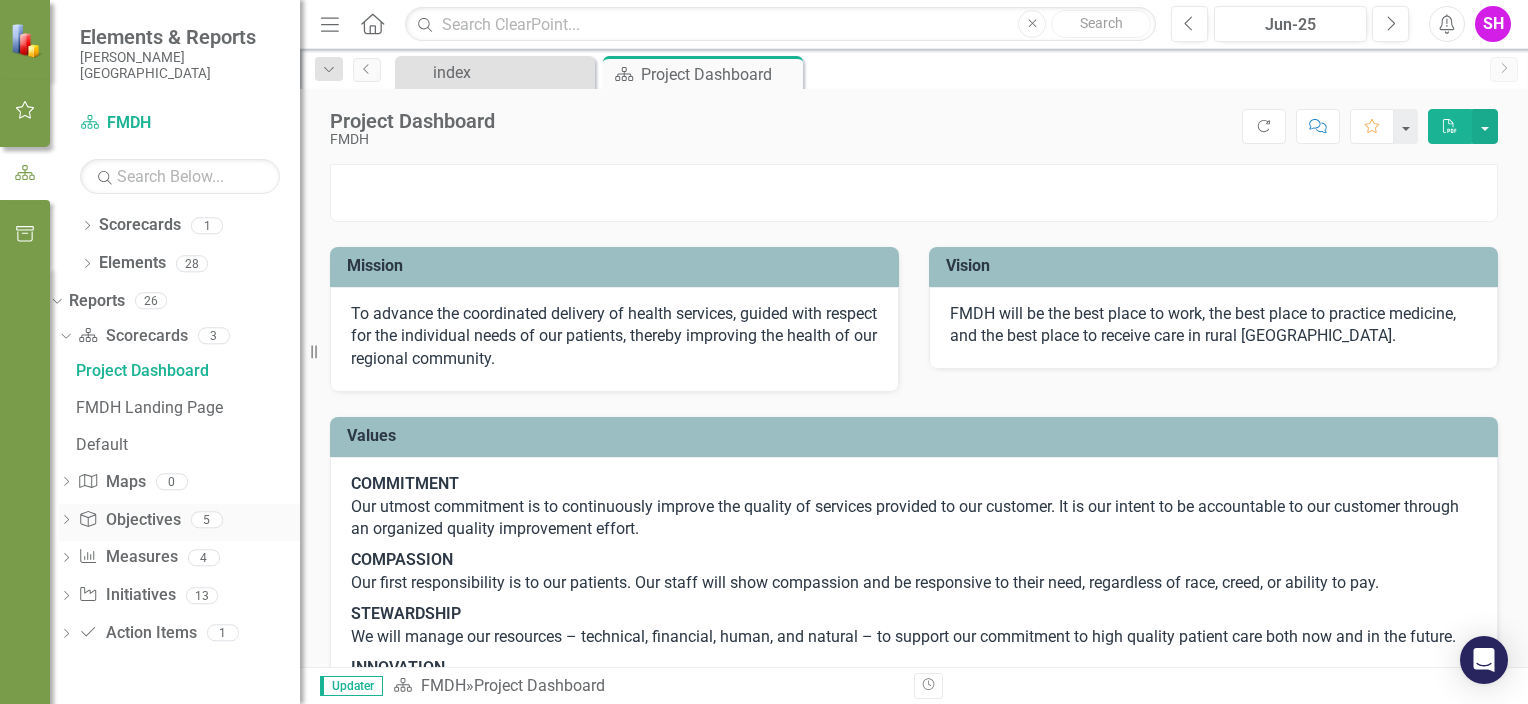click on "Objective Objectives" at bounding box center [129, 520] 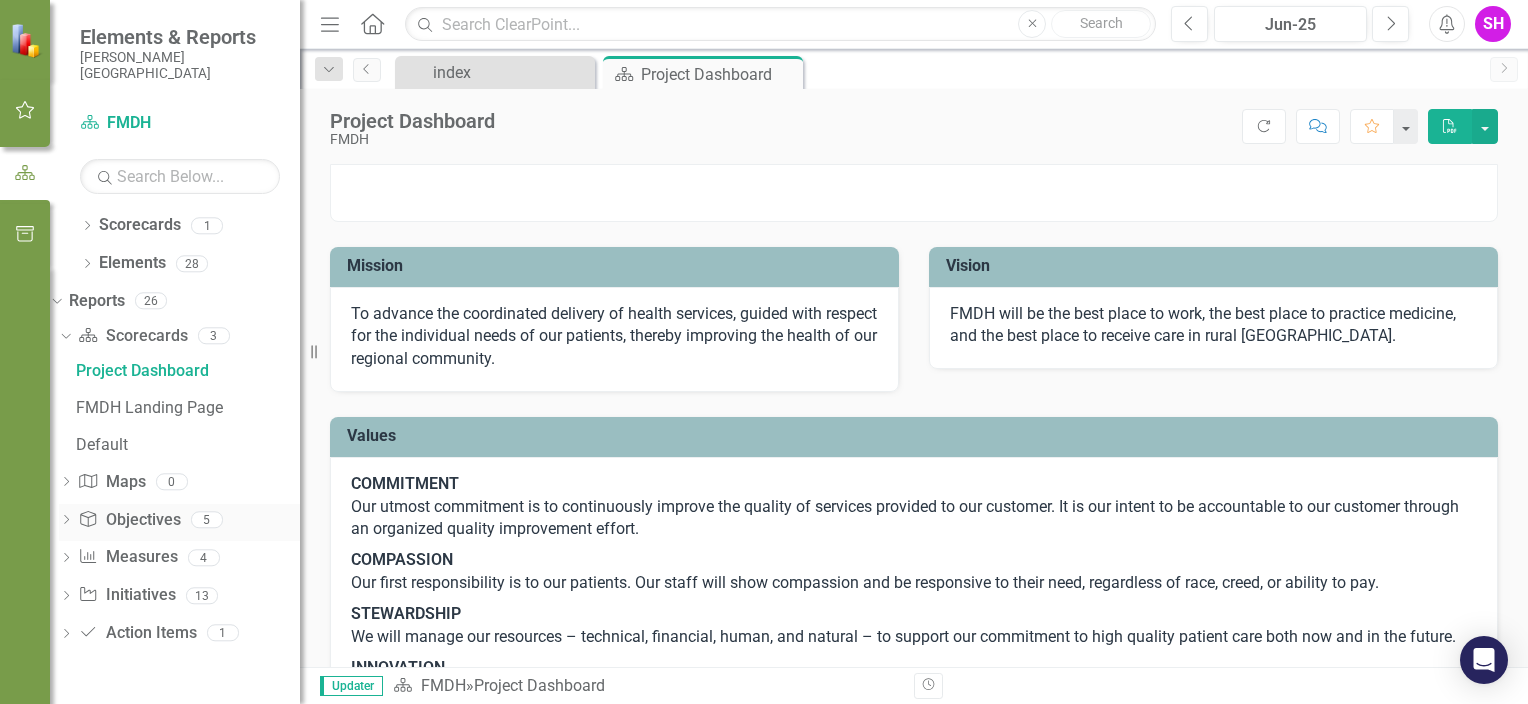 click on "Objective Objectives" at bounding box center [129, 520] 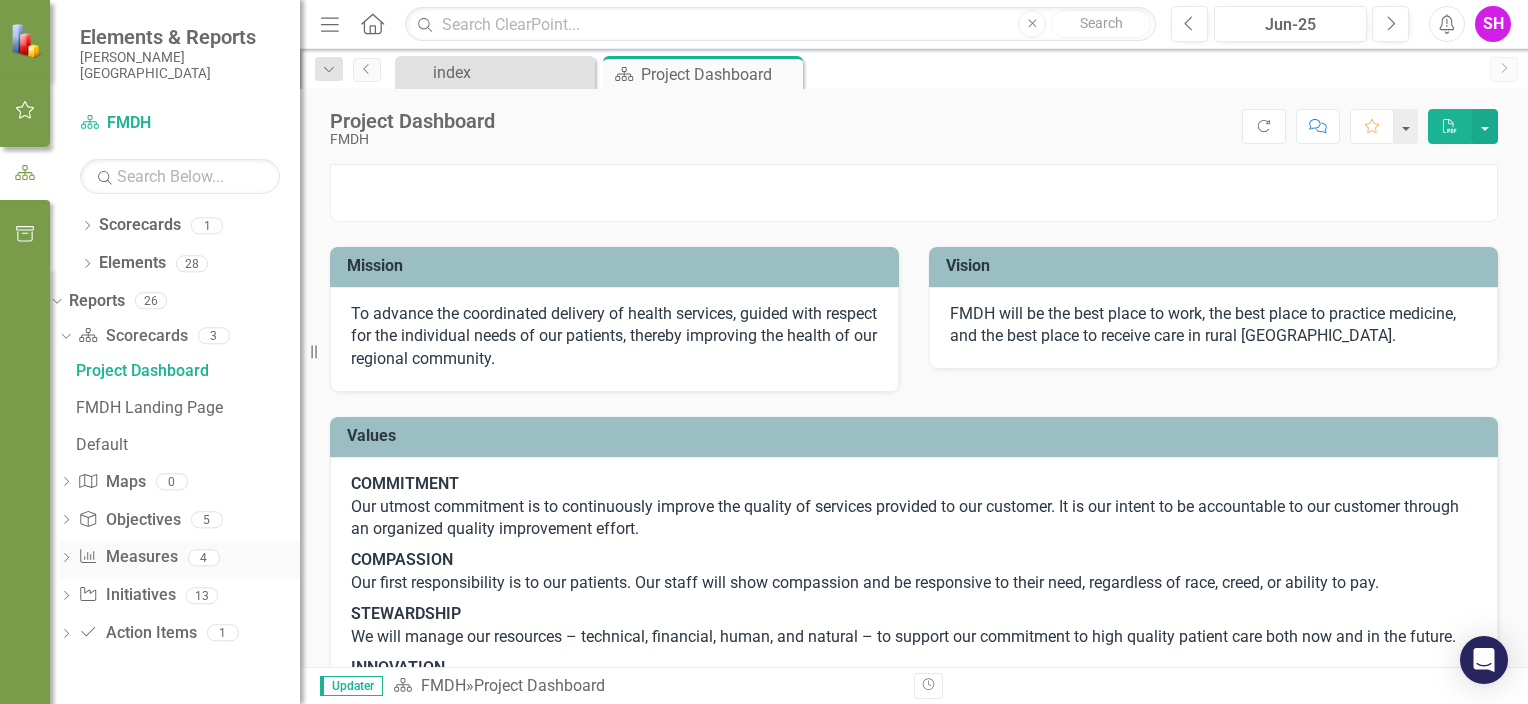 click on "Measure Measures" at bounding box center [127, 557] 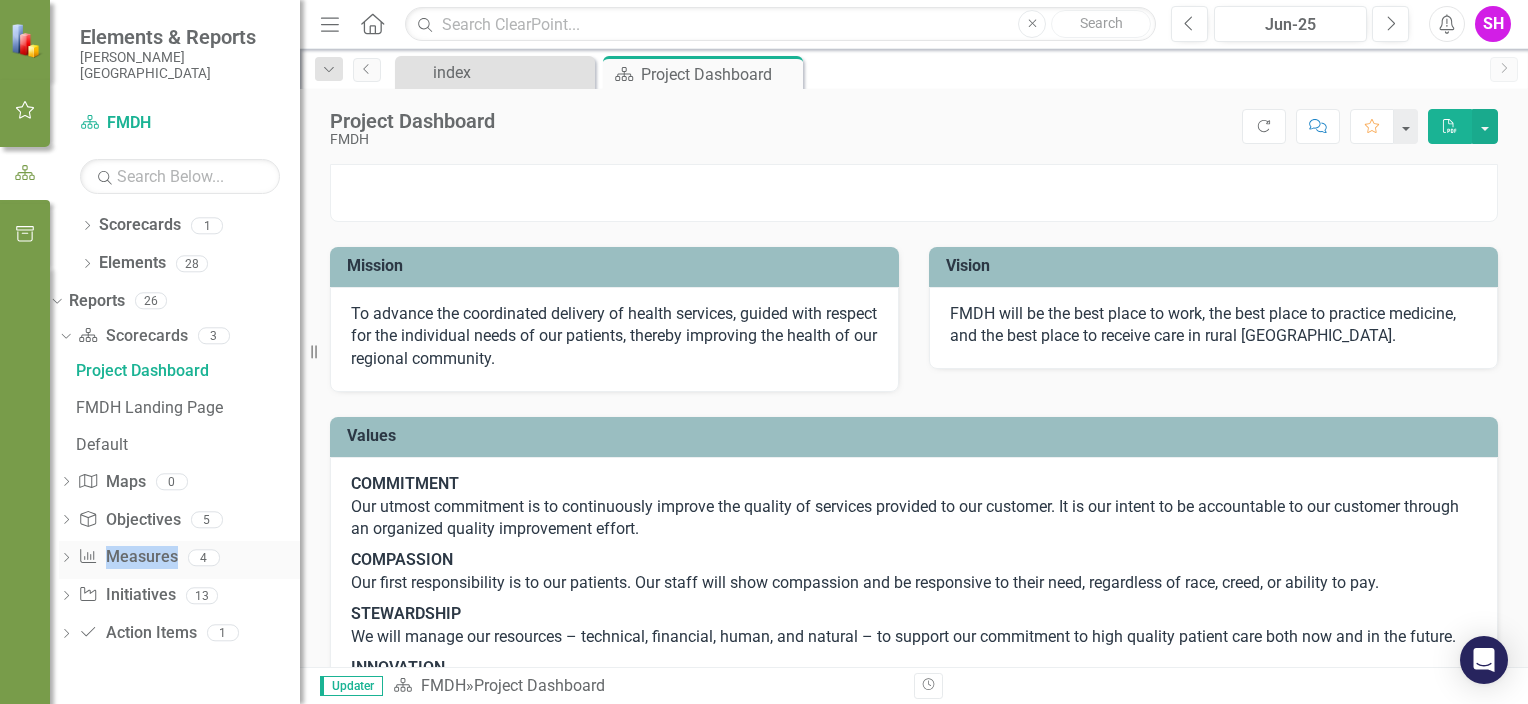 click on "Measure Measures" at bounding box center [127, 557] 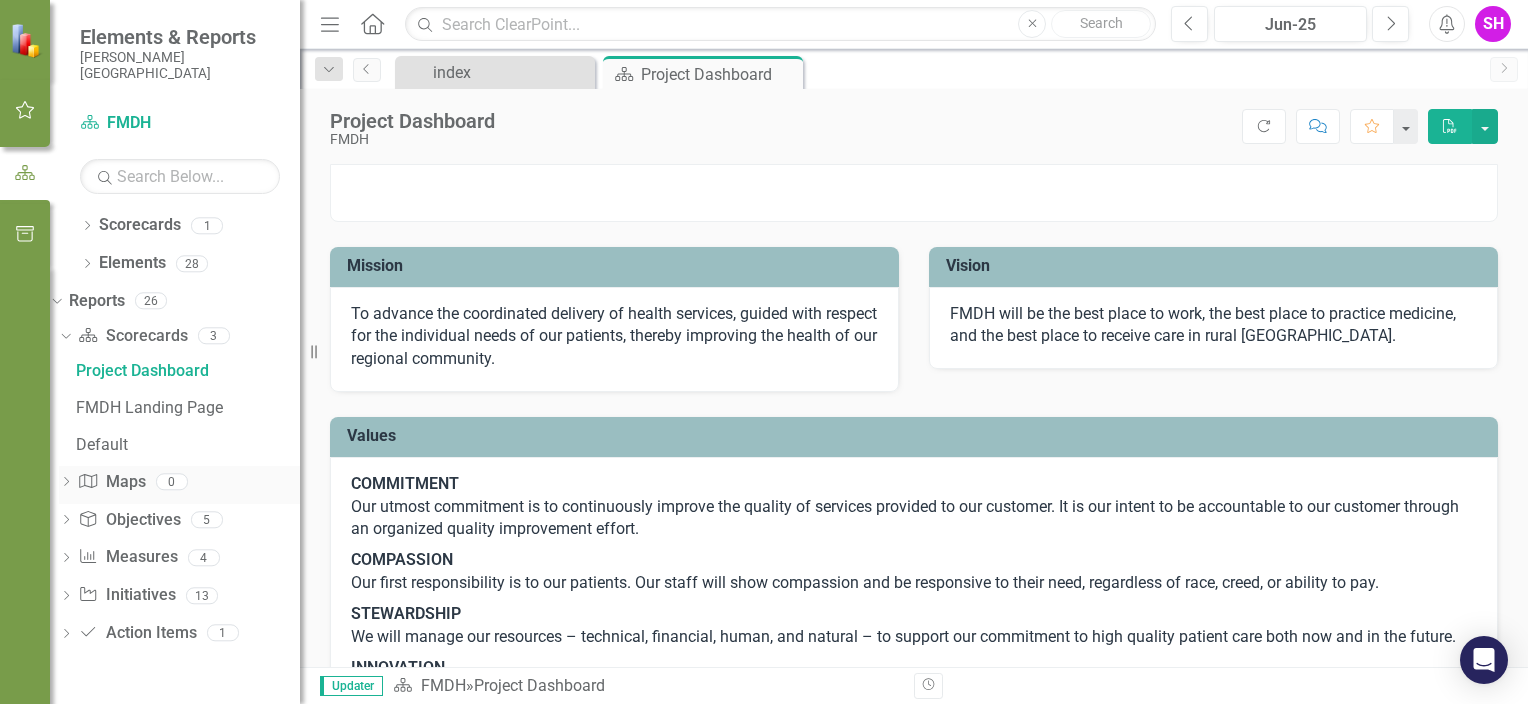 drag, startPoint x: 156, startPoint y: 560, endPoint x: 132, endPoint y: 489, distance: 74.94665 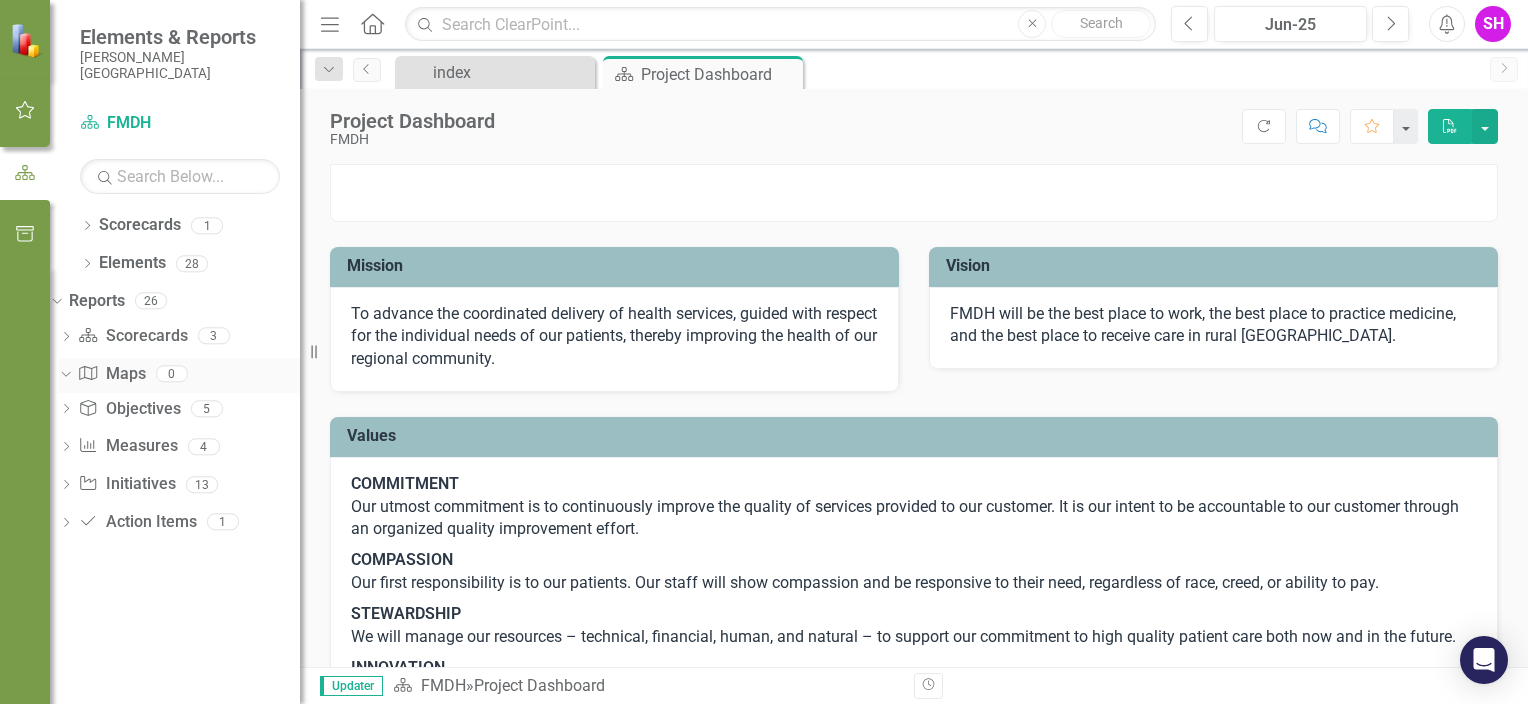 click on "Dropdown" 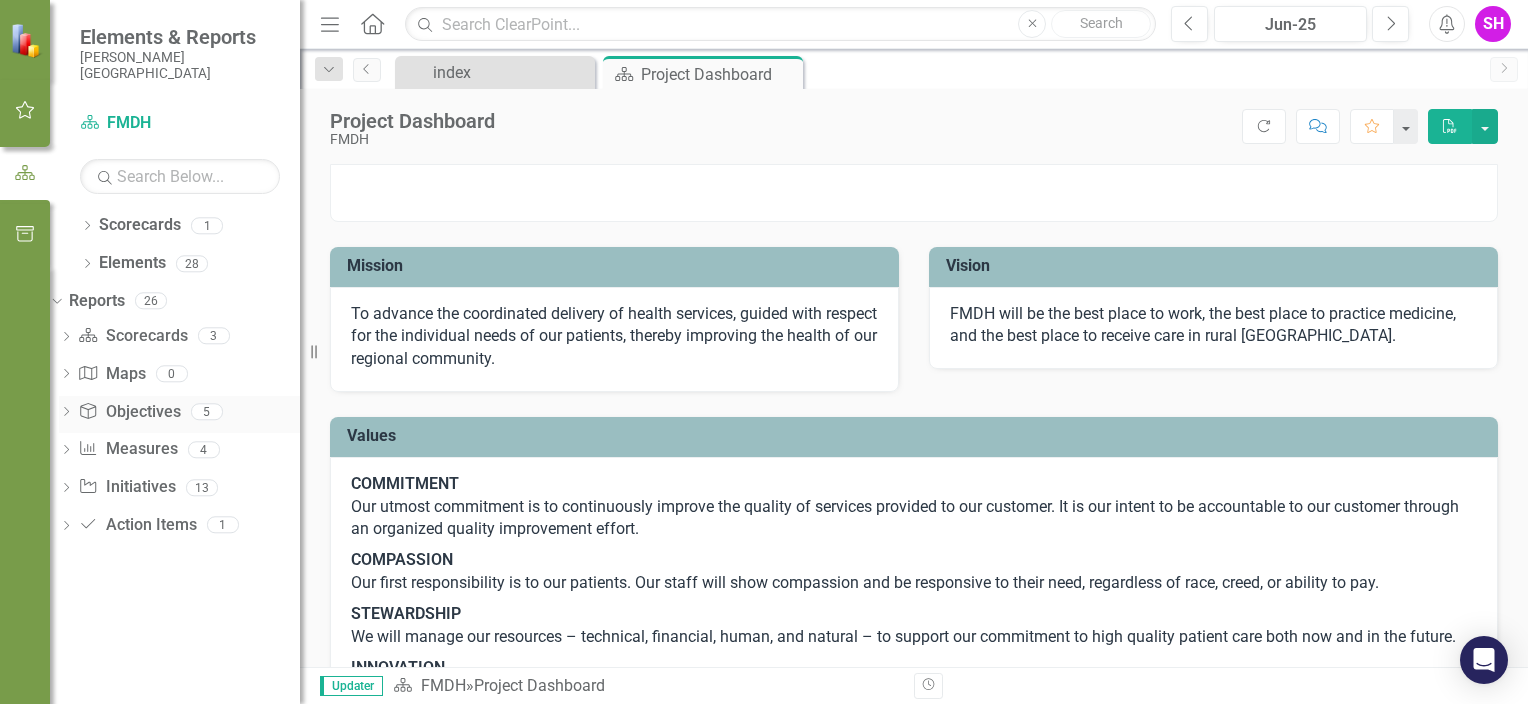 click on "Dropdown" 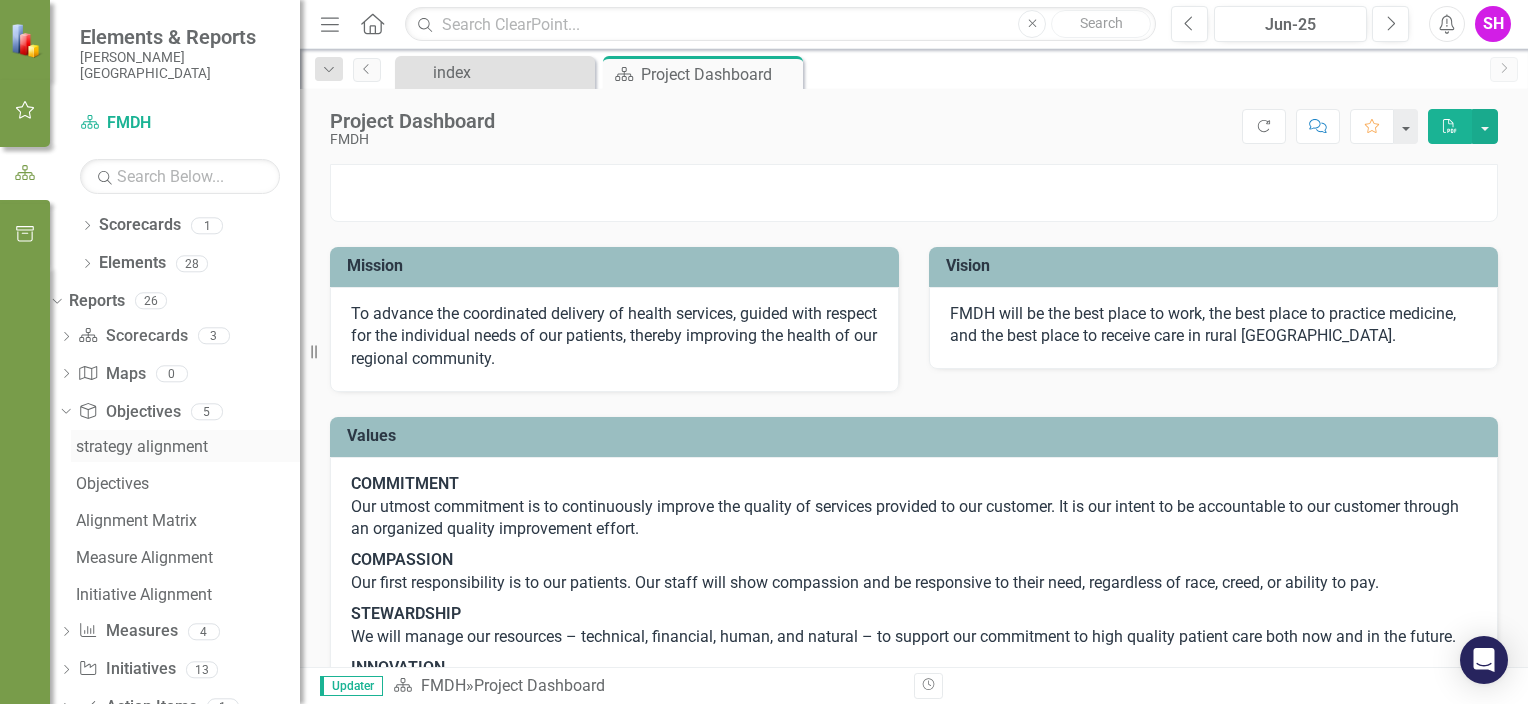 click on "strategy alignment" at bounding box center [188, 447] 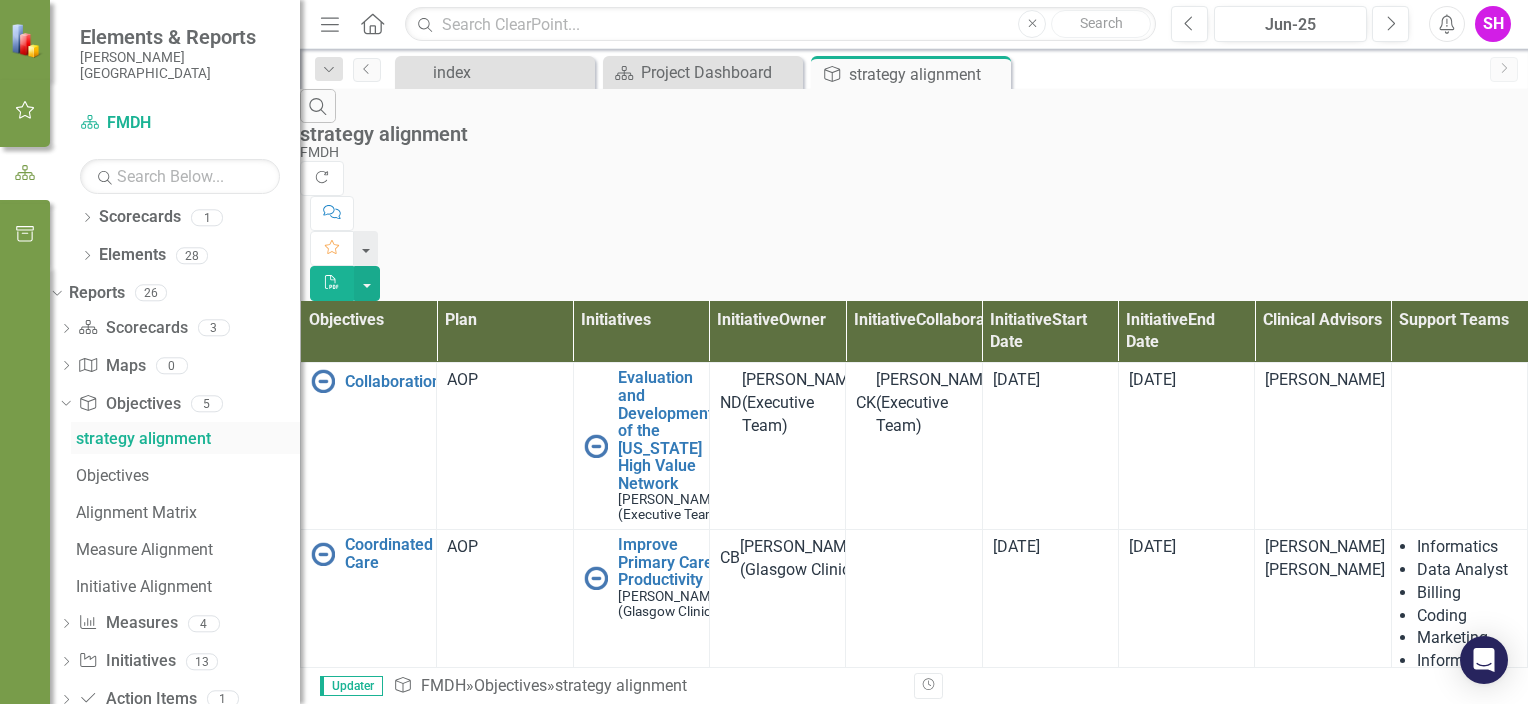 scroll, scrollTop: 0, scrollLeft: 0, axis: both 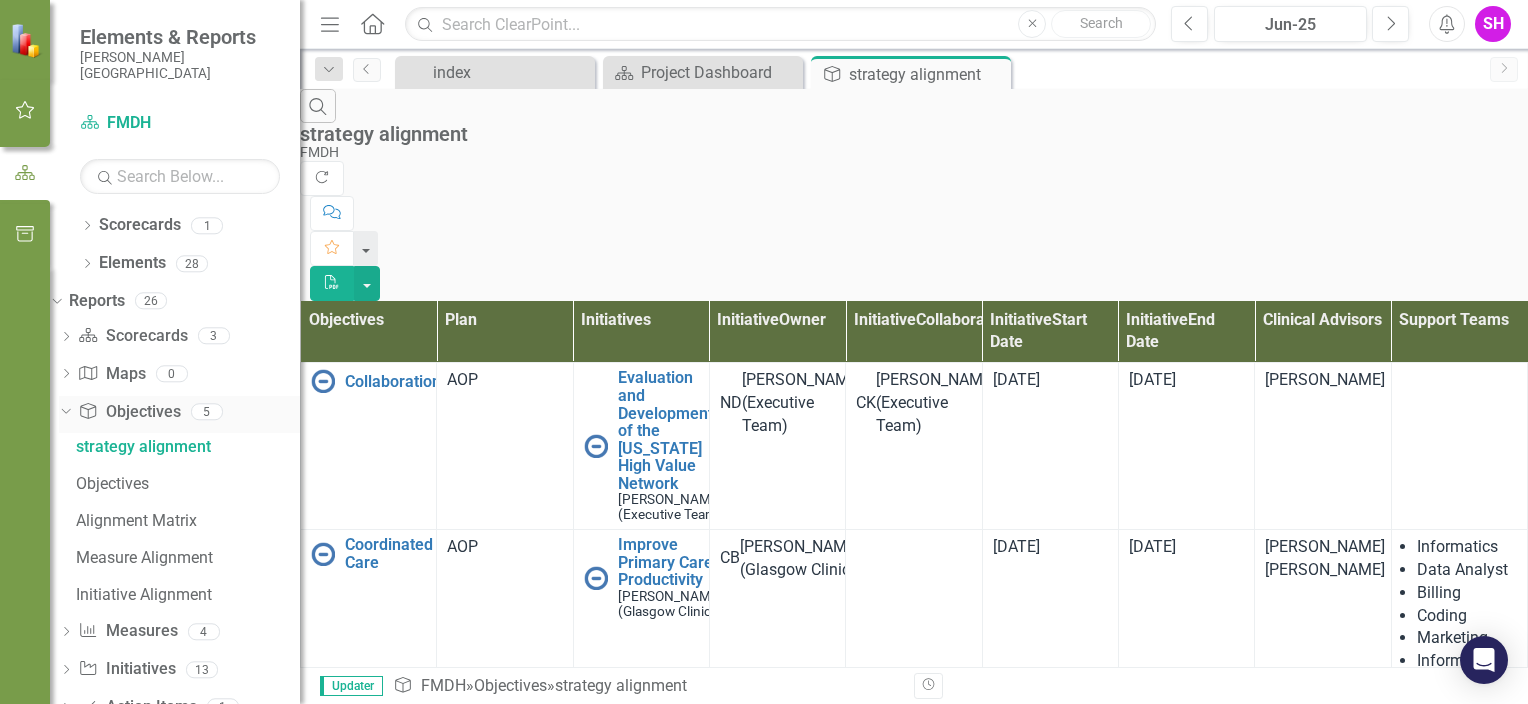 click on "Dropdown" 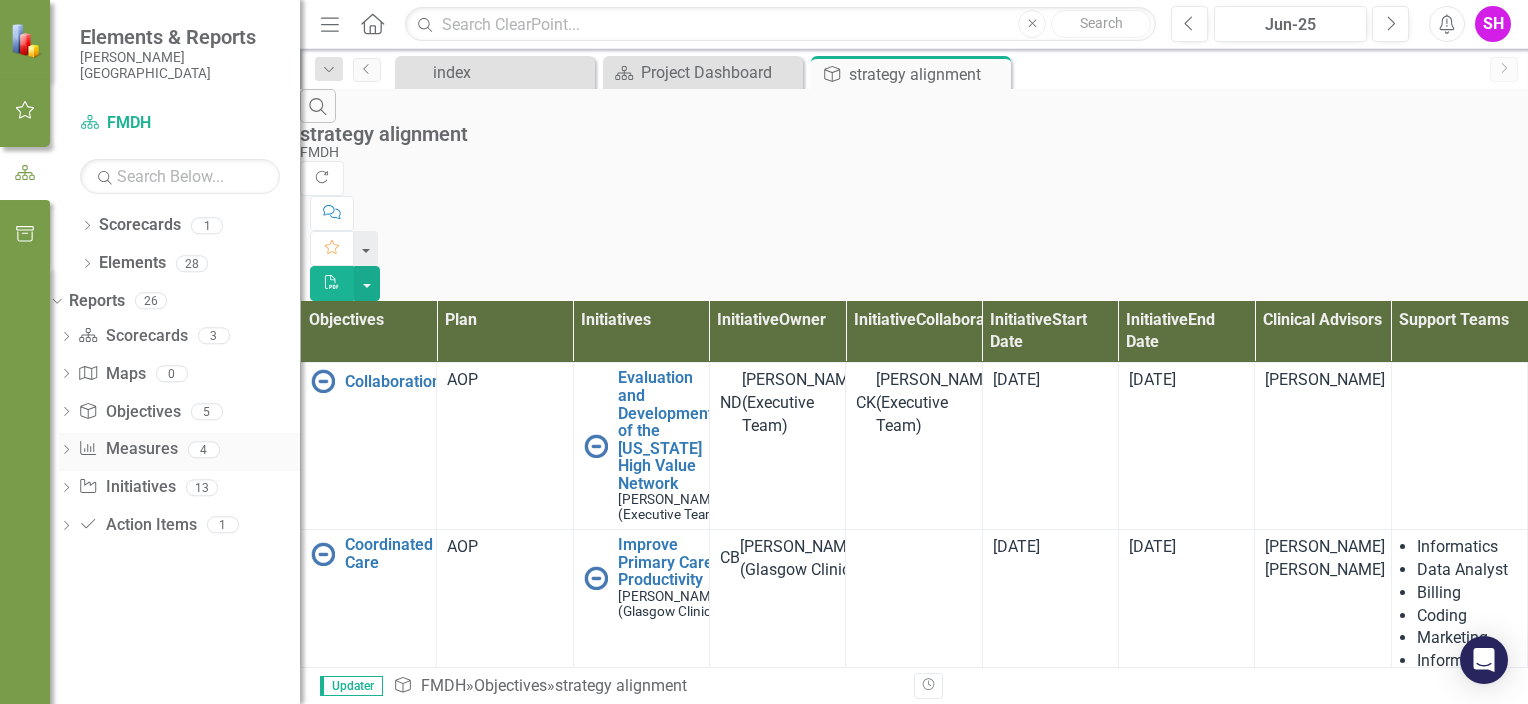 click on "Dropdown" 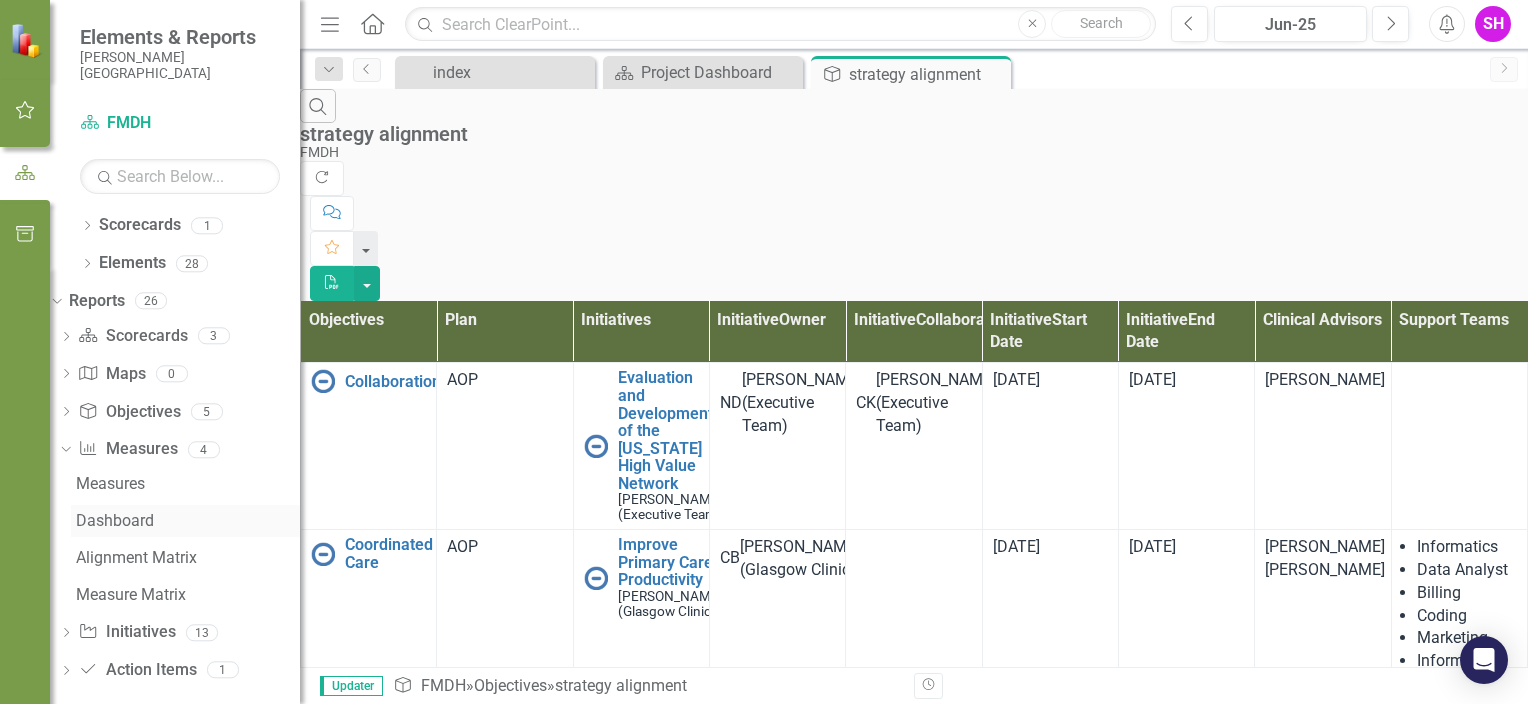 click on "Dashboard" at bounding box center [188, 521] 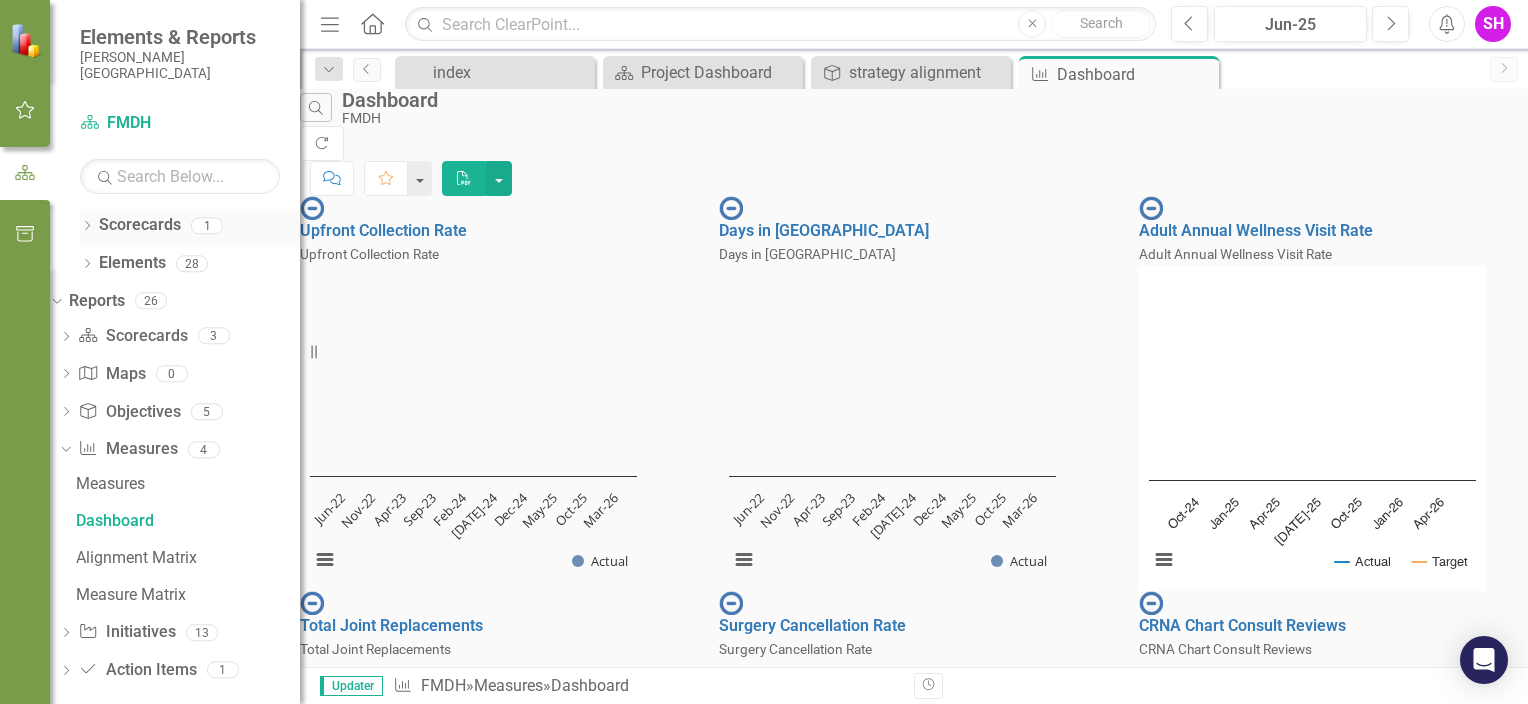 click on "Dropdown" 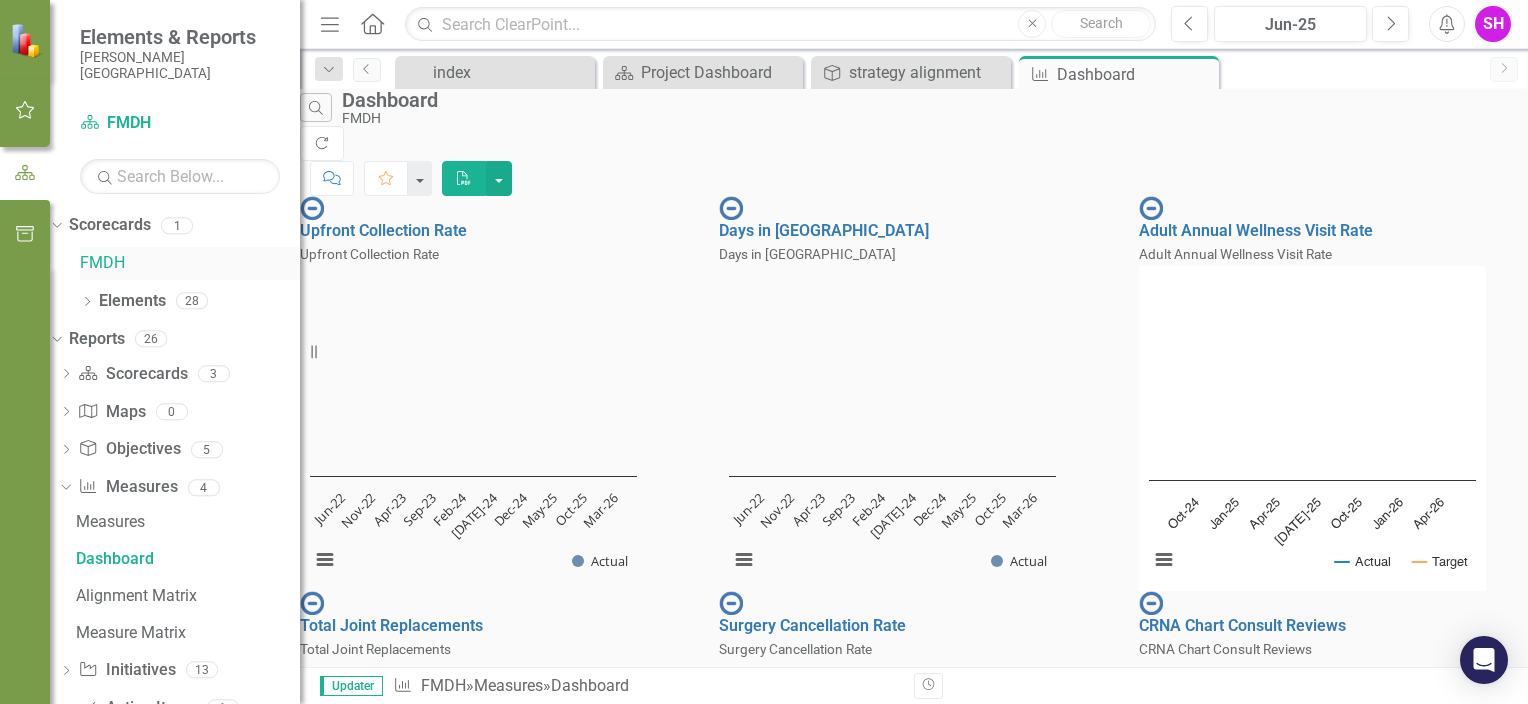 click on "FMDH" at bounding box center [190, 263] 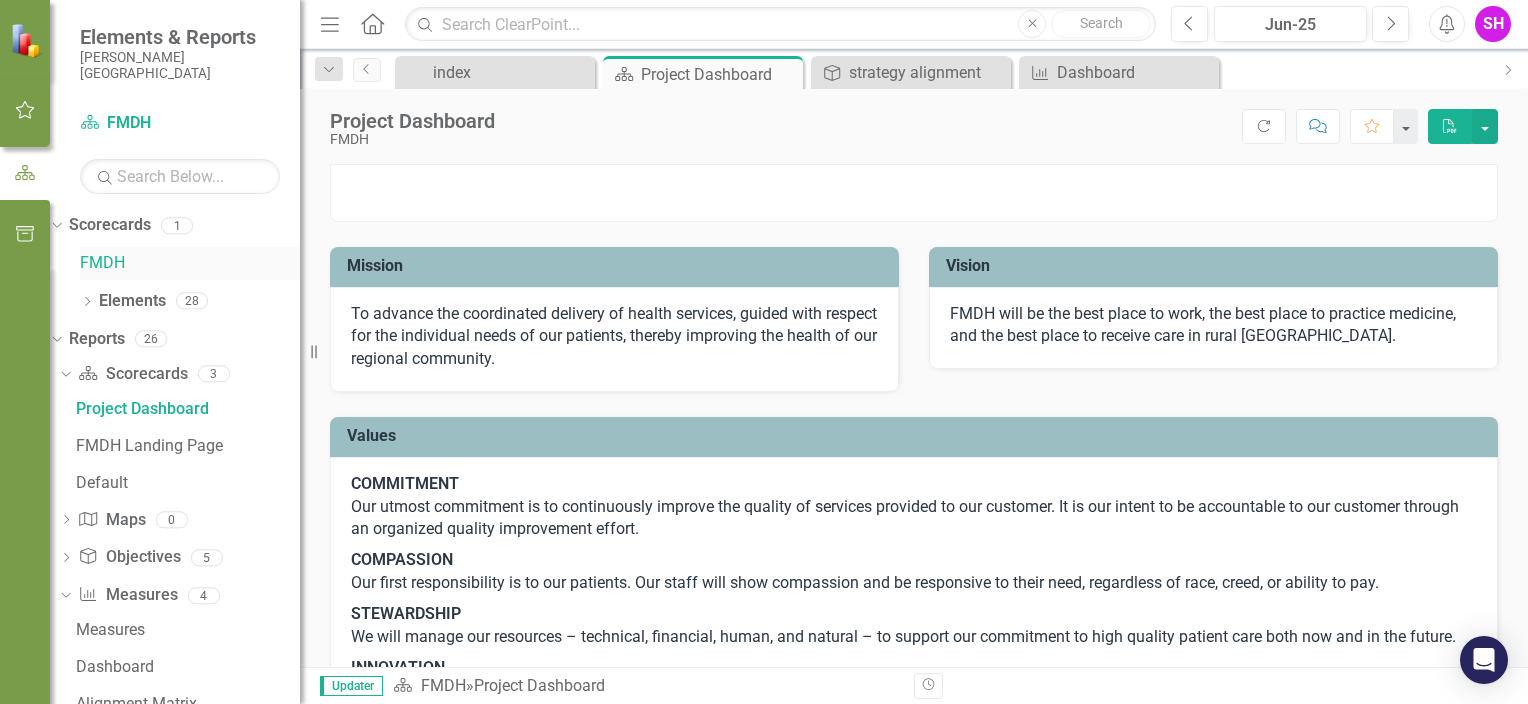 scroll, scrollTop: 0, scrollLeft: 0, axis: both 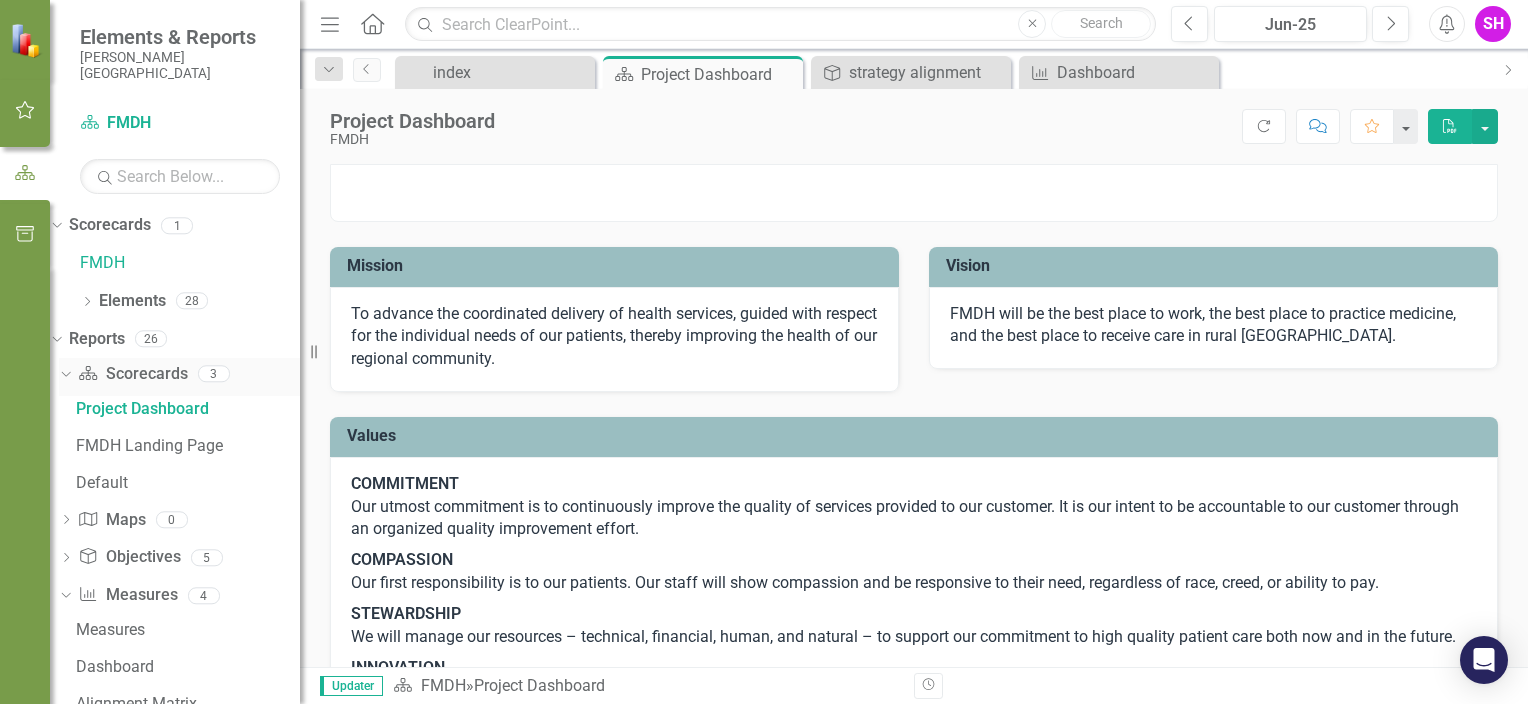 click on "Dropdown" 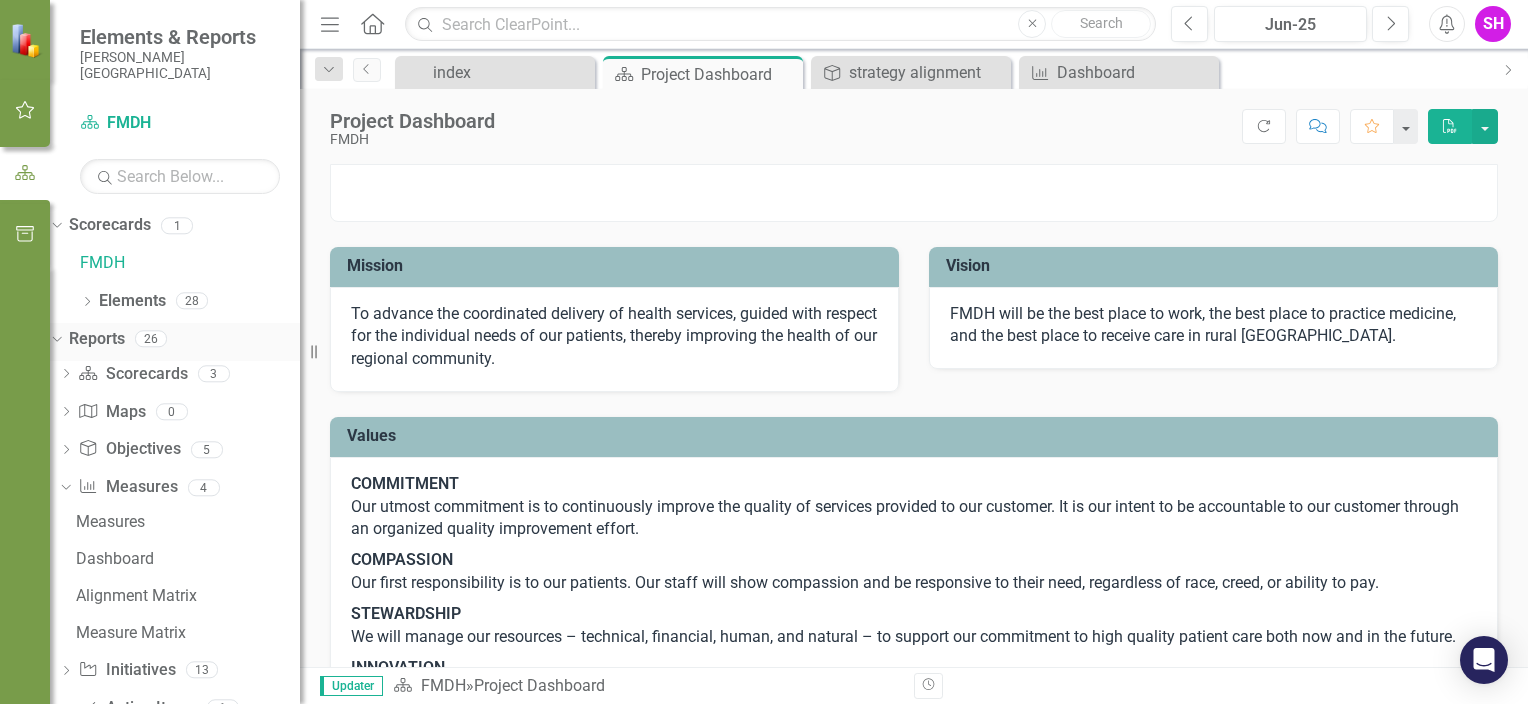 click on "Dropdown" 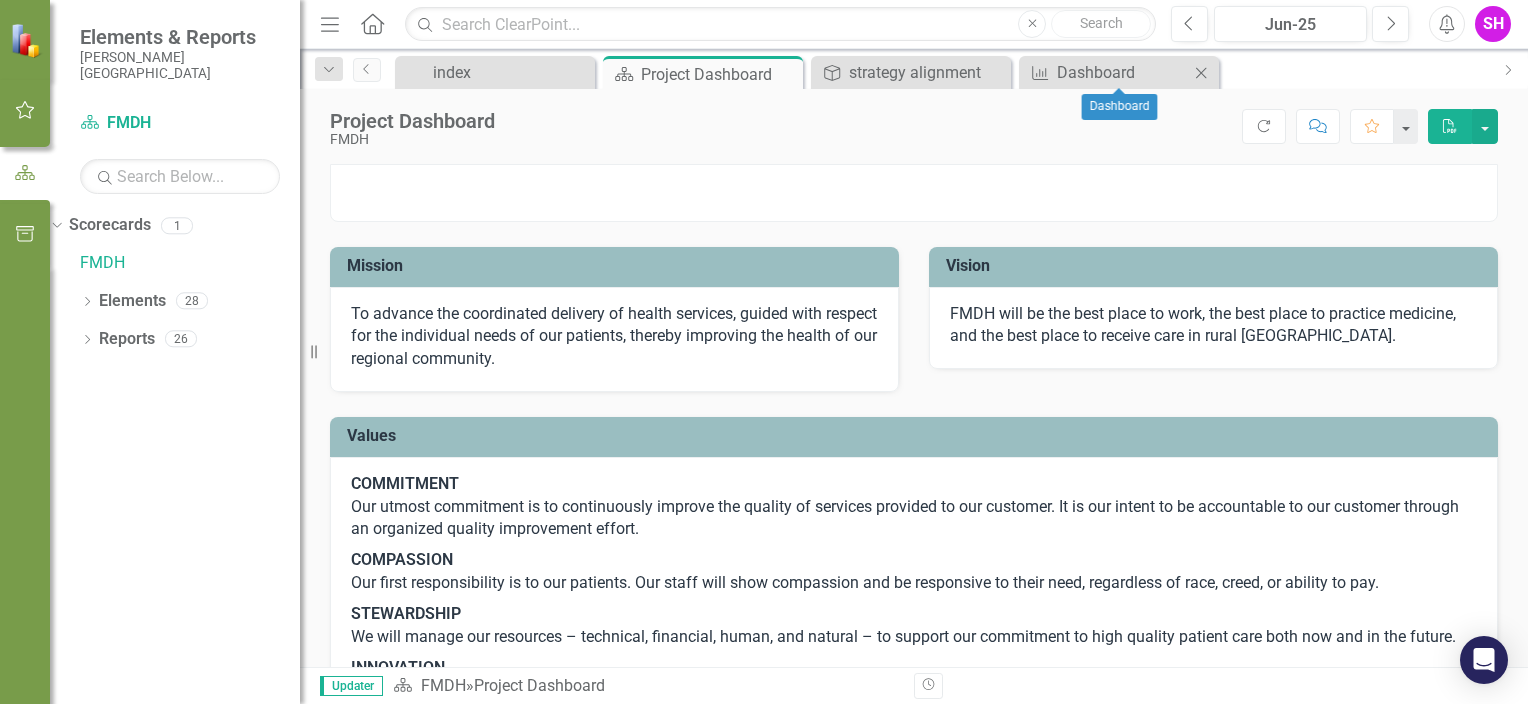 click on "Close" 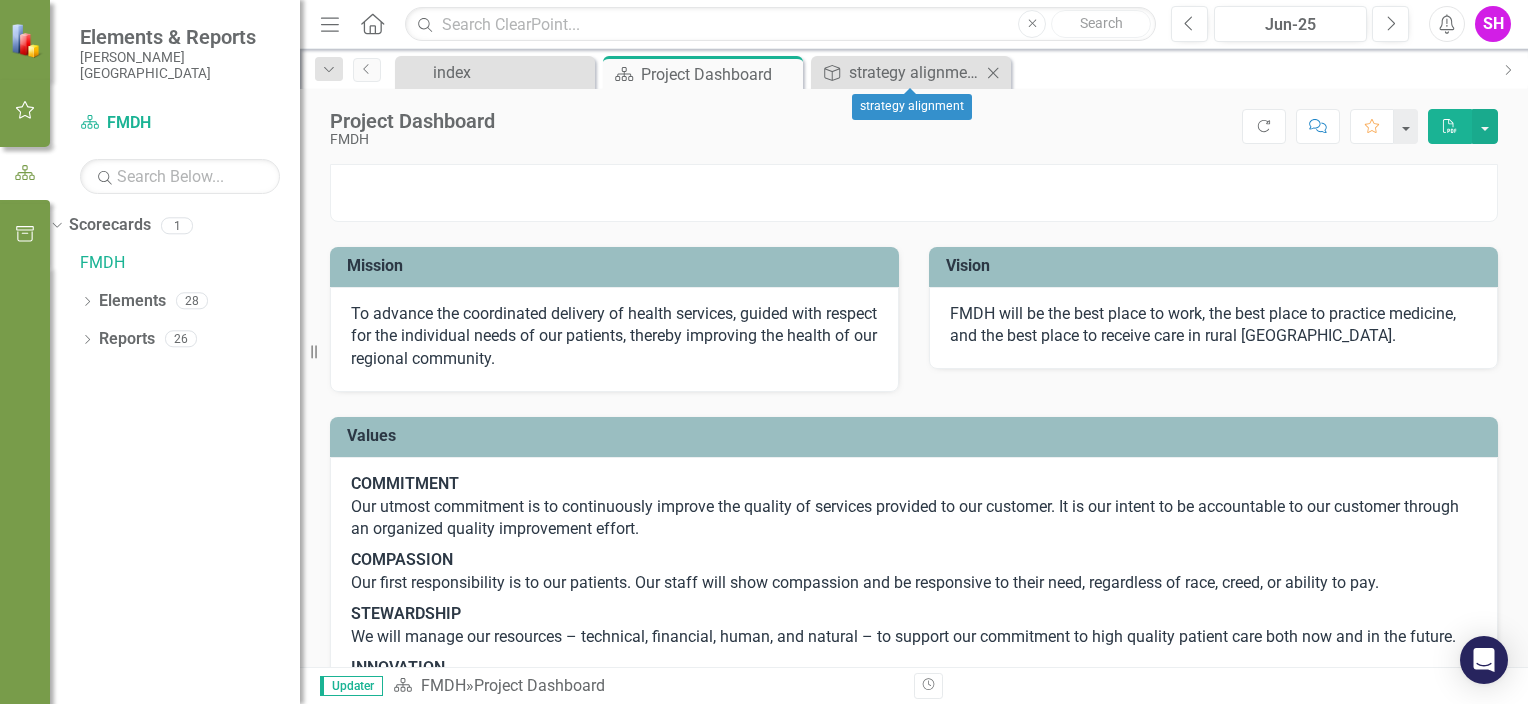 click 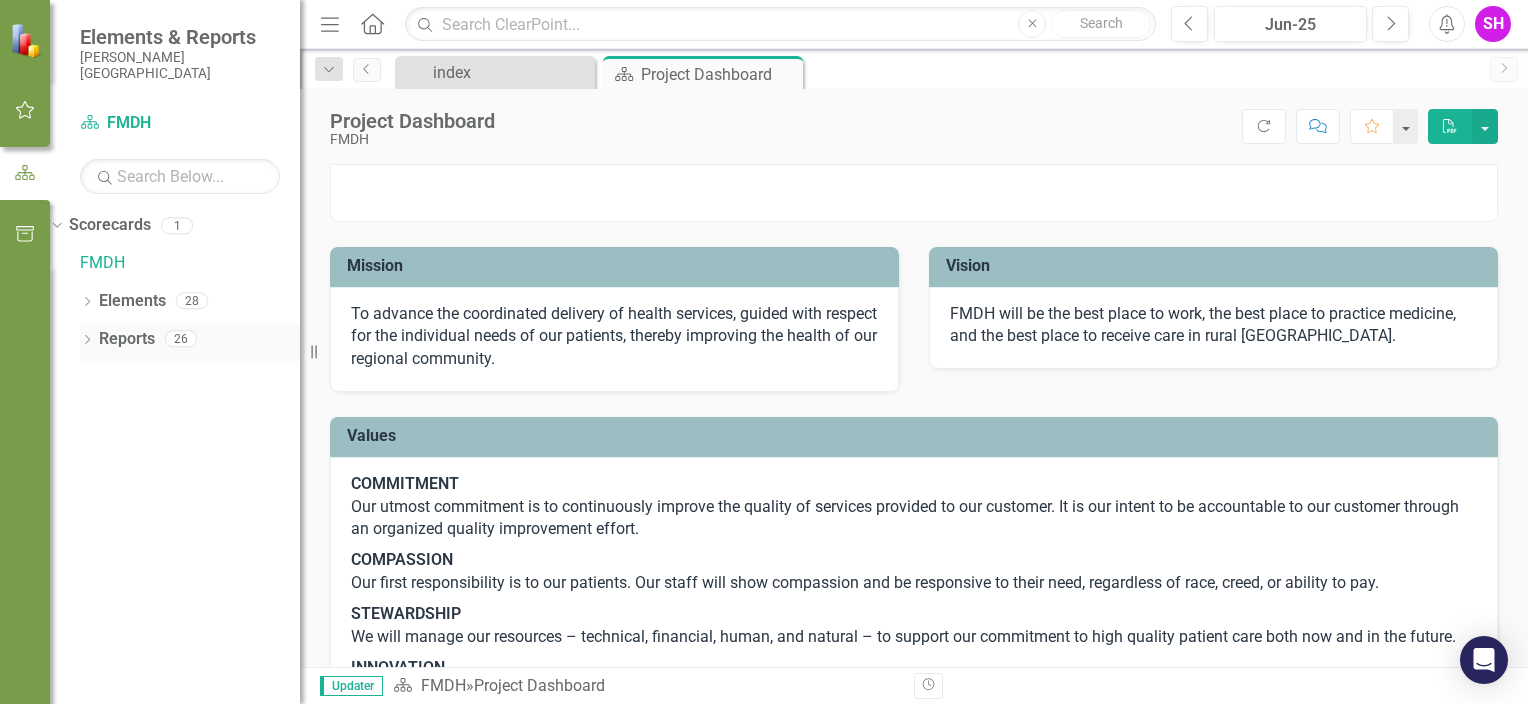 drag, startPoint x: 87, startPoint y: 224, endPoint x: 182, endPoint y: 310, distance: 128.14445 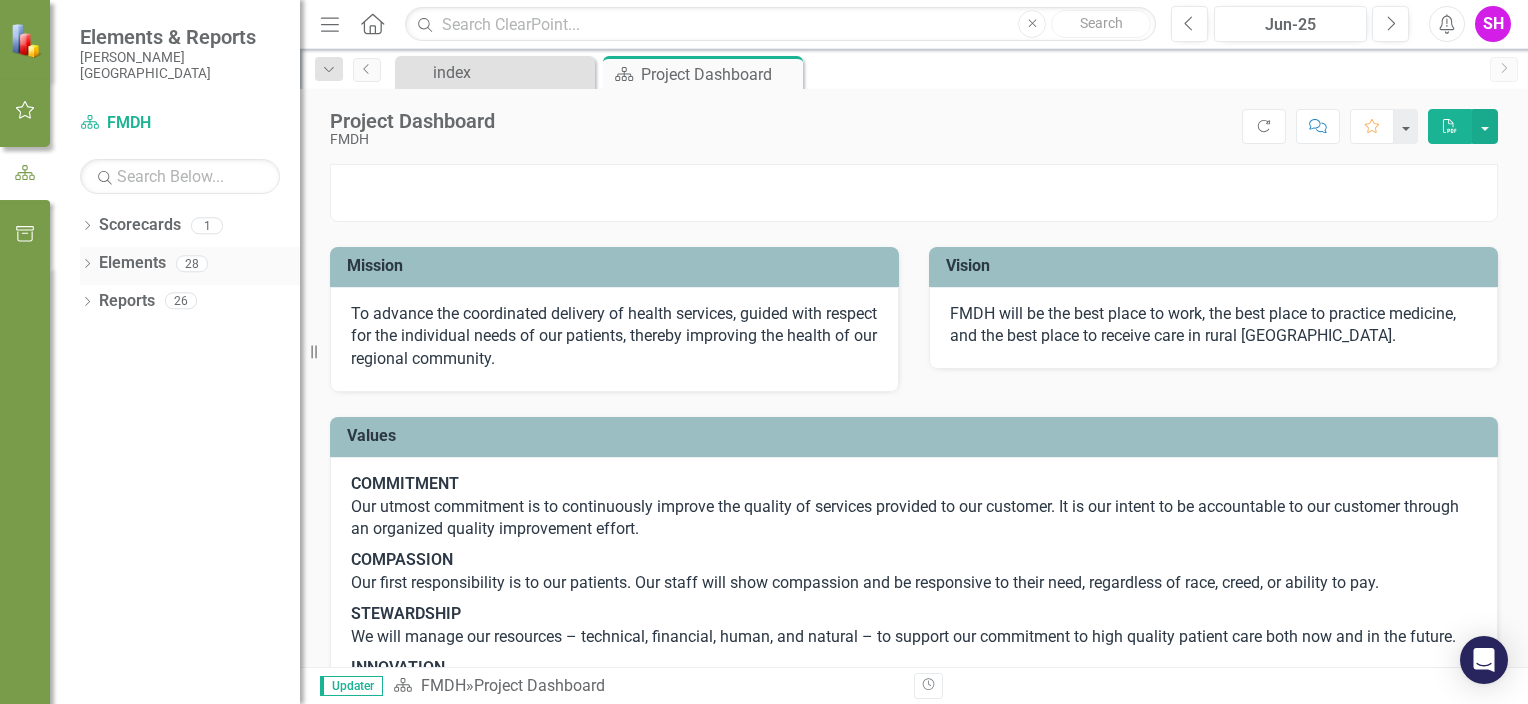 click on "Dropdown" 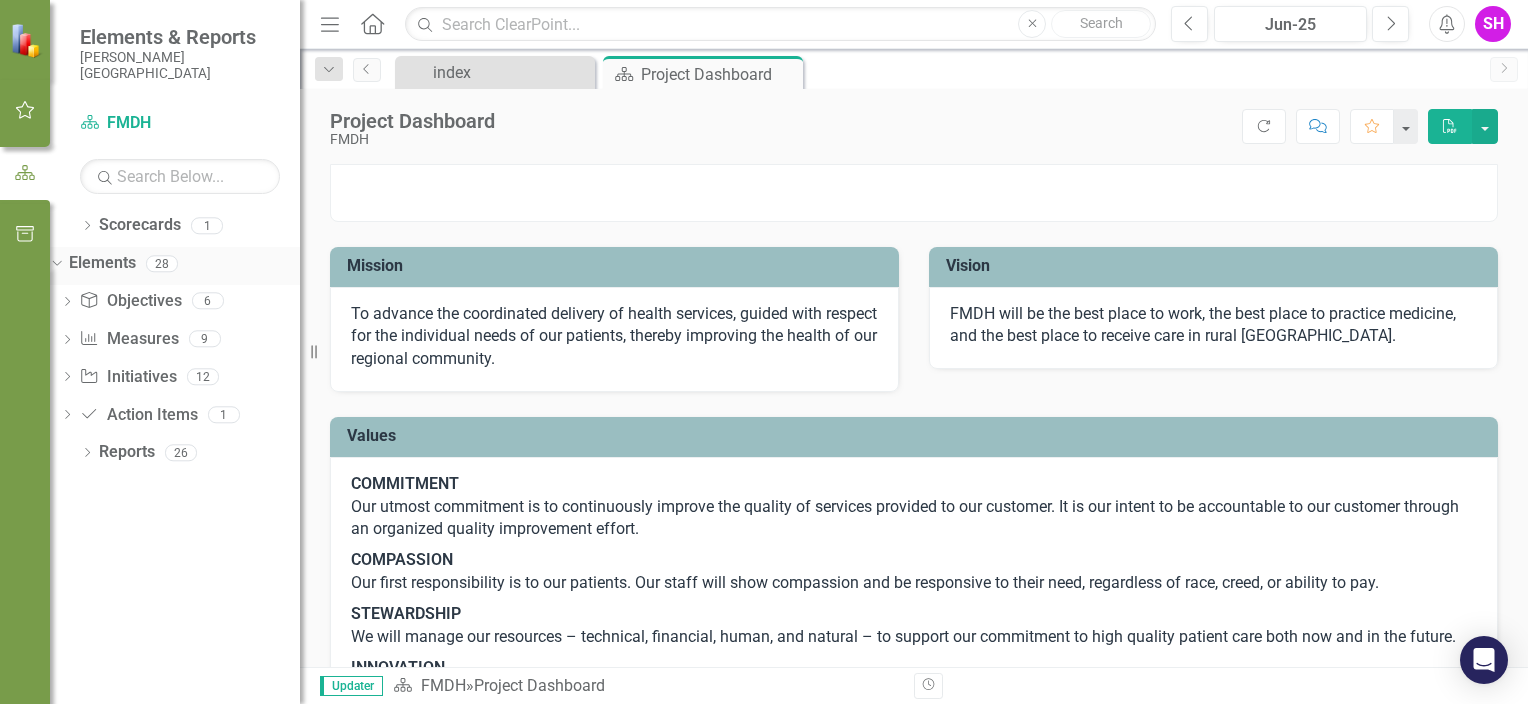 click on "Dropdown" 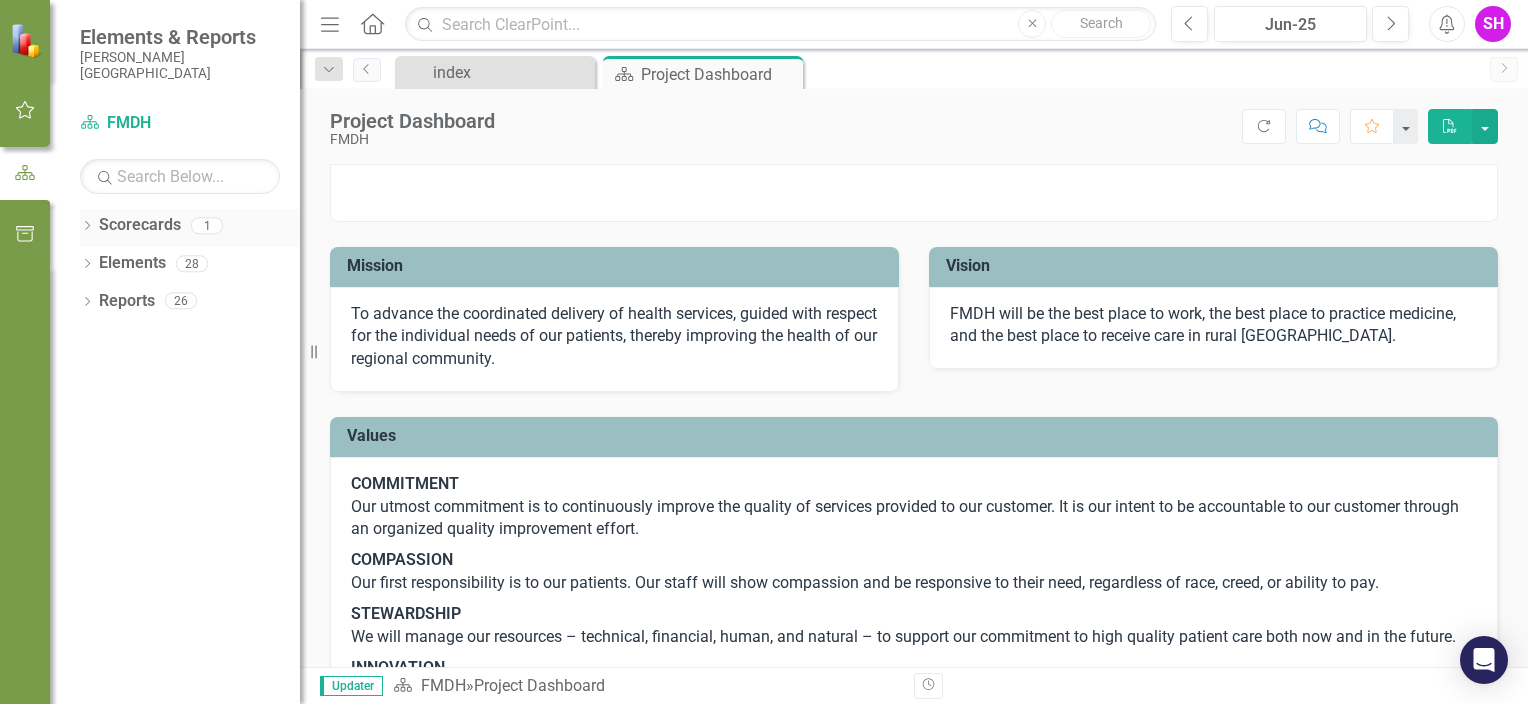 click on "Dropdown" 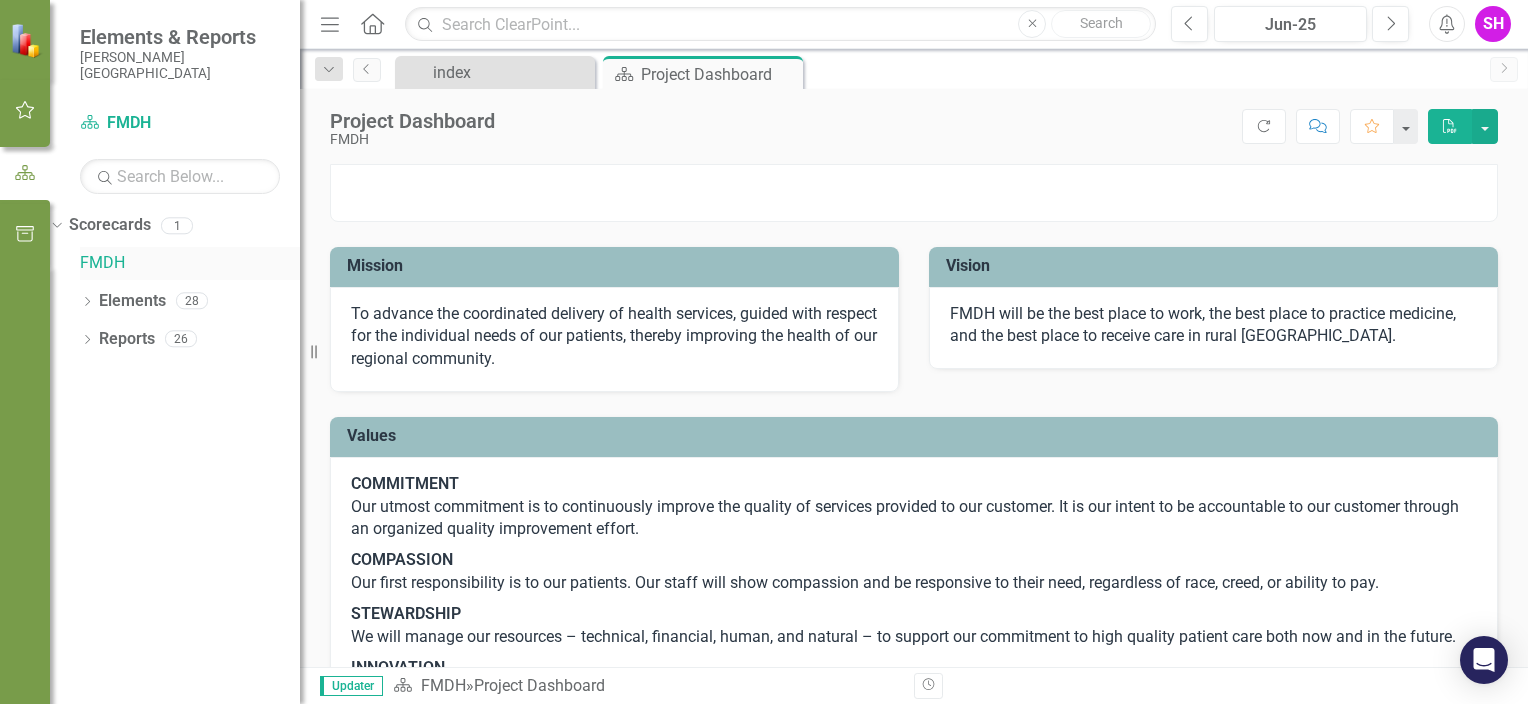 click on "FMDH" at bounding box center [190, 263] 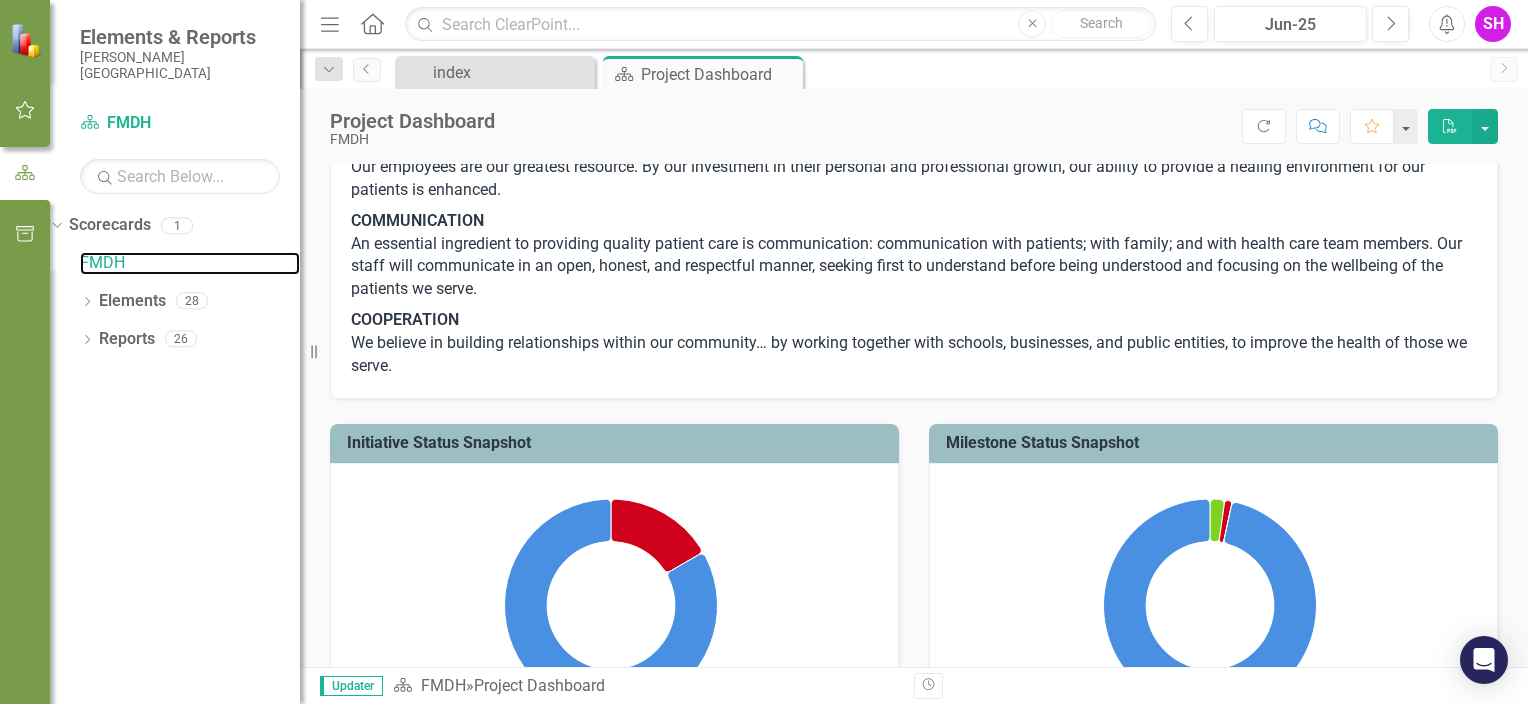 scroll, scrollTop: 0, scrollLeft: 0, axis: both 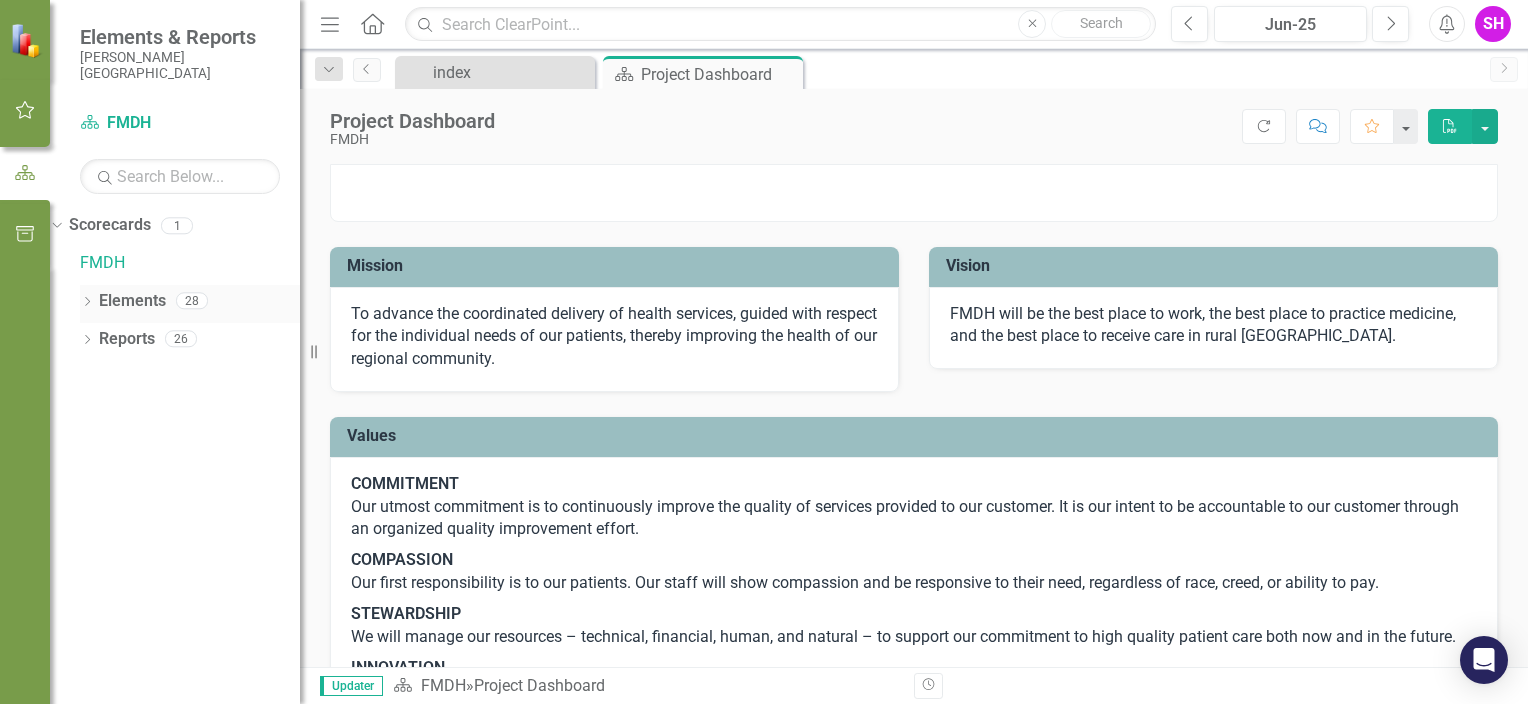 click on "Dropdown" 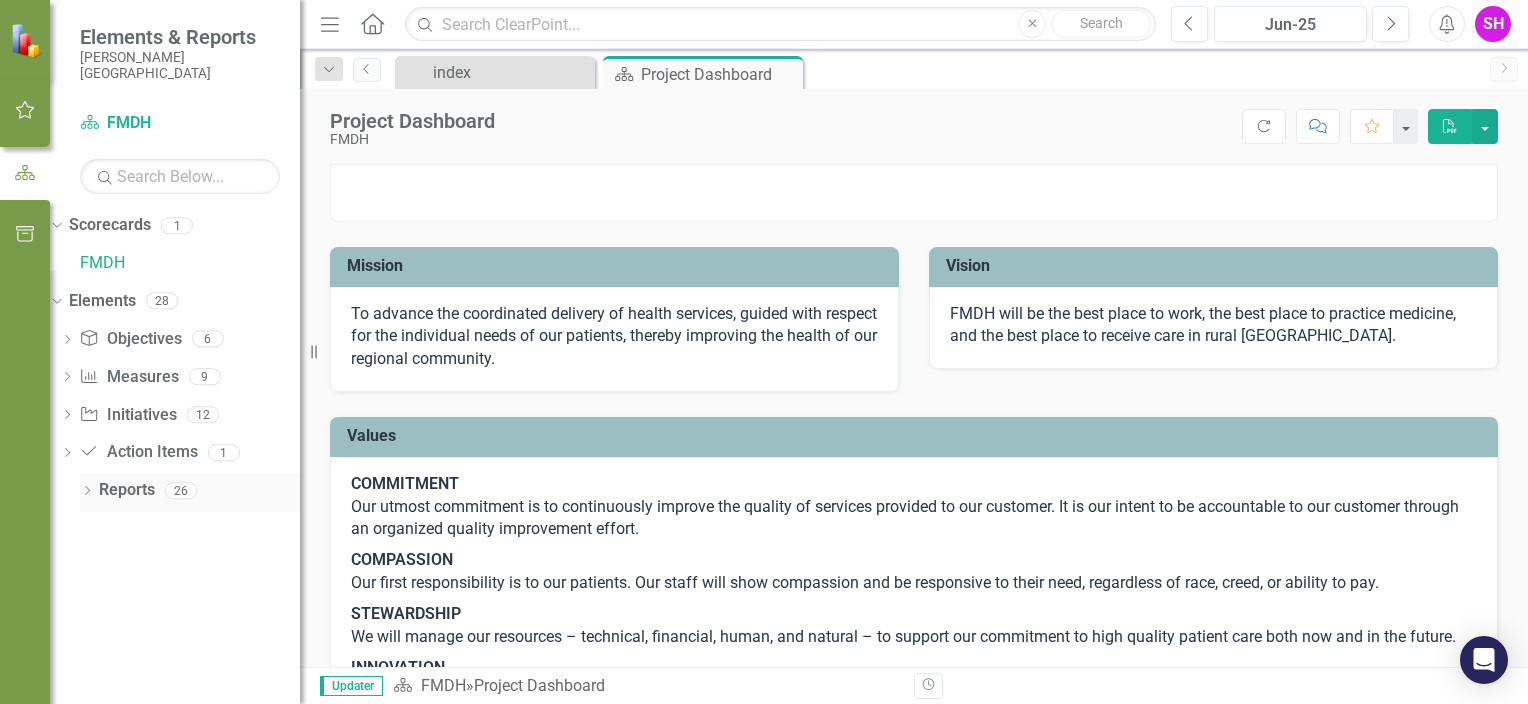 click on "Dropdown" 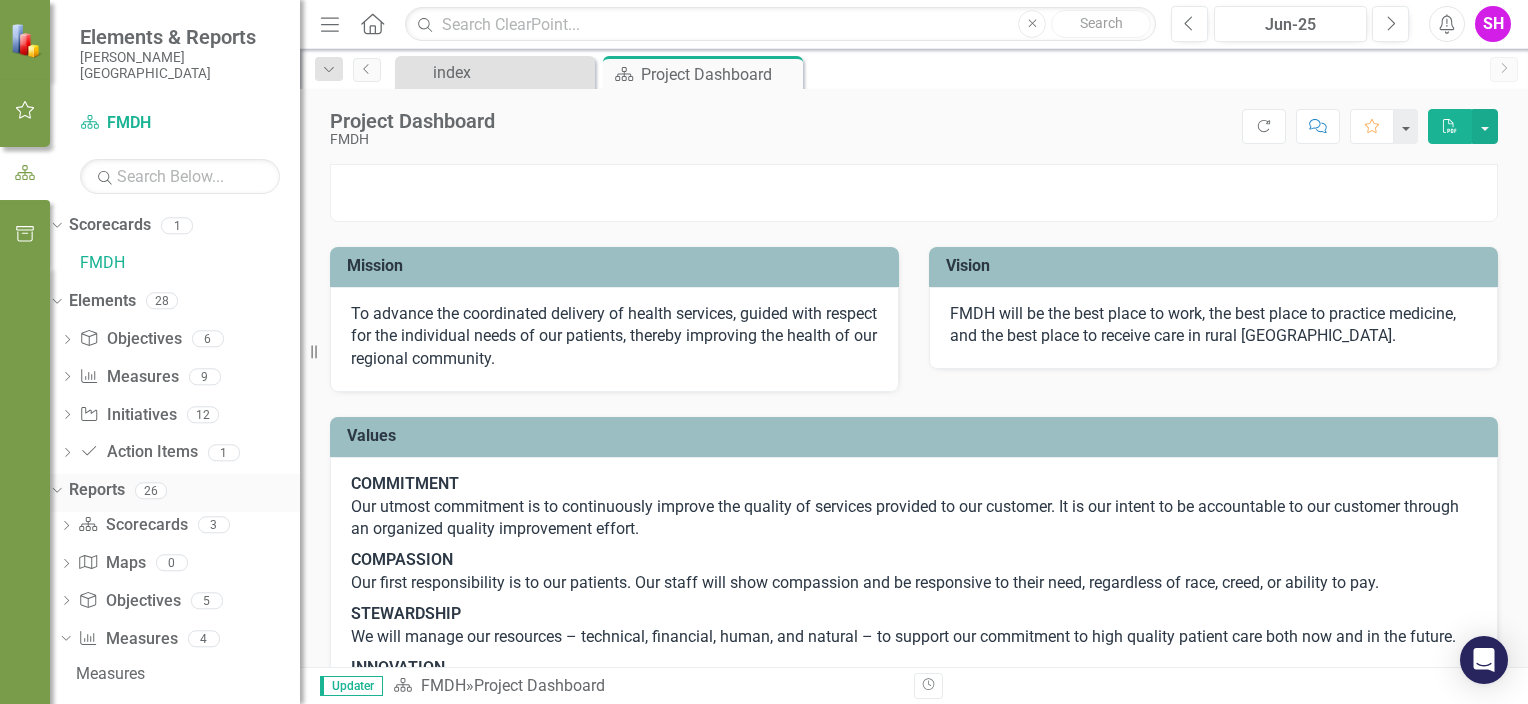 click on "Dropdown" 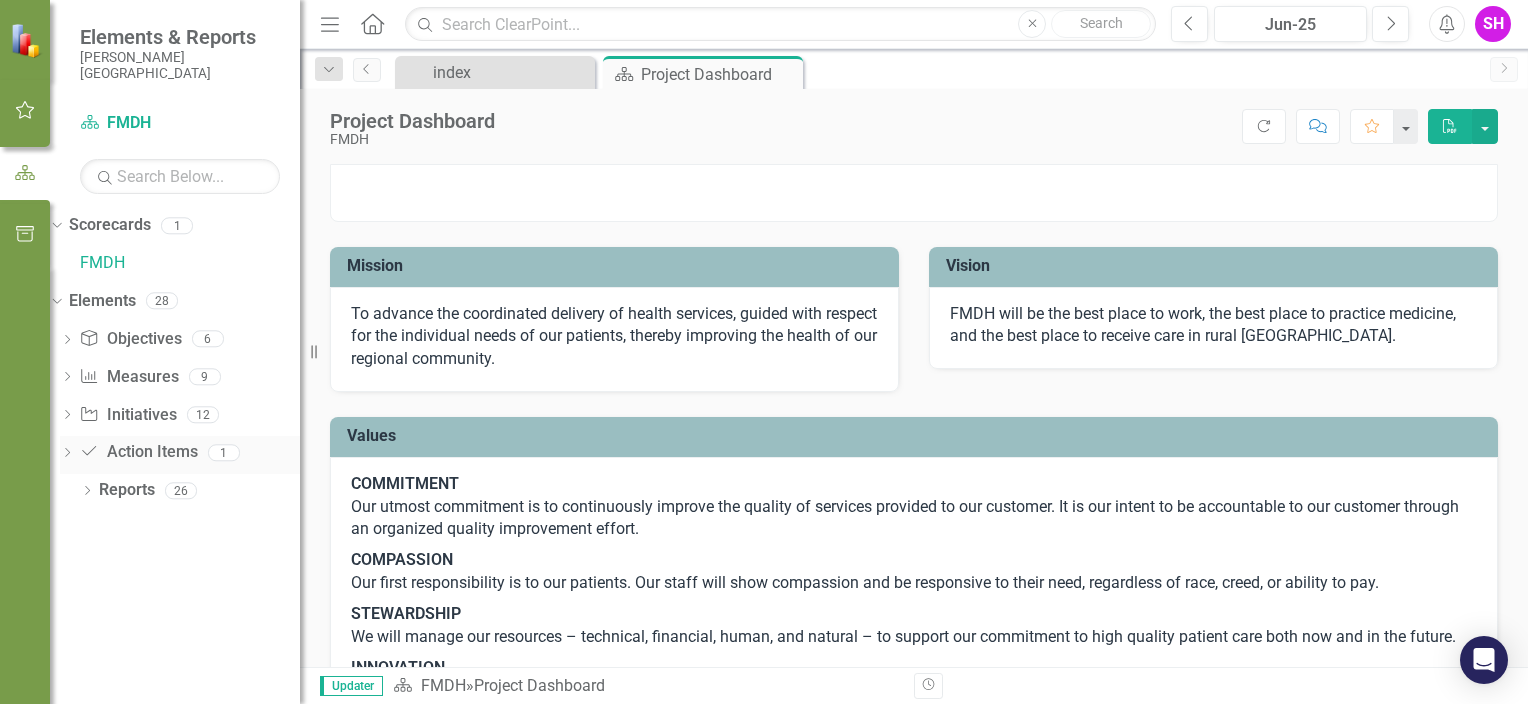 click 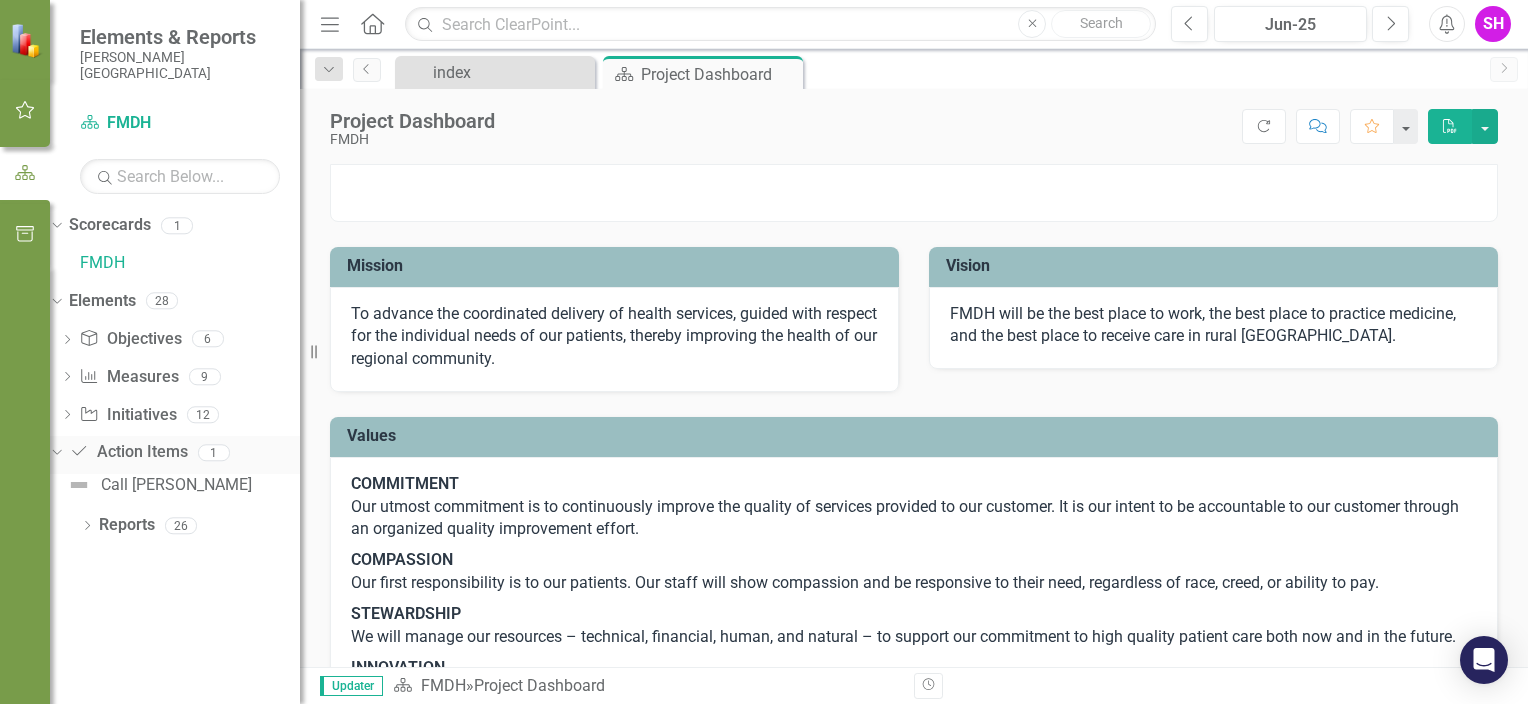 click on "Dropdown" 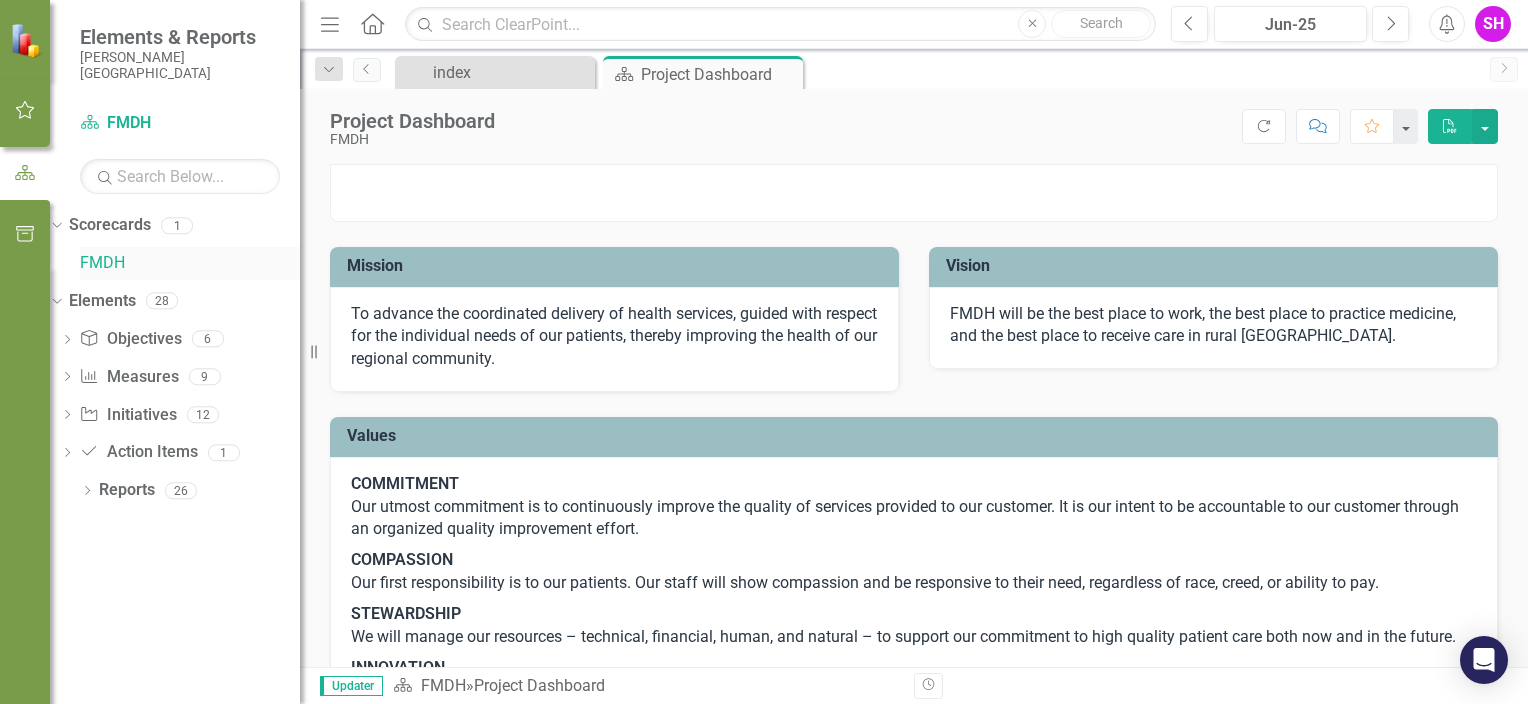 click on "FMDH" at bounding box center (190, 263) 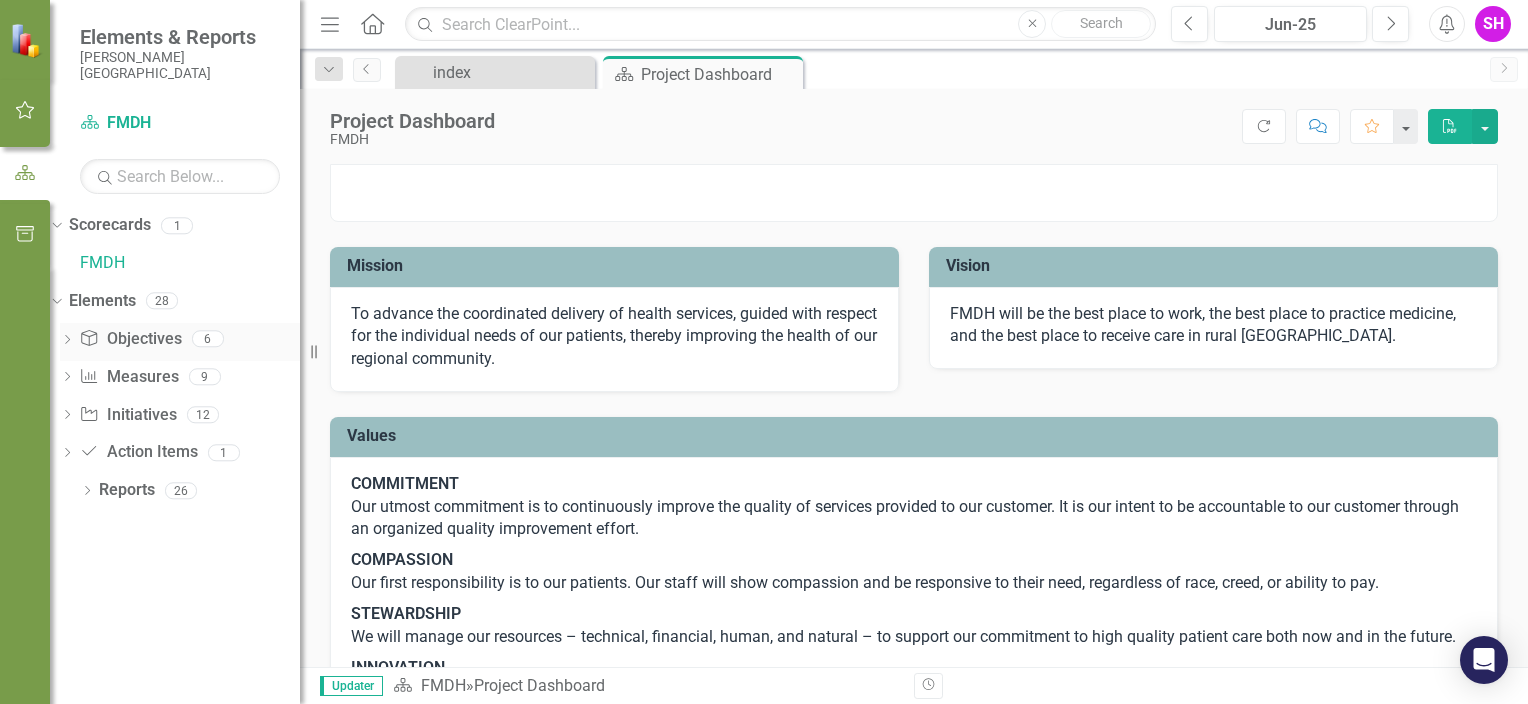 click on "Dropdown" at bounding box center [67, 341] 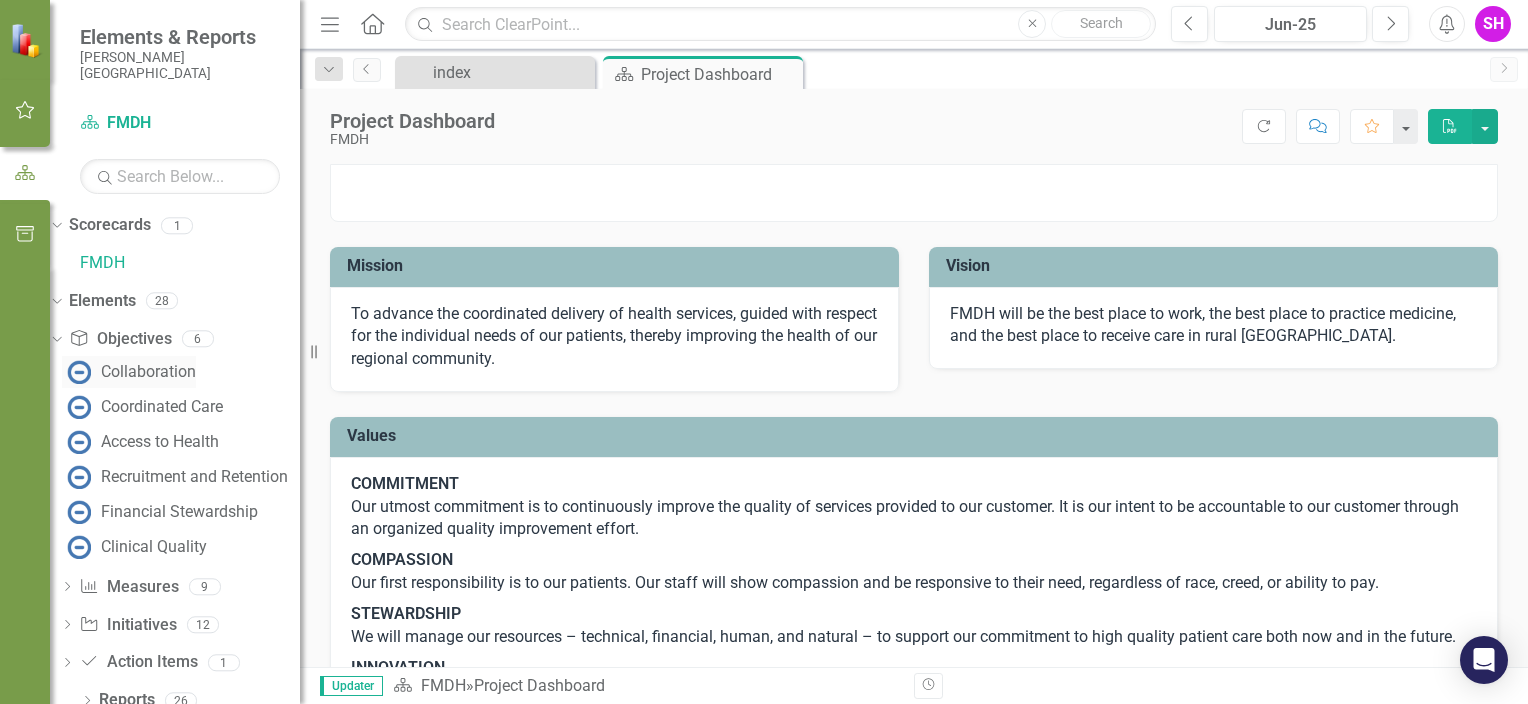 click on "Collaboration" at bounding box center [148, 372] 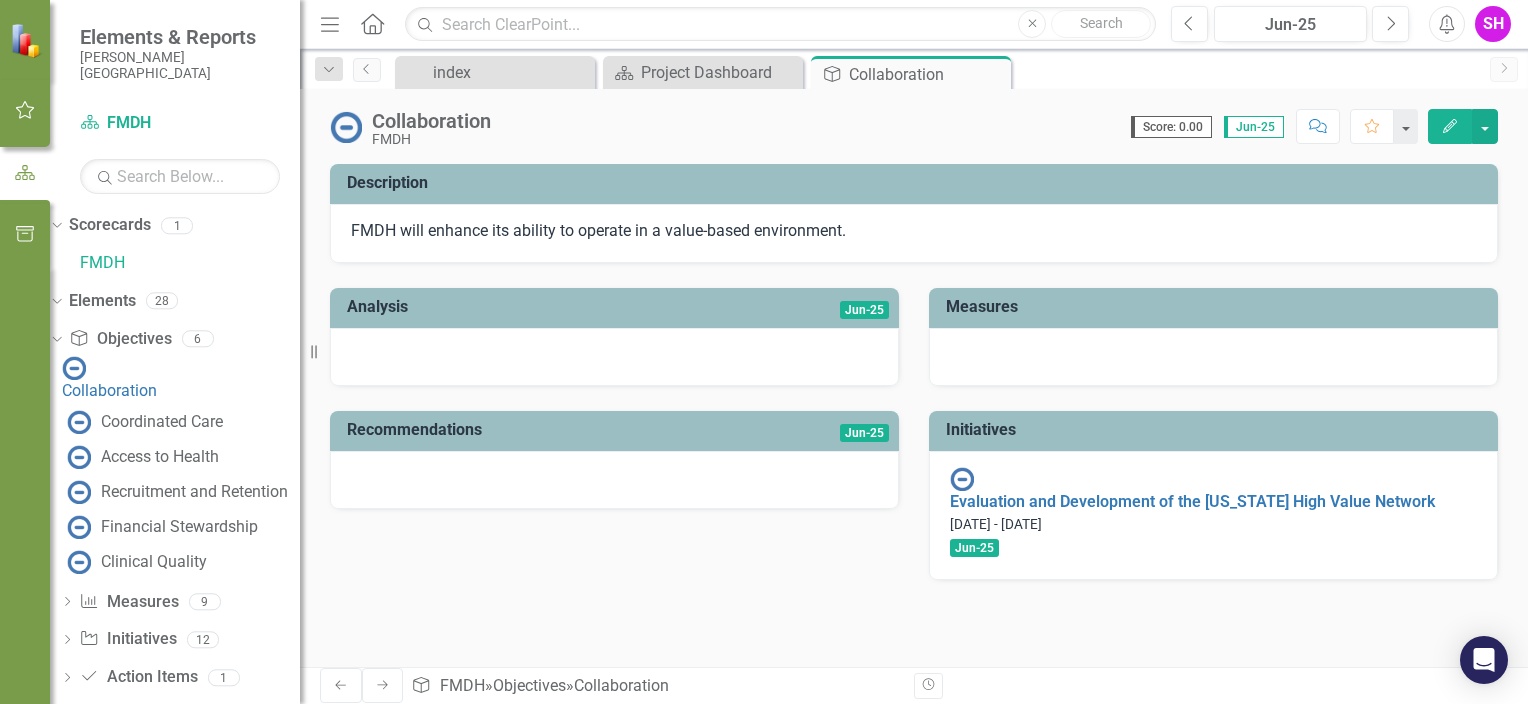 click on "[DATE] - [DATE] Jun-25" at bounding box center (1213, 536) 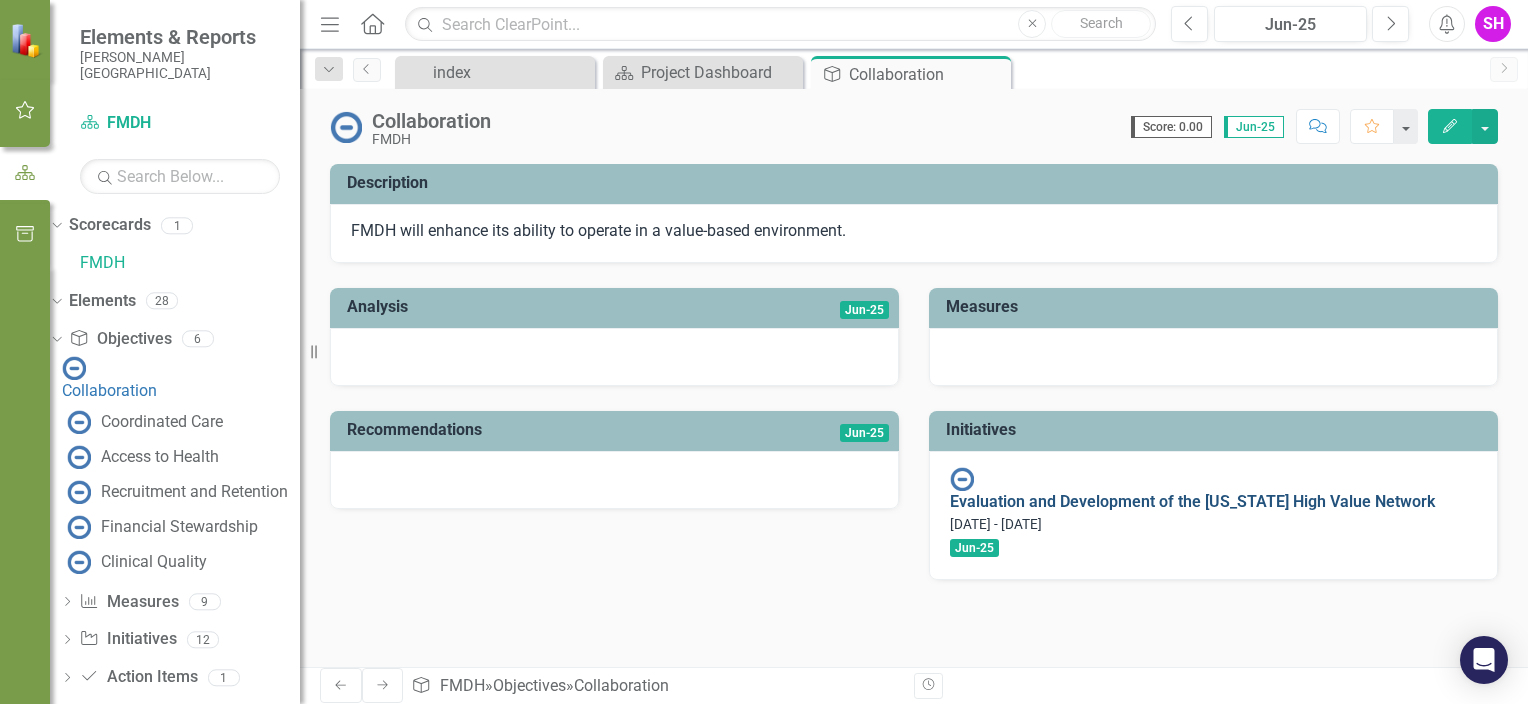 click on "Evaluation and Development of the [US_STATE] High Value Network" at bounding box center (1192, 501) 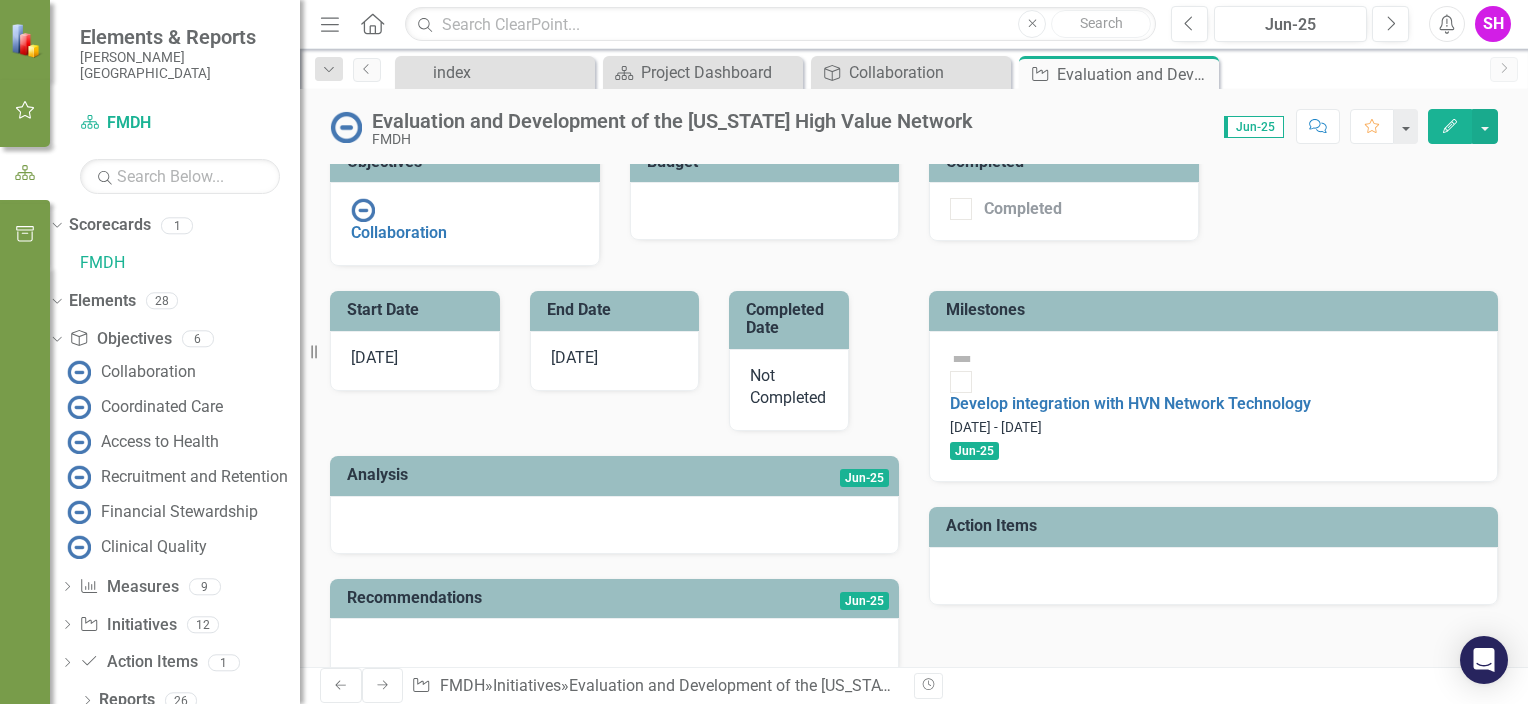 scroll, scrollTop: 400, scrollLeft: 0, axis: vertical 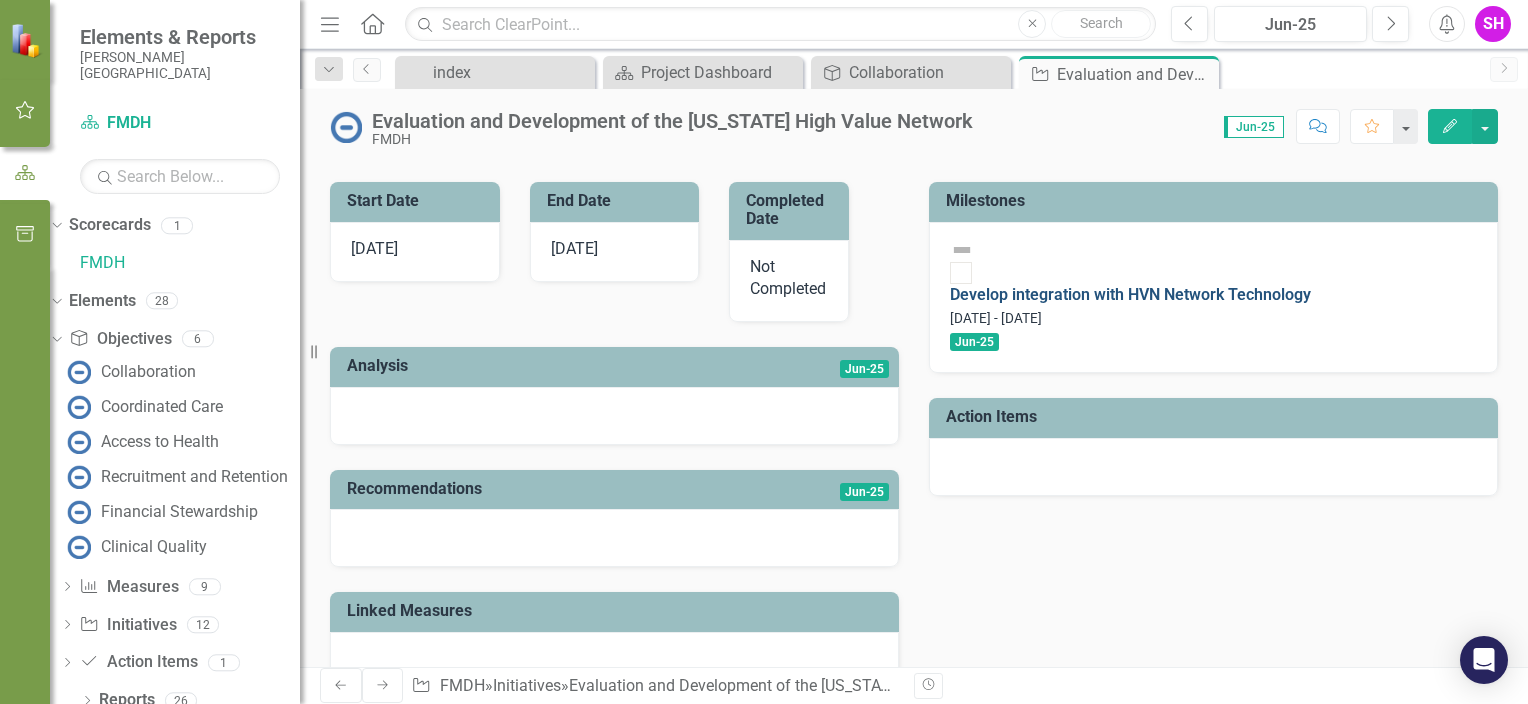 click on "Develop integration with HVN Network Technology" at bounding box center [1130, 294] 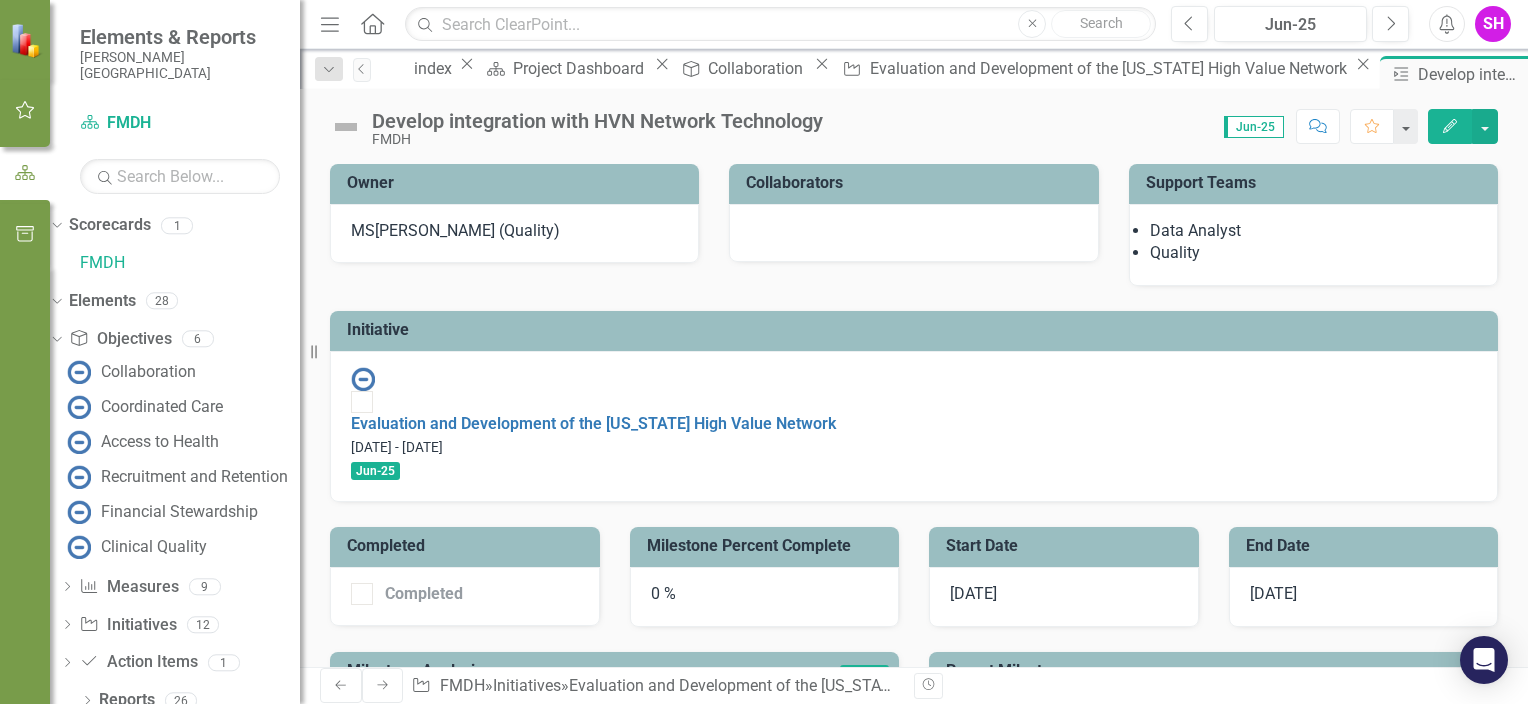 click 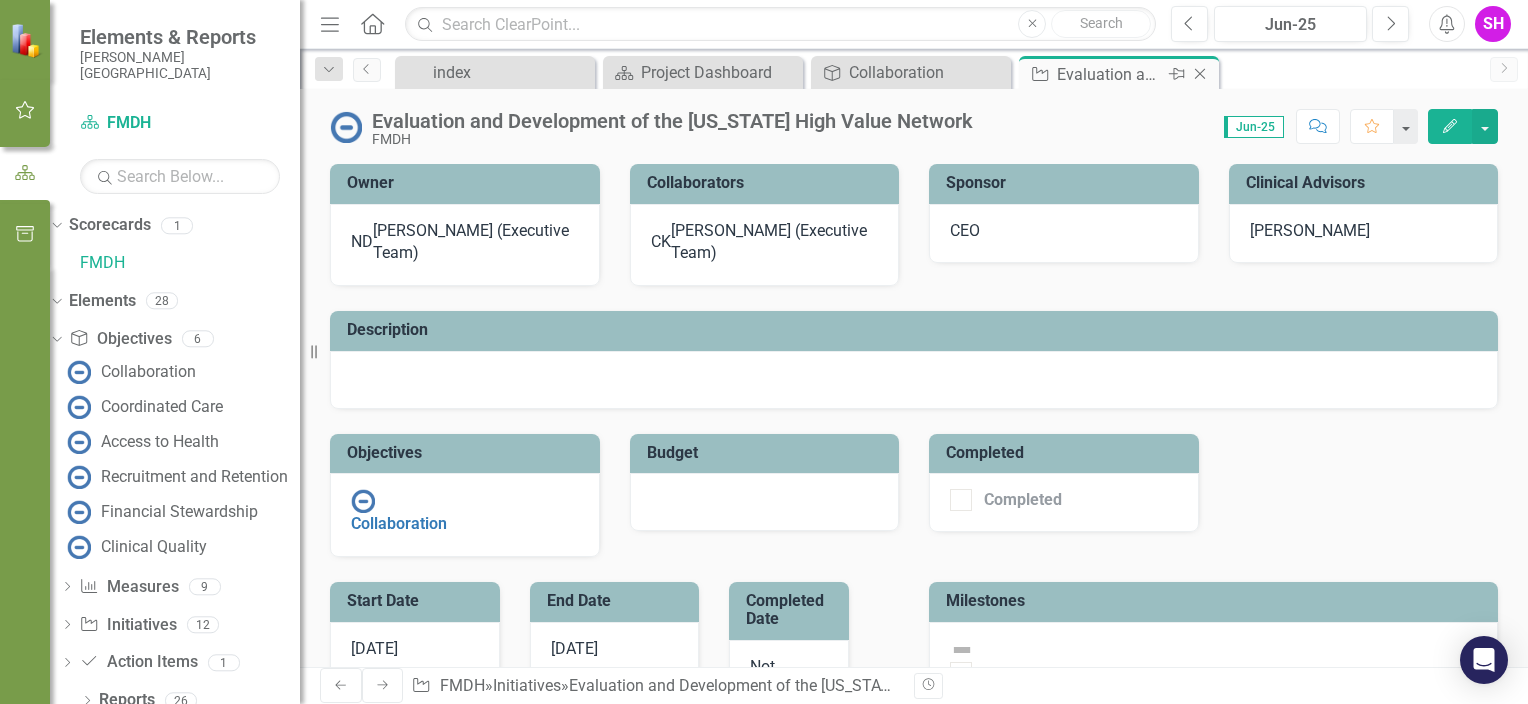click on "Close" 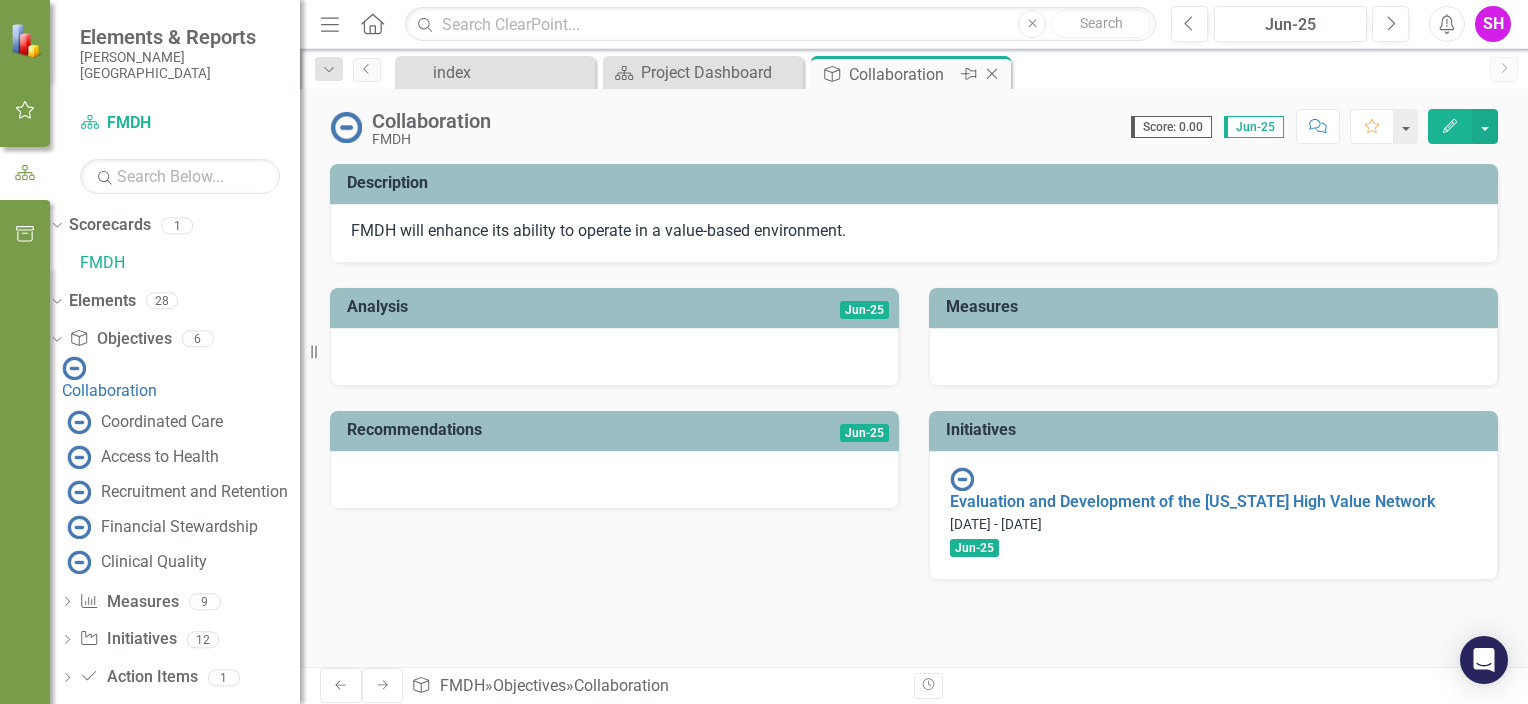 click 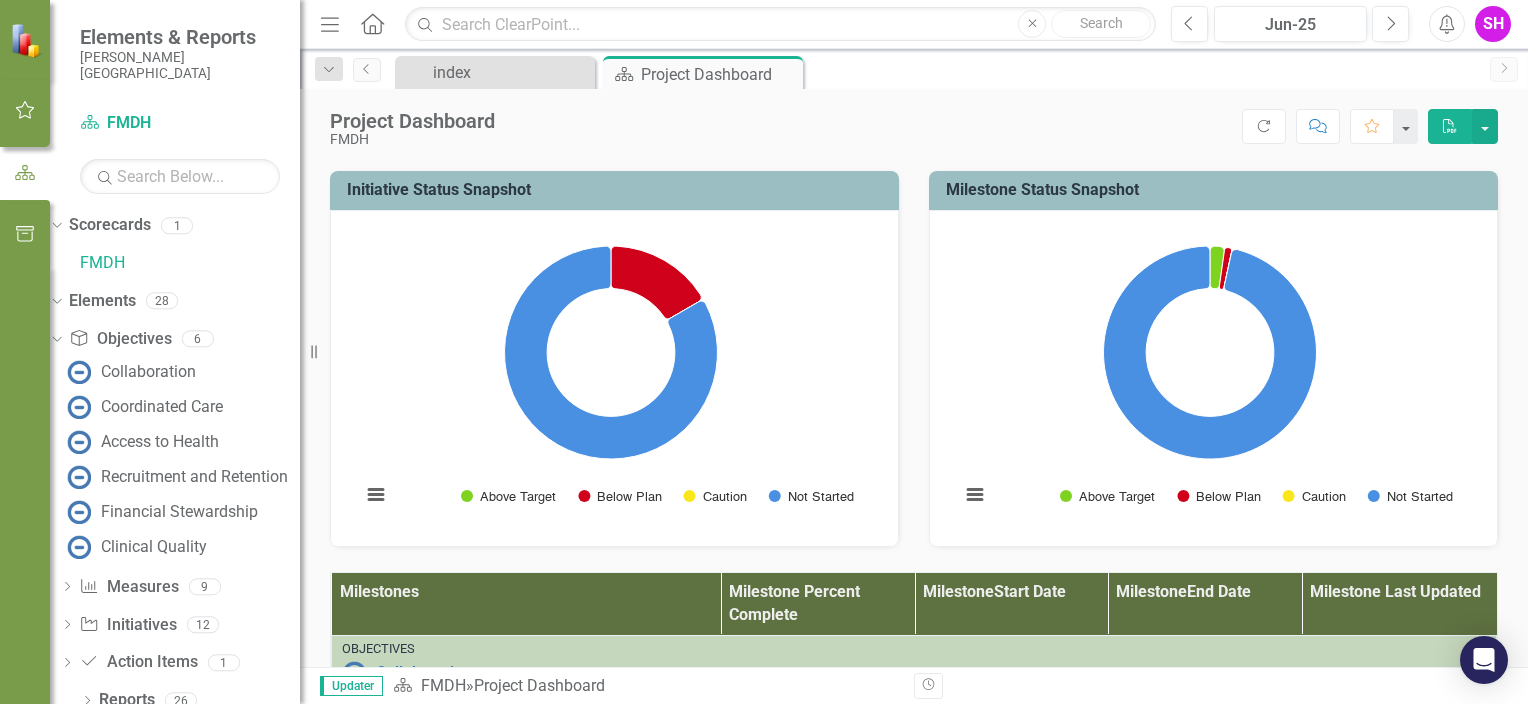 scroll, scrollTop: 900, scrollLeft: 0, axis: vertical 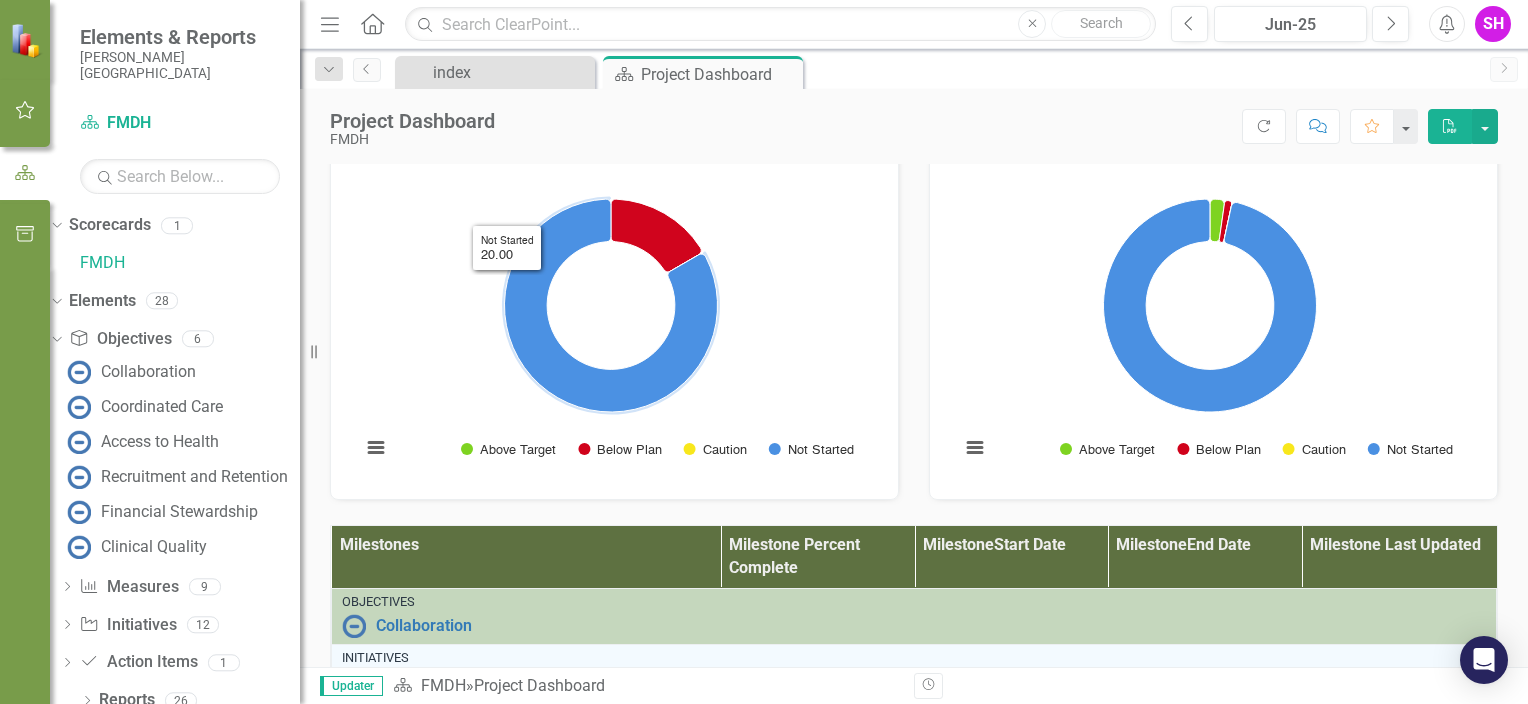click 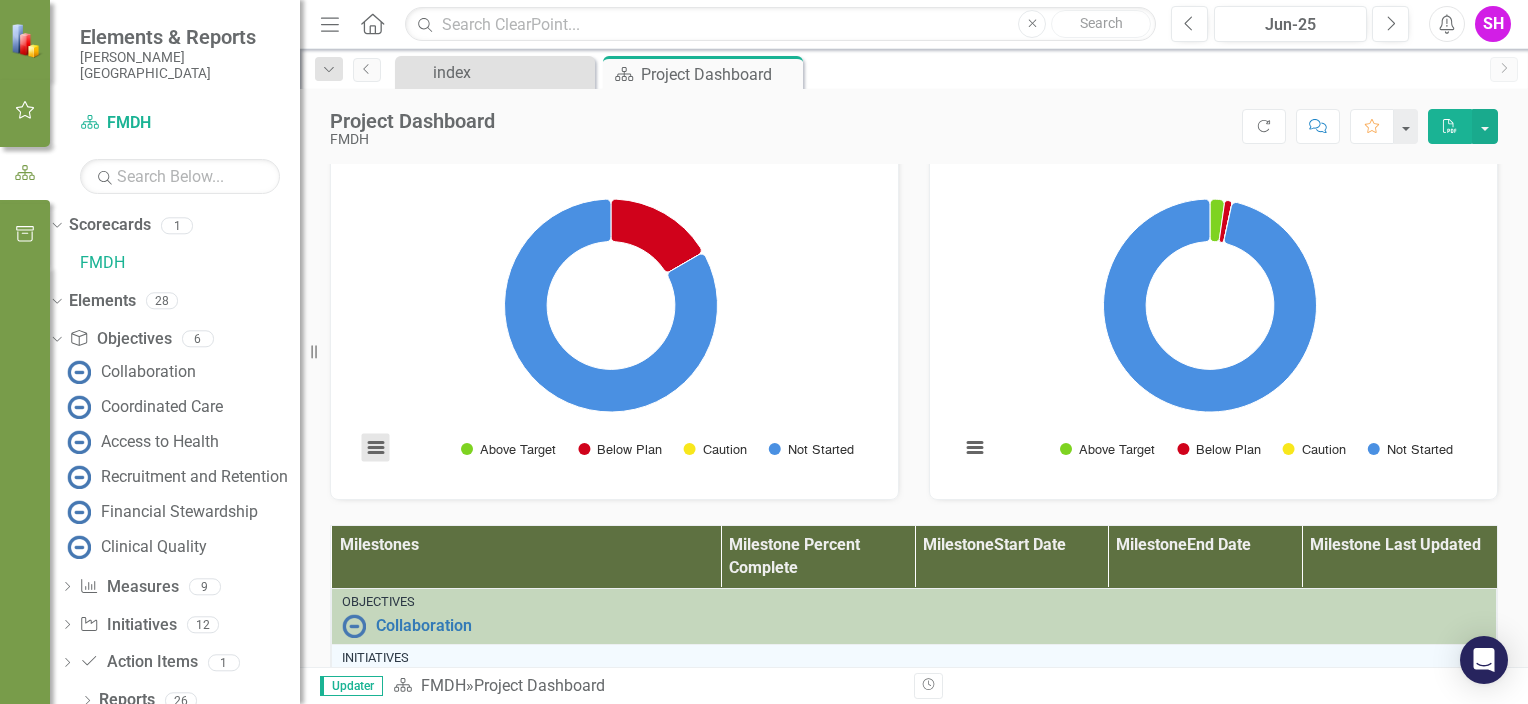 click at bounding box center (376, 448) 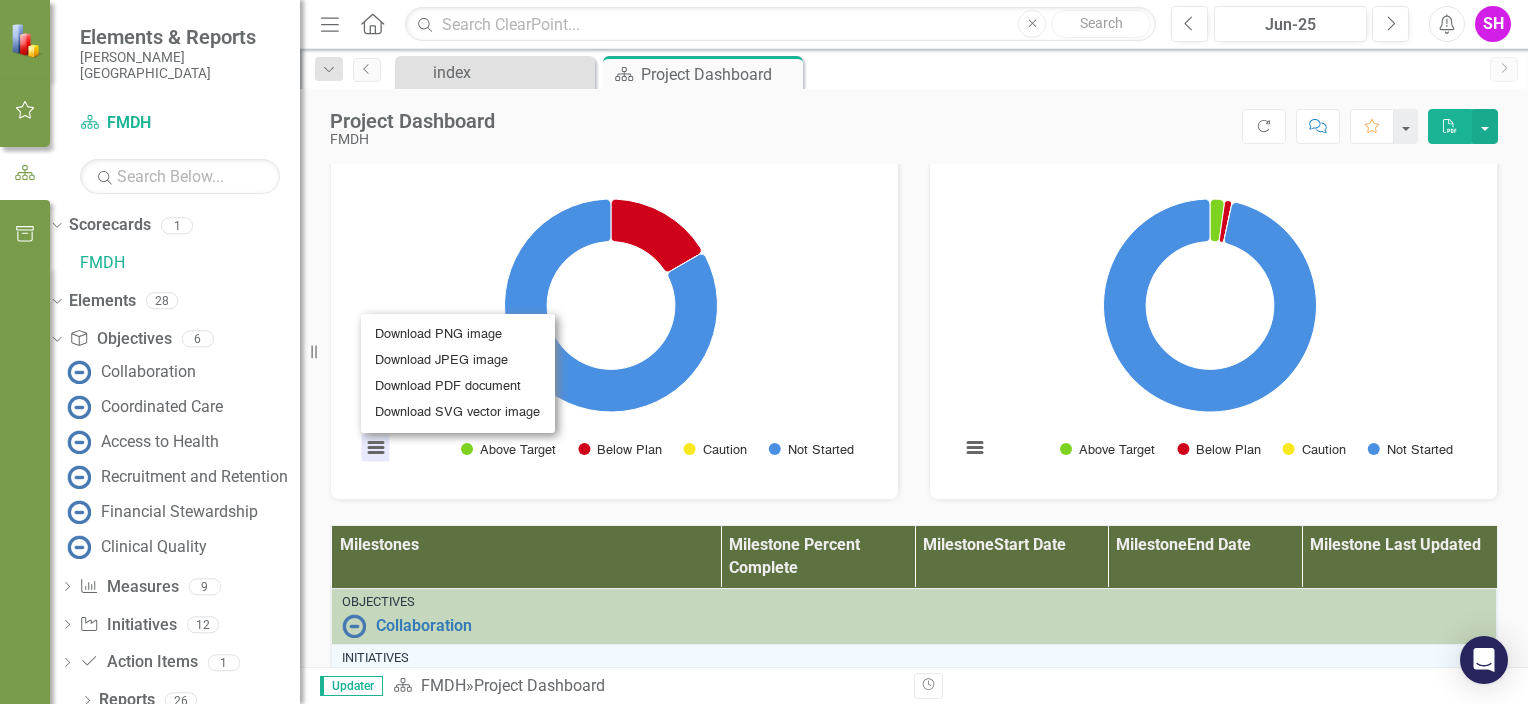 click 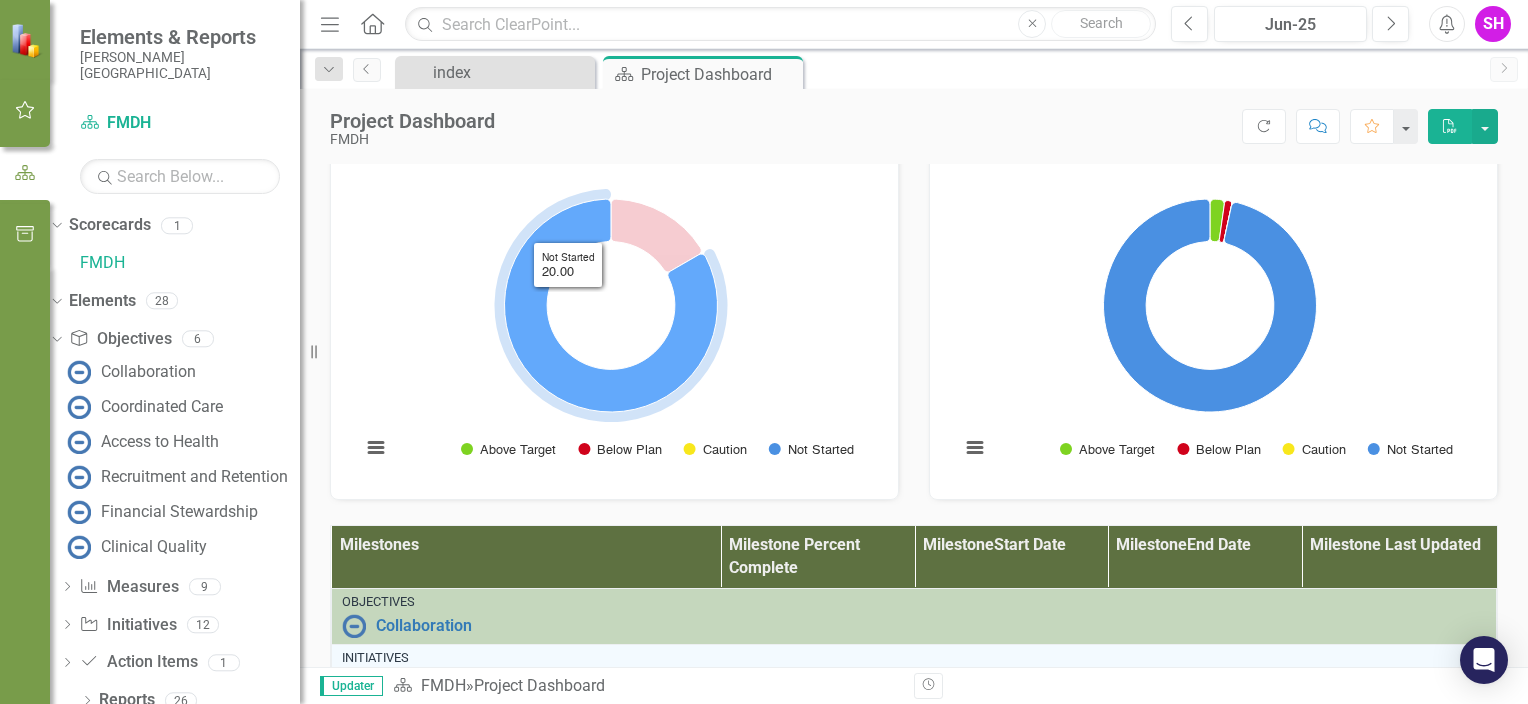 click 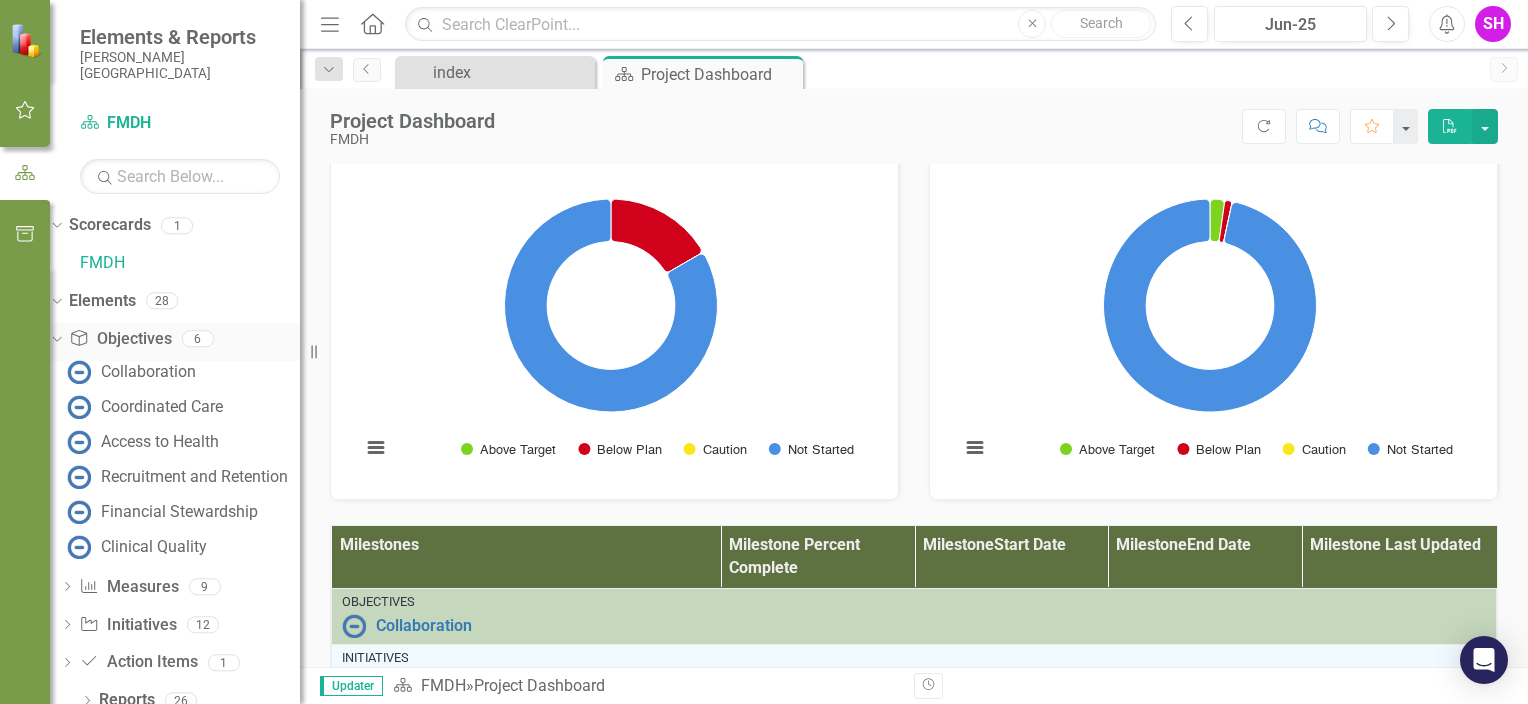 click on "Dropdown Objective Objectives 6" at bounding box center [175, 342] 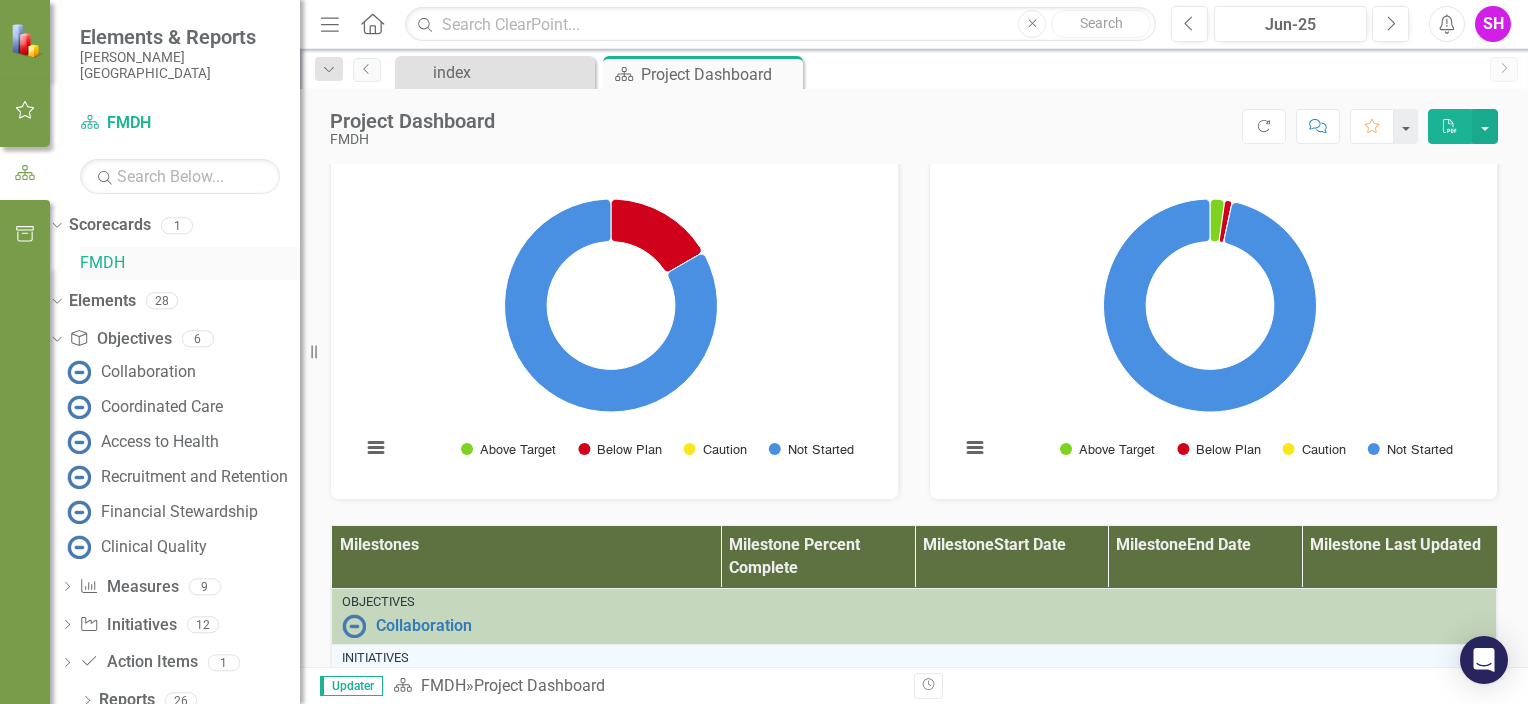 click on "FMDH" at bounding box center [190, 263] 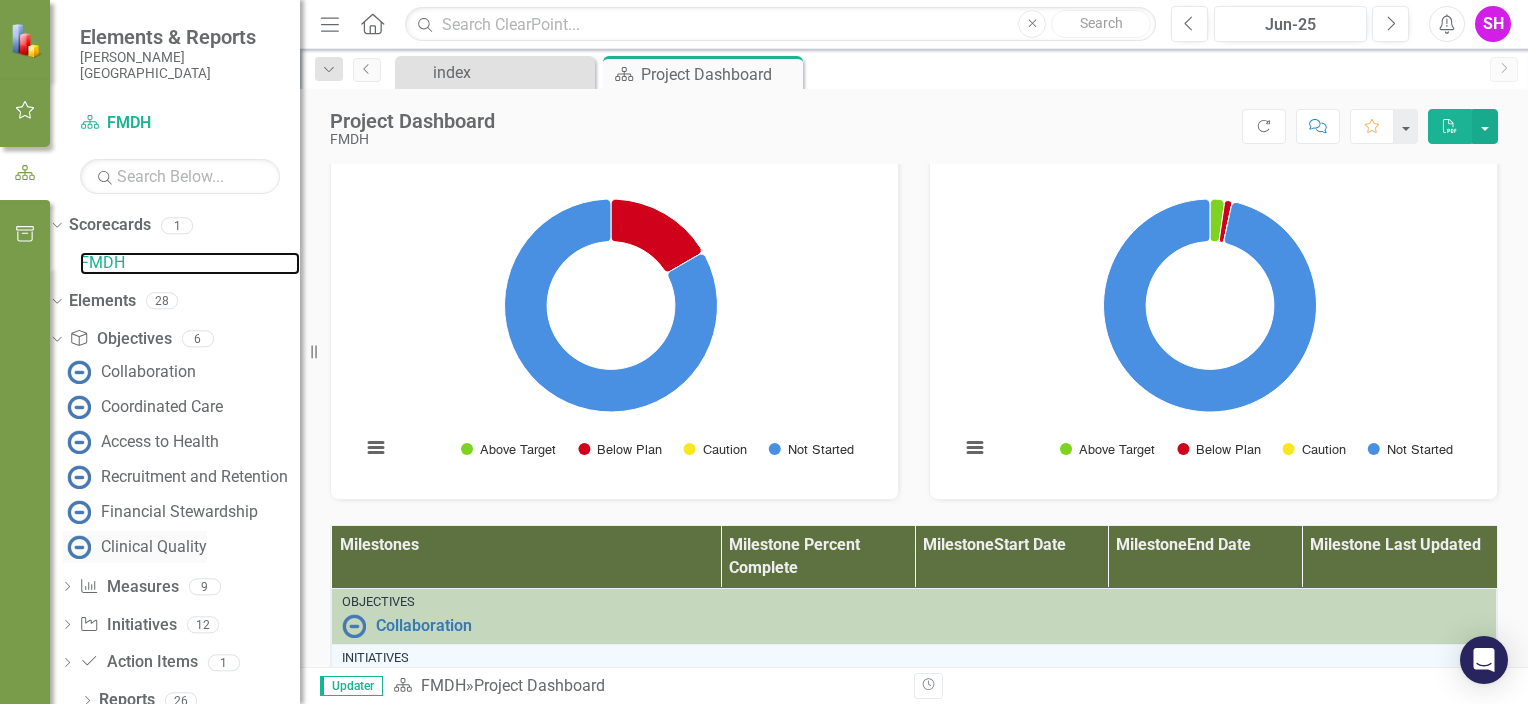 scroll, scrollTop: 17, scrollLeft: 0, axis: vertical 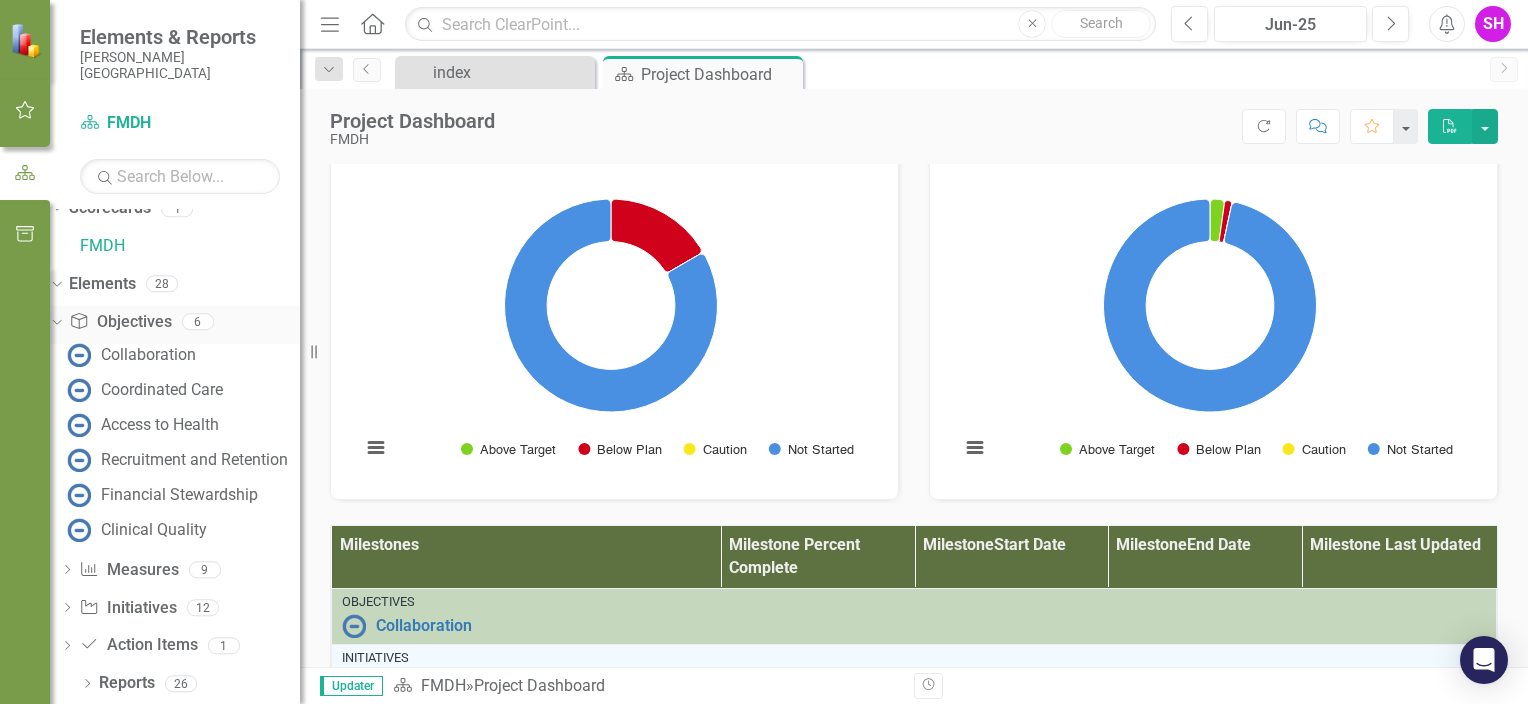 click on "Dropdown" 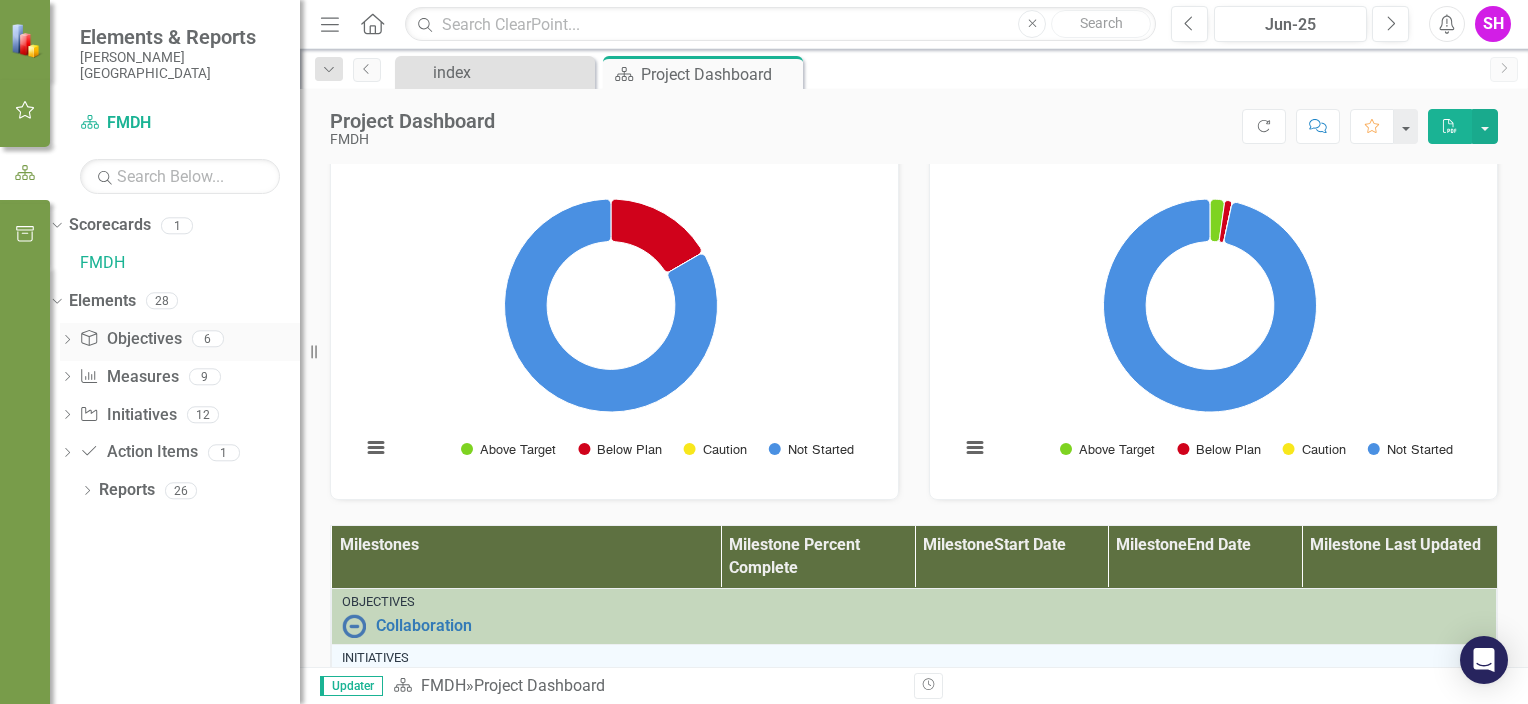 click on "Dropdown" 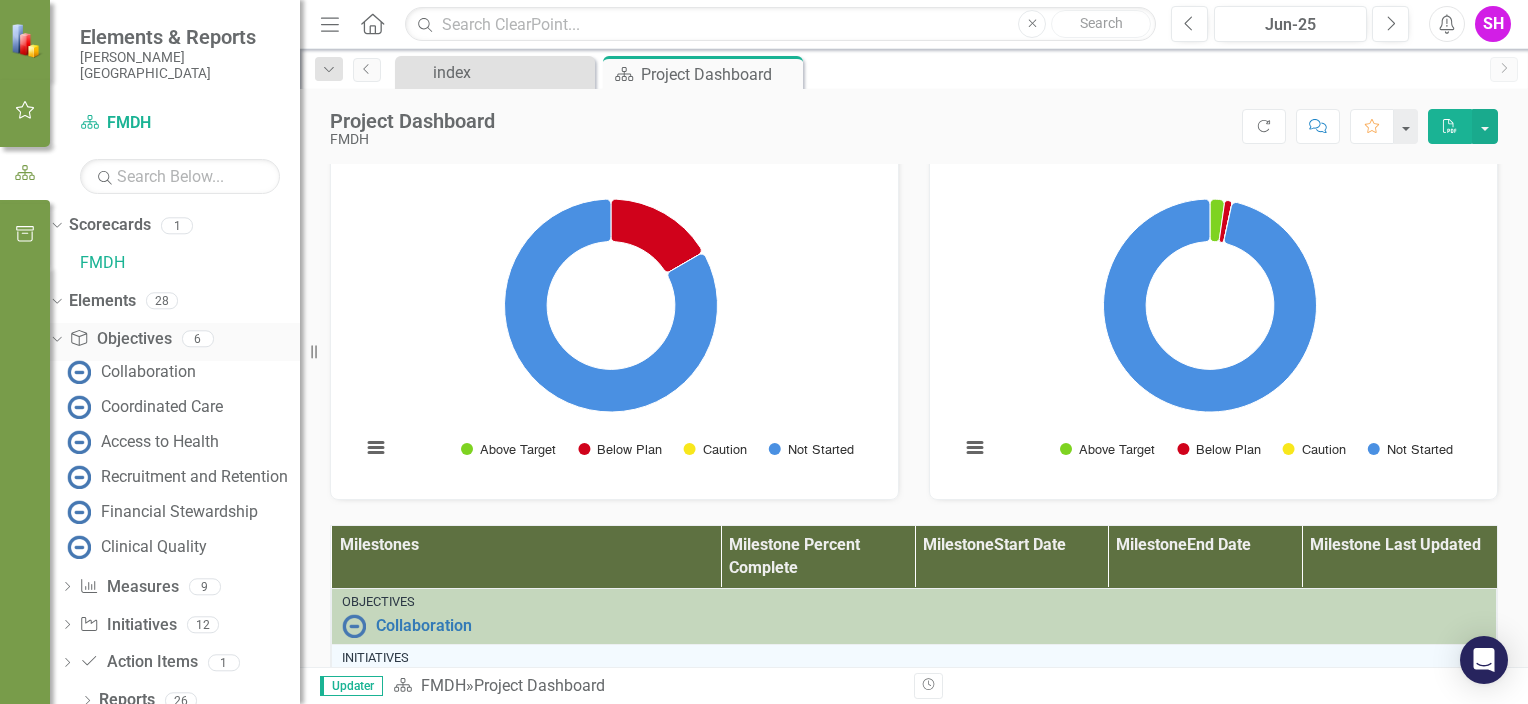 click on "Dropdown" 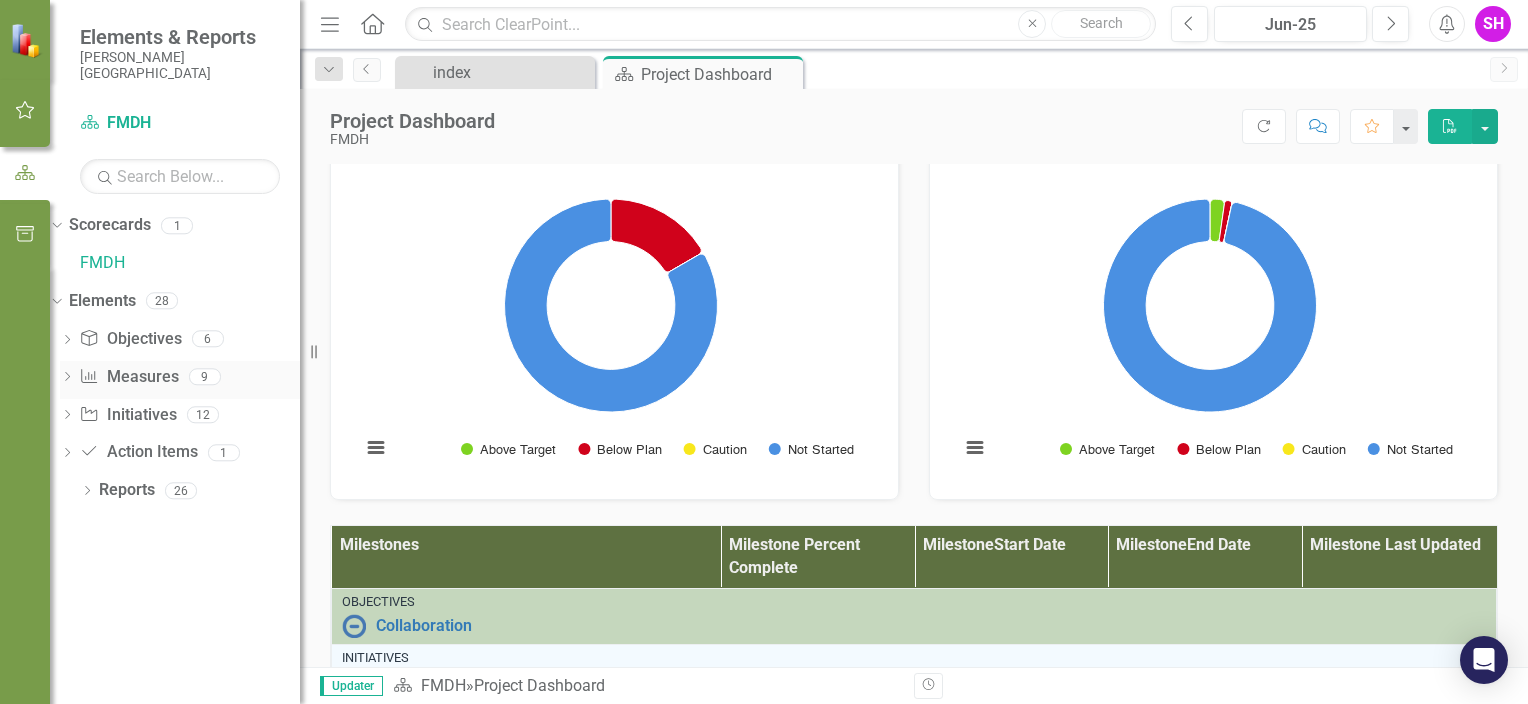 click on "Dropdown" at bounding box center [67, 379] 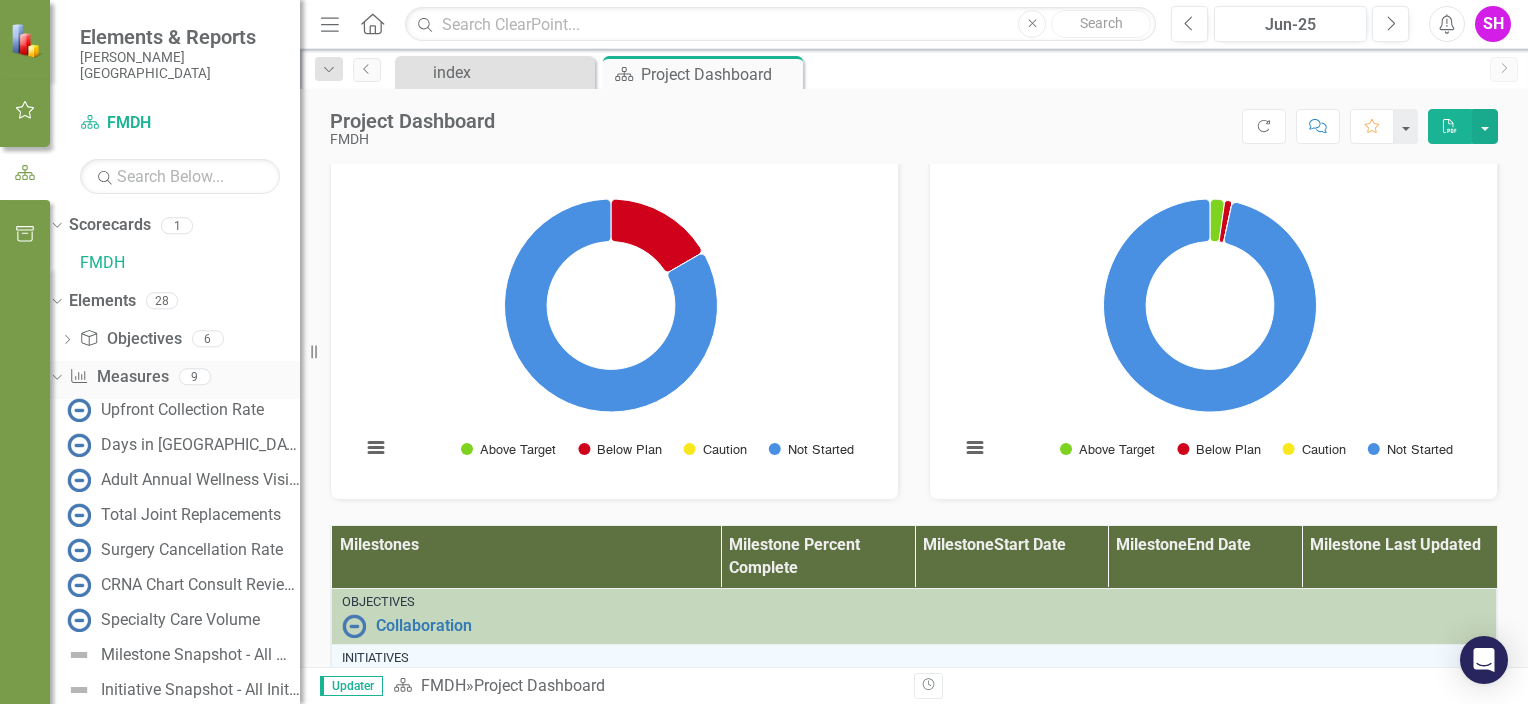 click on "Dropdown Measure Measures 9" at bounding box center (175, 380) 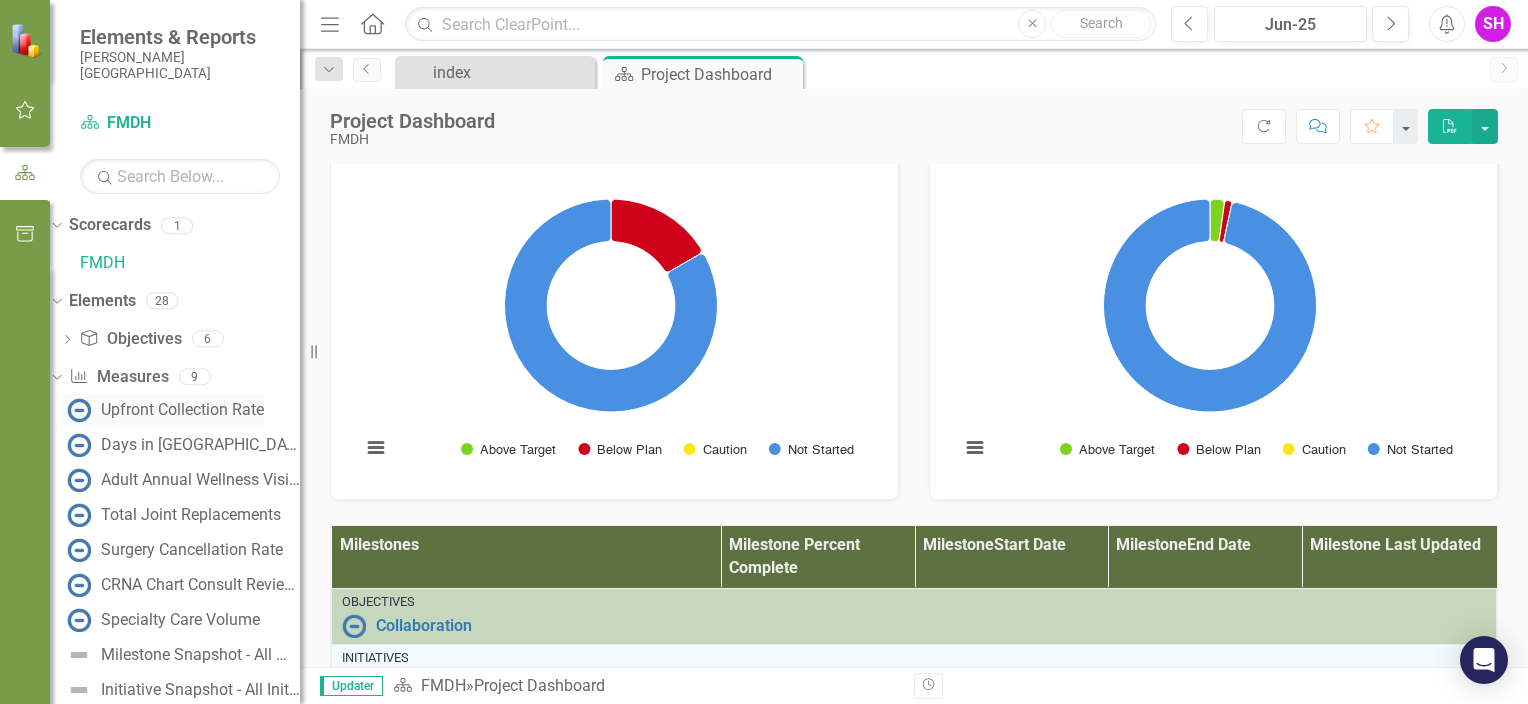 click on "Upfront Collection Rate" at bounding box center (182, 410) 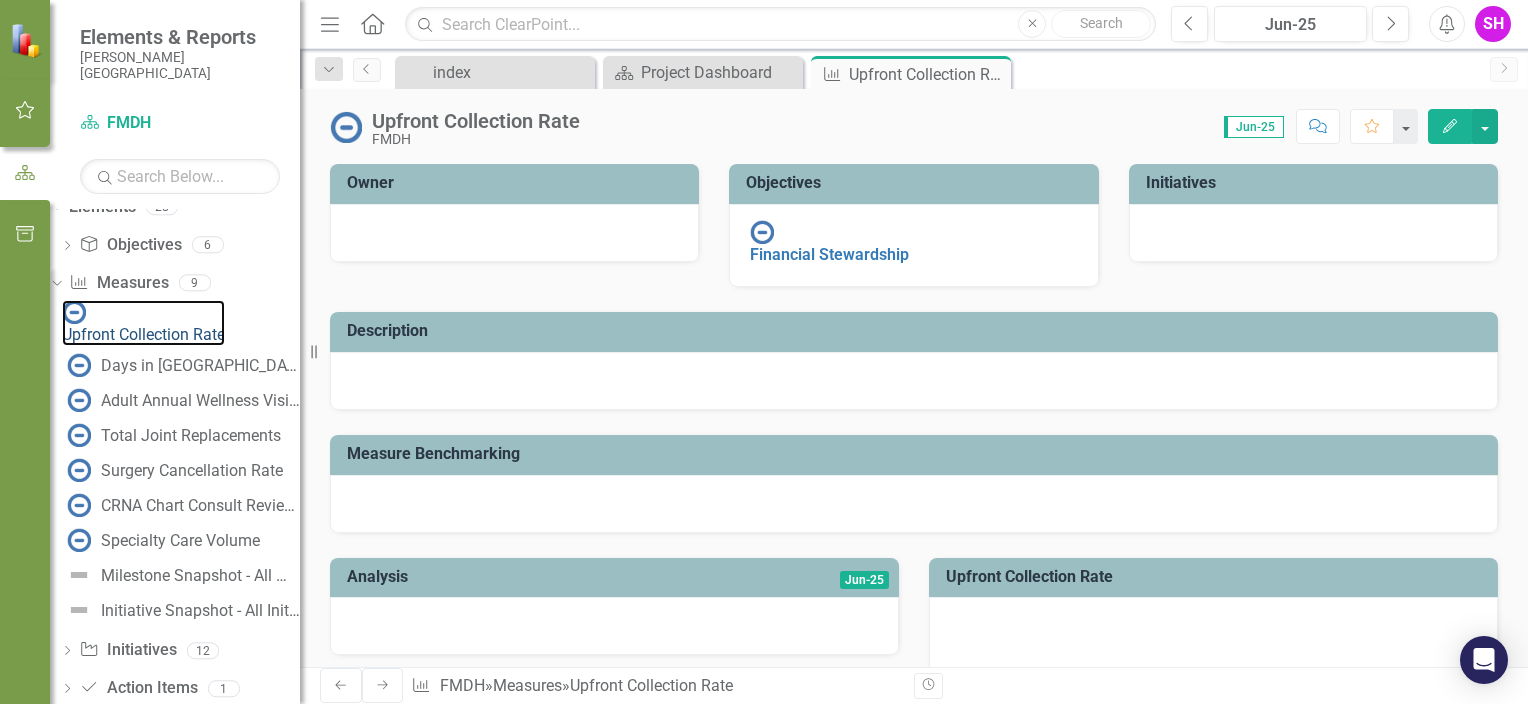 scroll, scrollTop: 122, scrollLeft: 0, axis: vertical 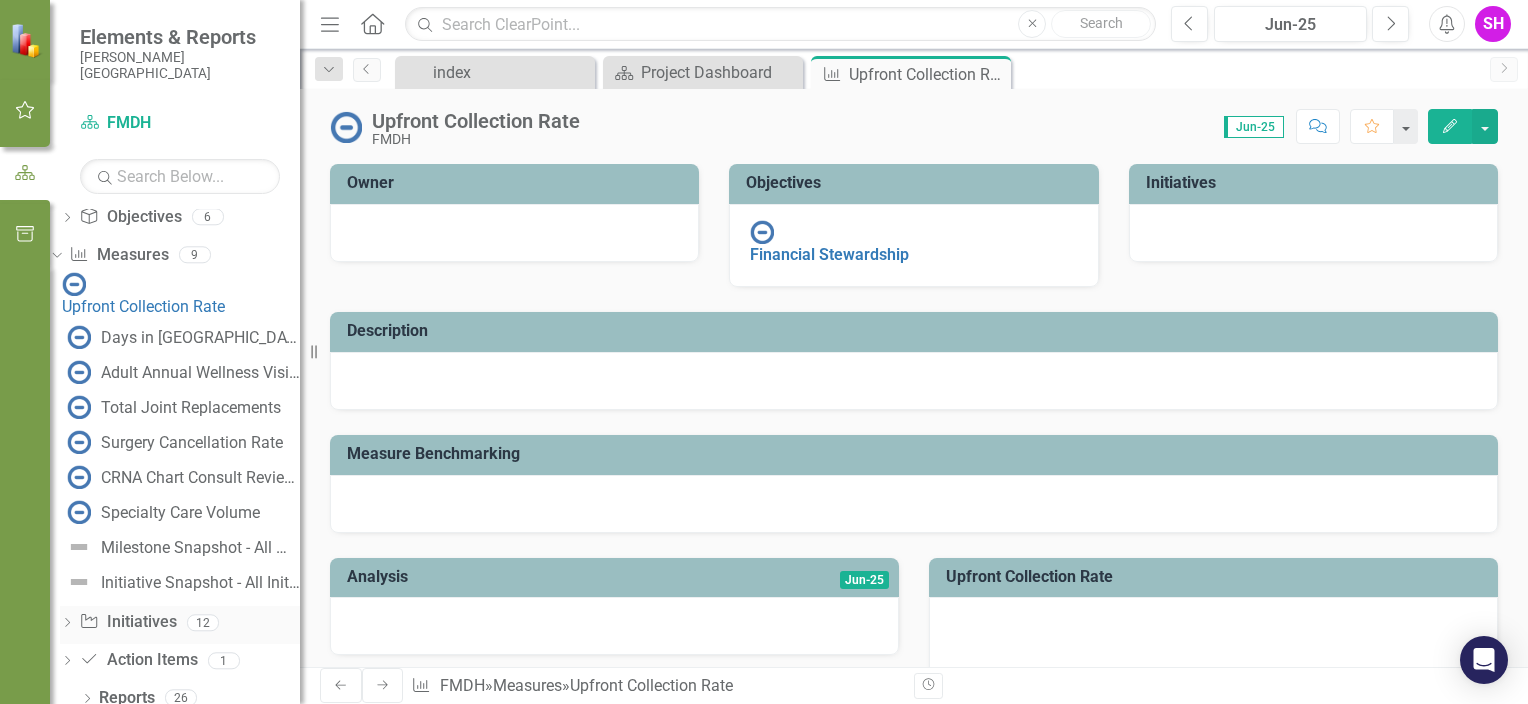 click on "Dropdown" 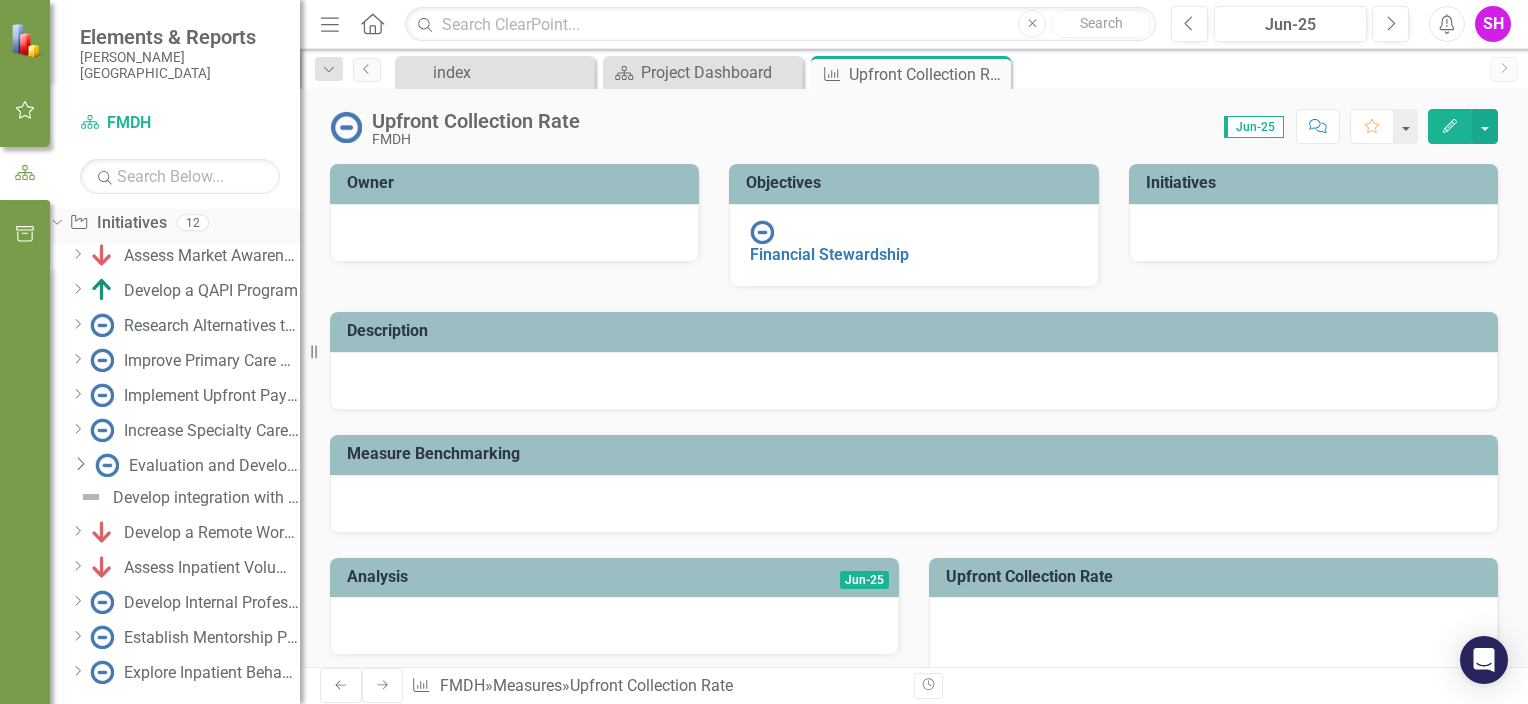scroll, scrollTop: 261, scrollLeft: 0, axis: vertical 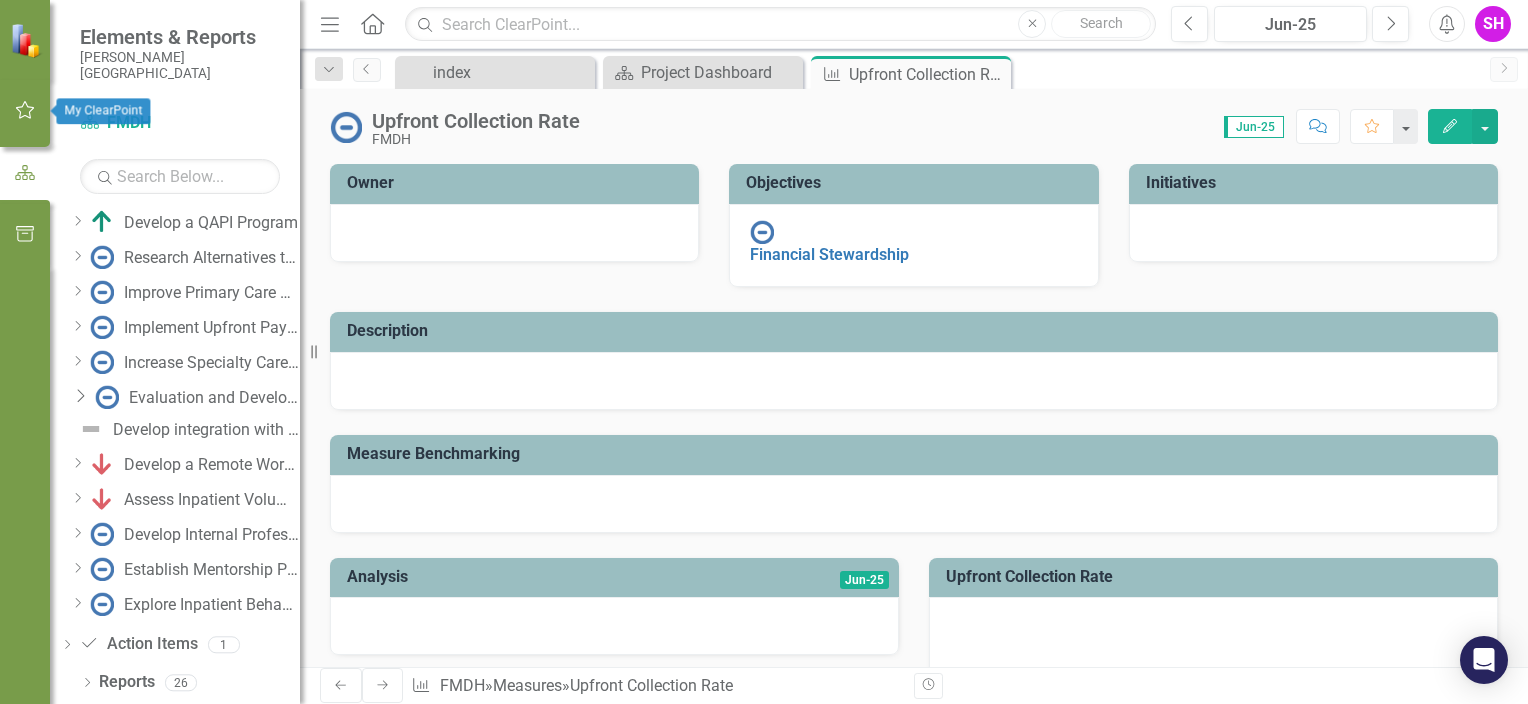click at bounding box center [25, 111] 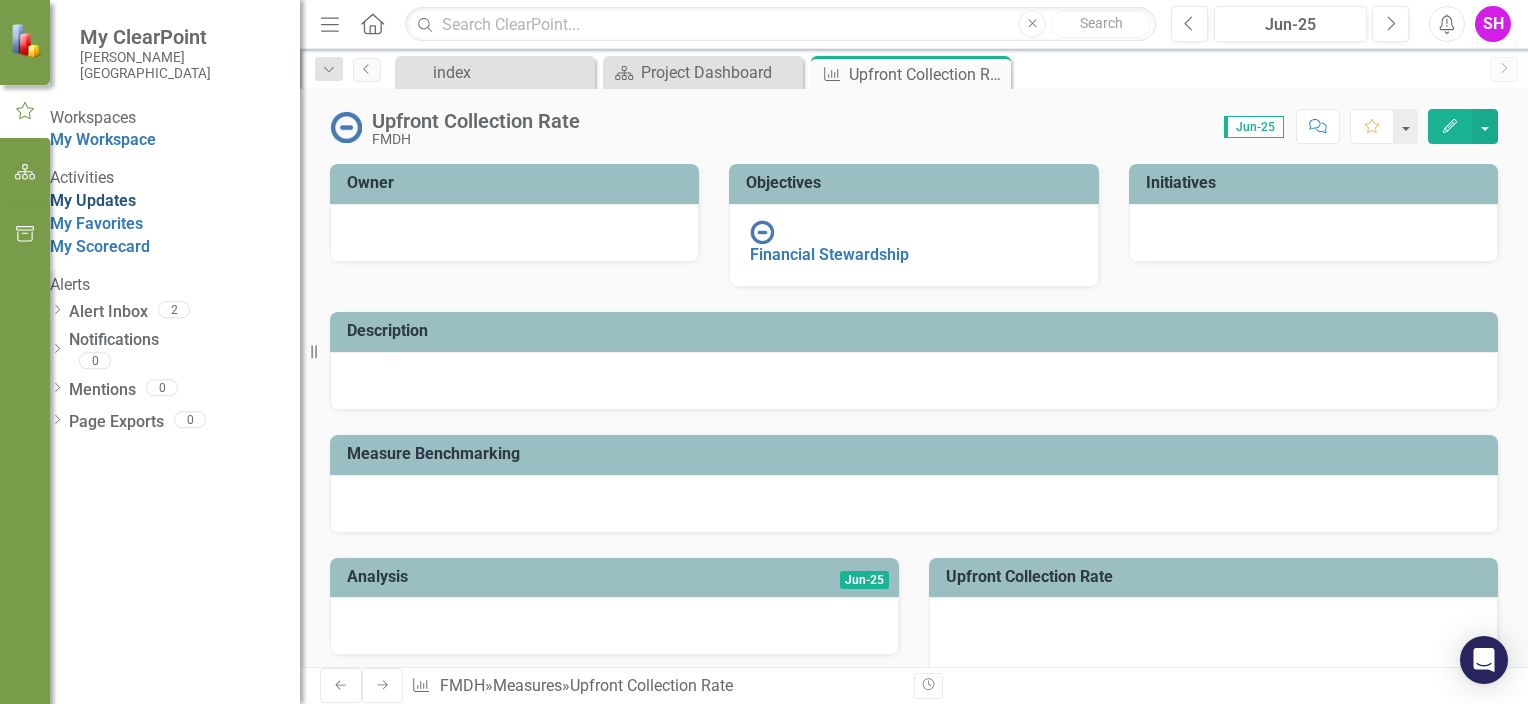click on "My Updates" at bounding box center (93, 200) 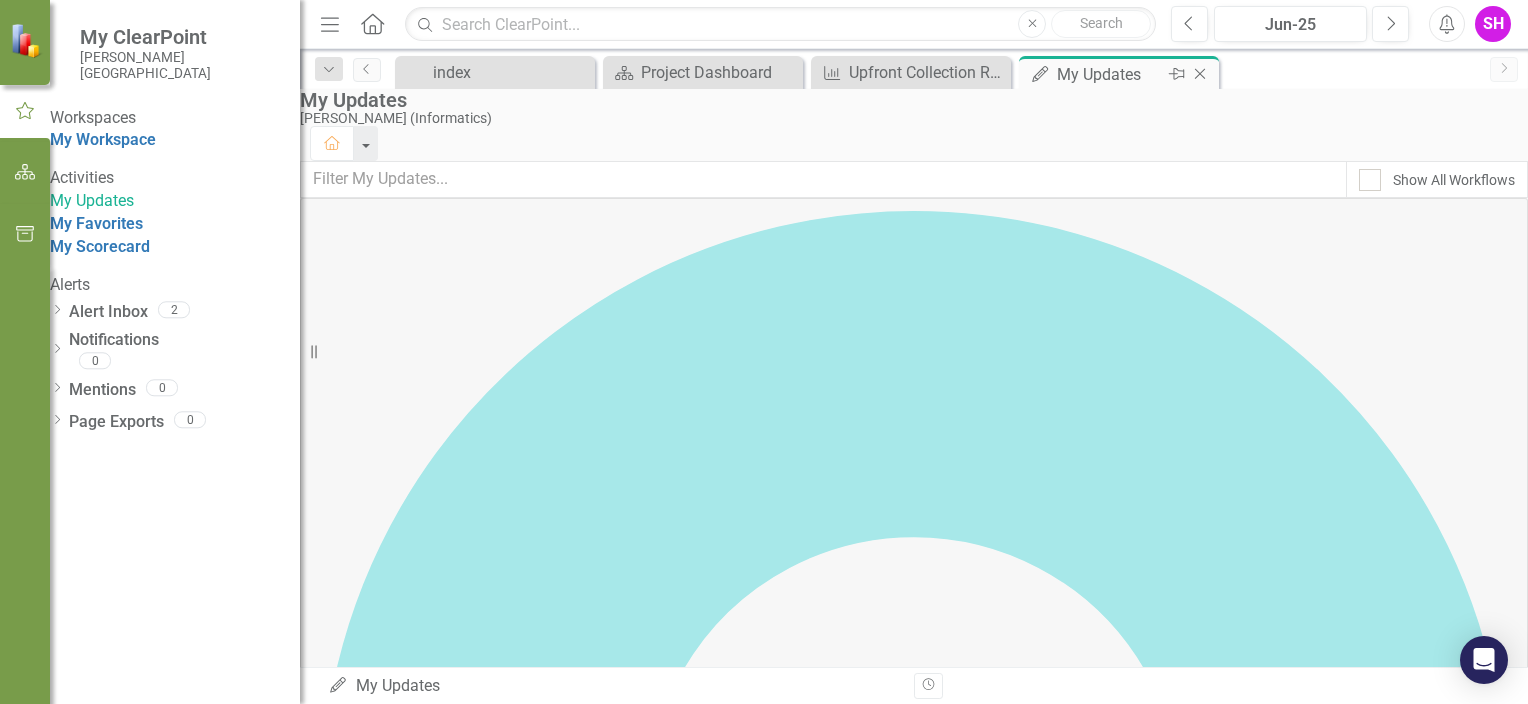 click on "Pin" 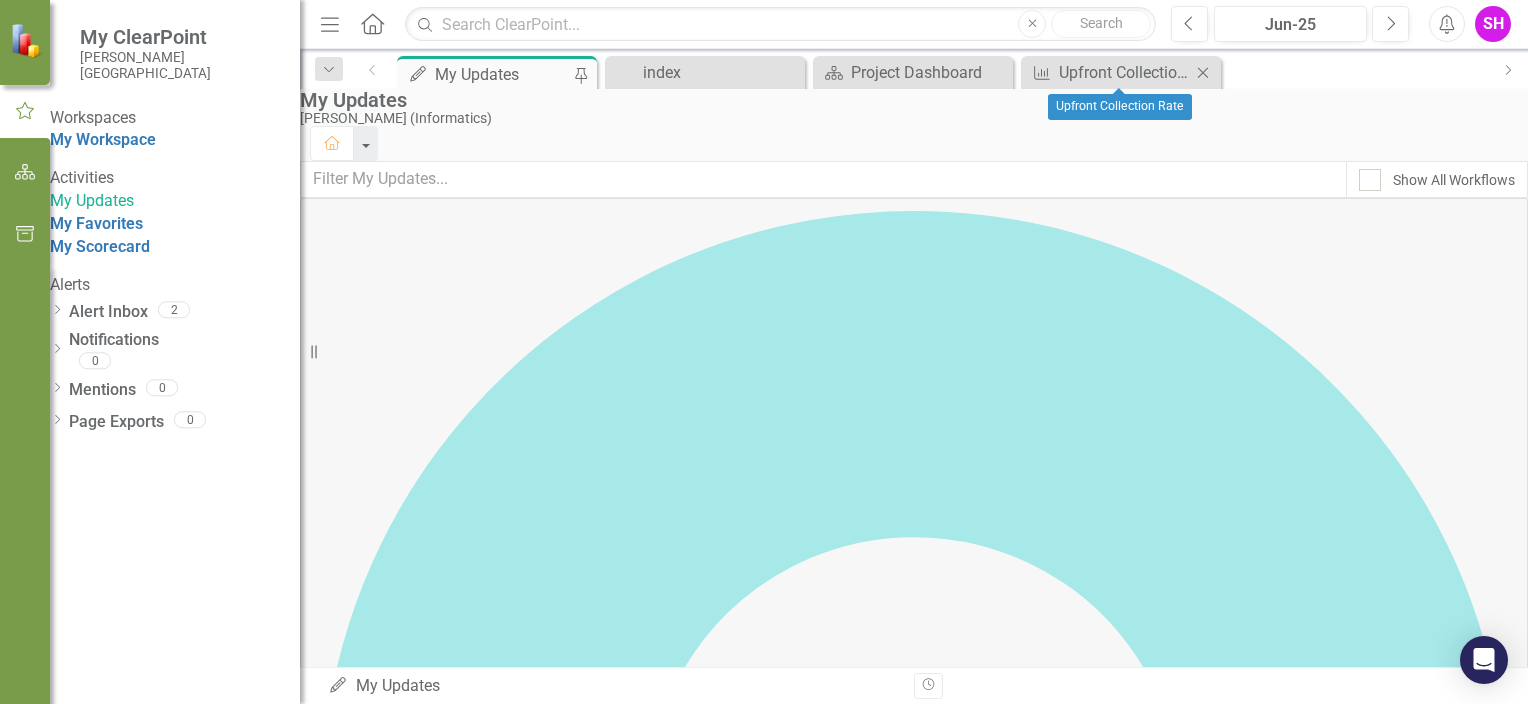 click on "Close" 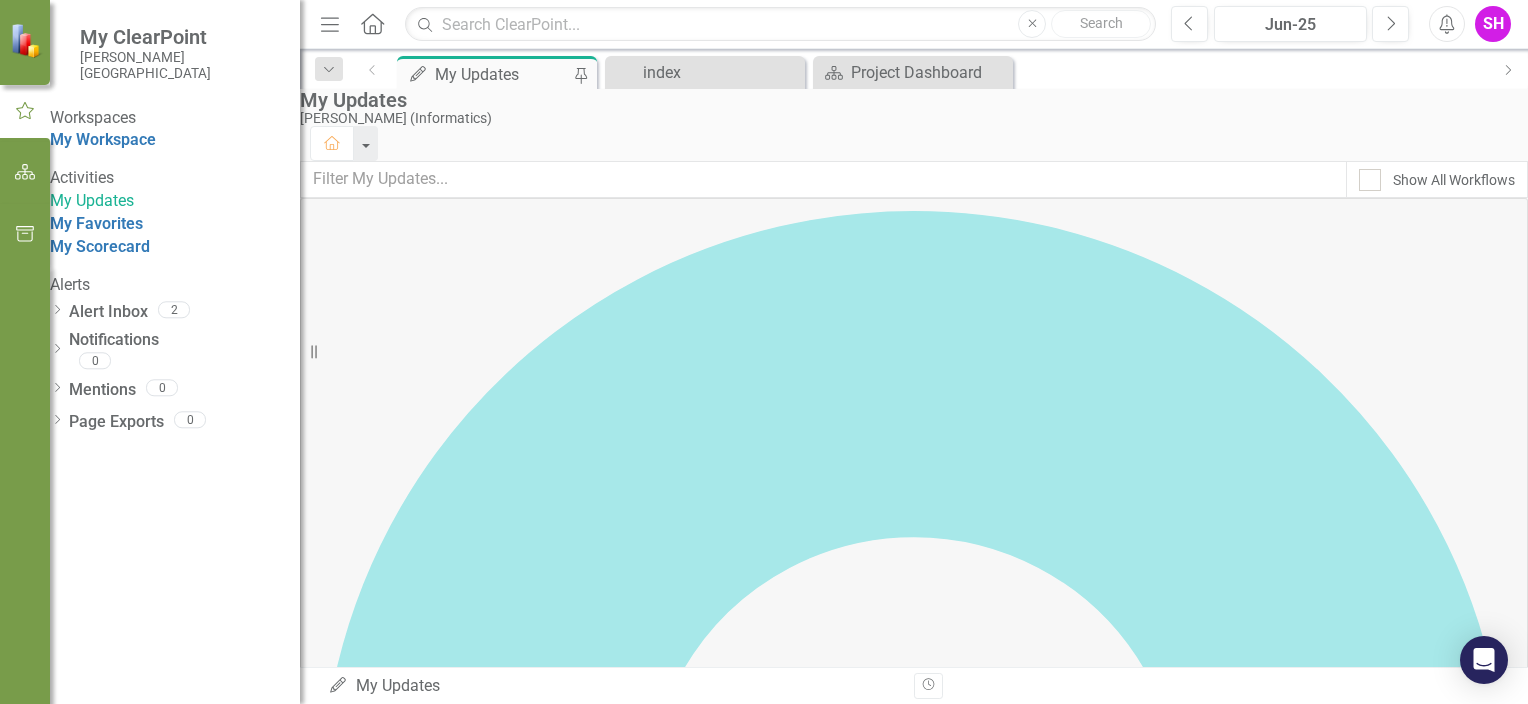 scroll, scrollTop: 576, scrollLeft: 0, axis: vertical 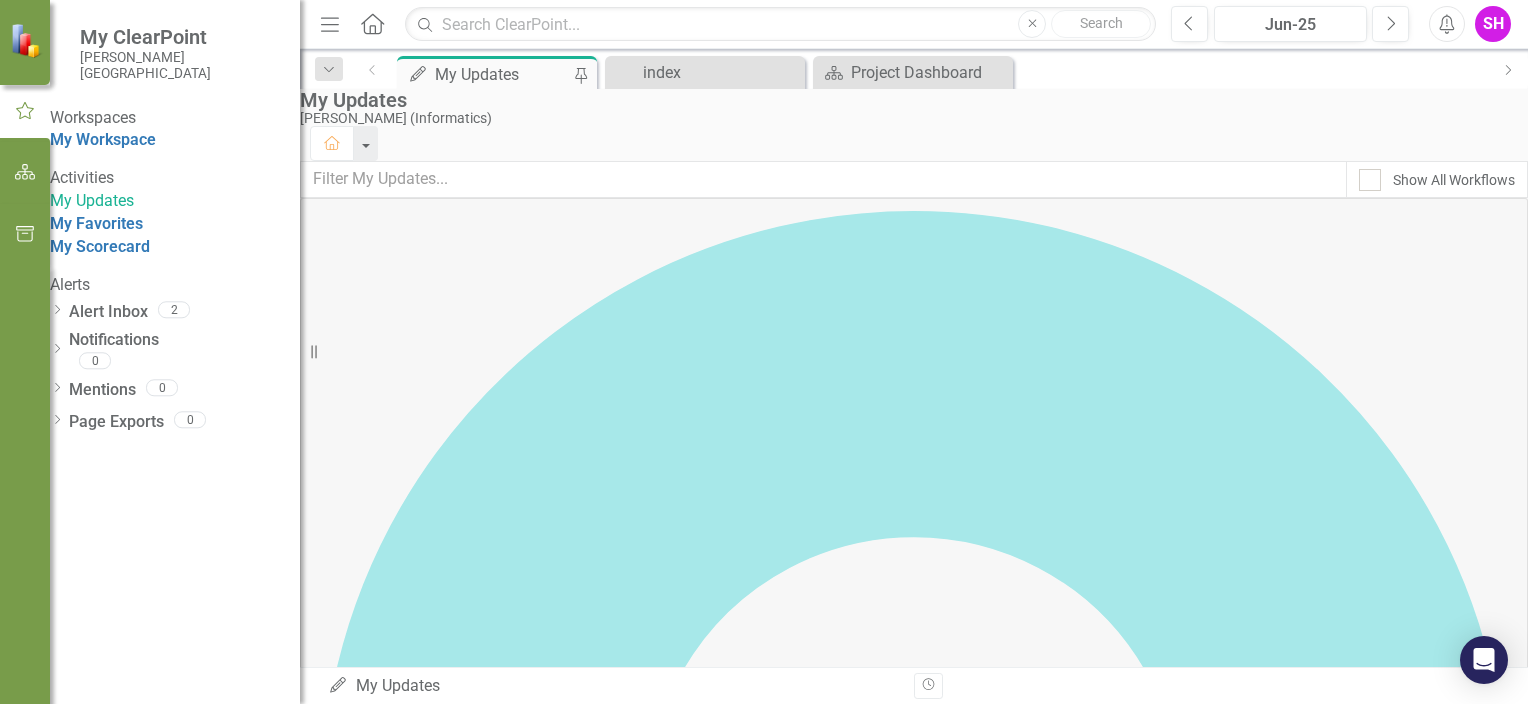 click on "Implement Upfront Payment Processing and Estimates" at bounding box center (498, 2134) 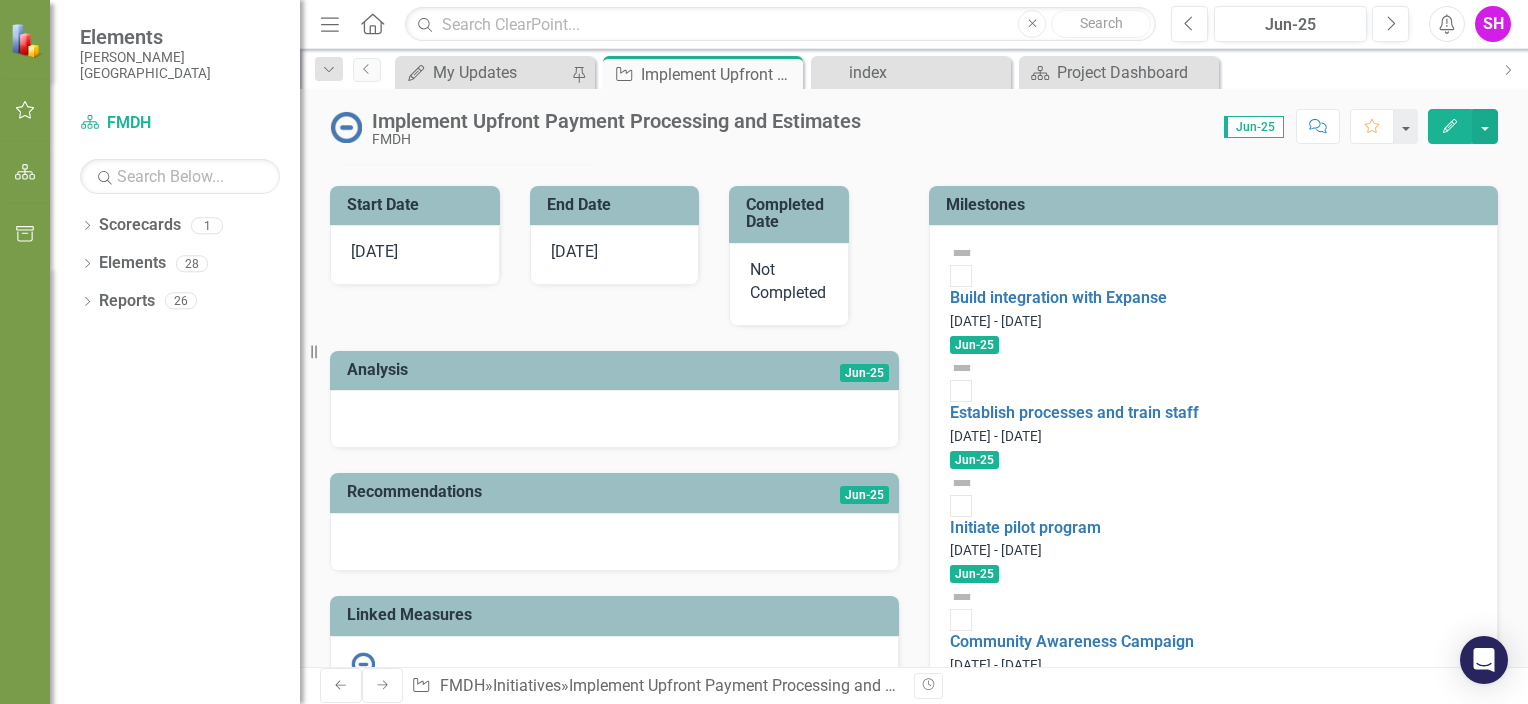 scroll, scrollTop: 443, scrollLeft: 0, axis: vertical 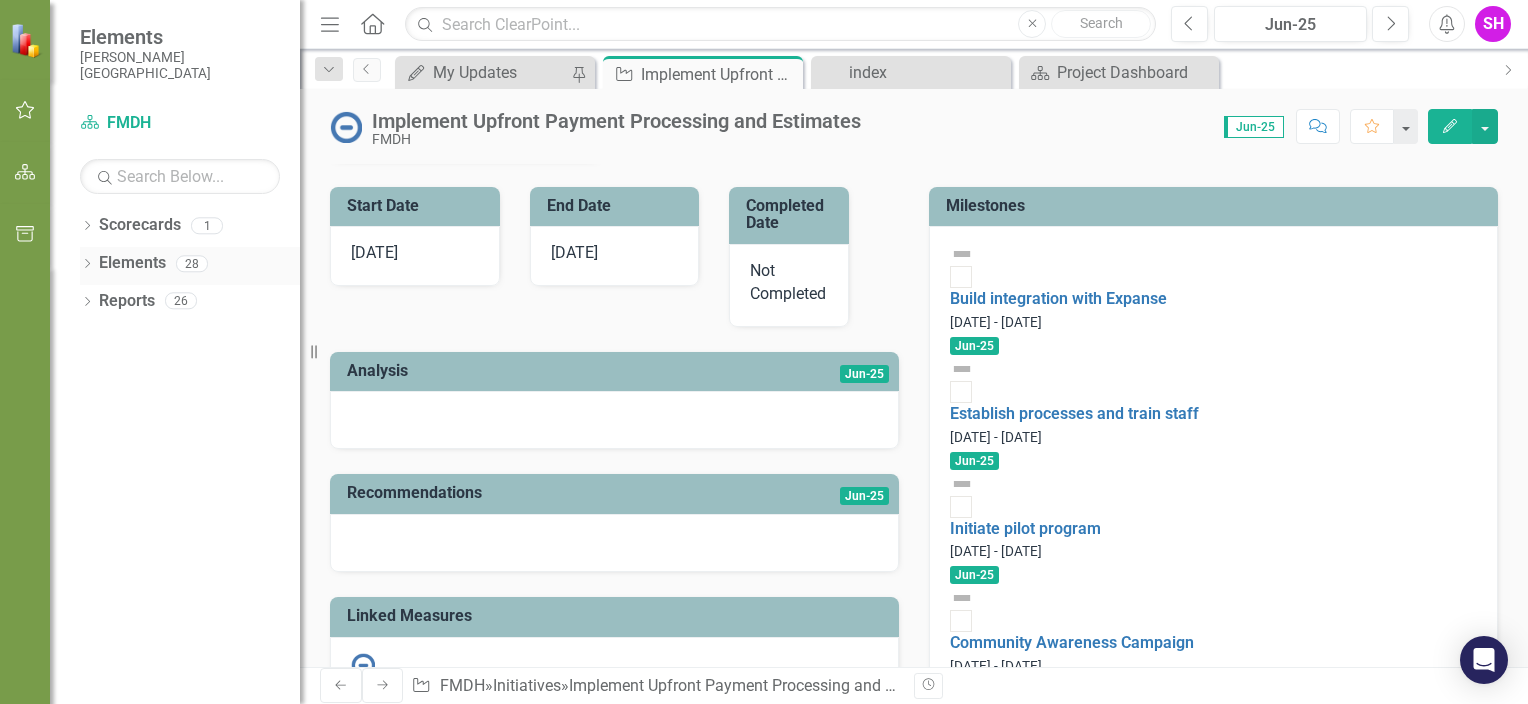 click on "Dropdown" 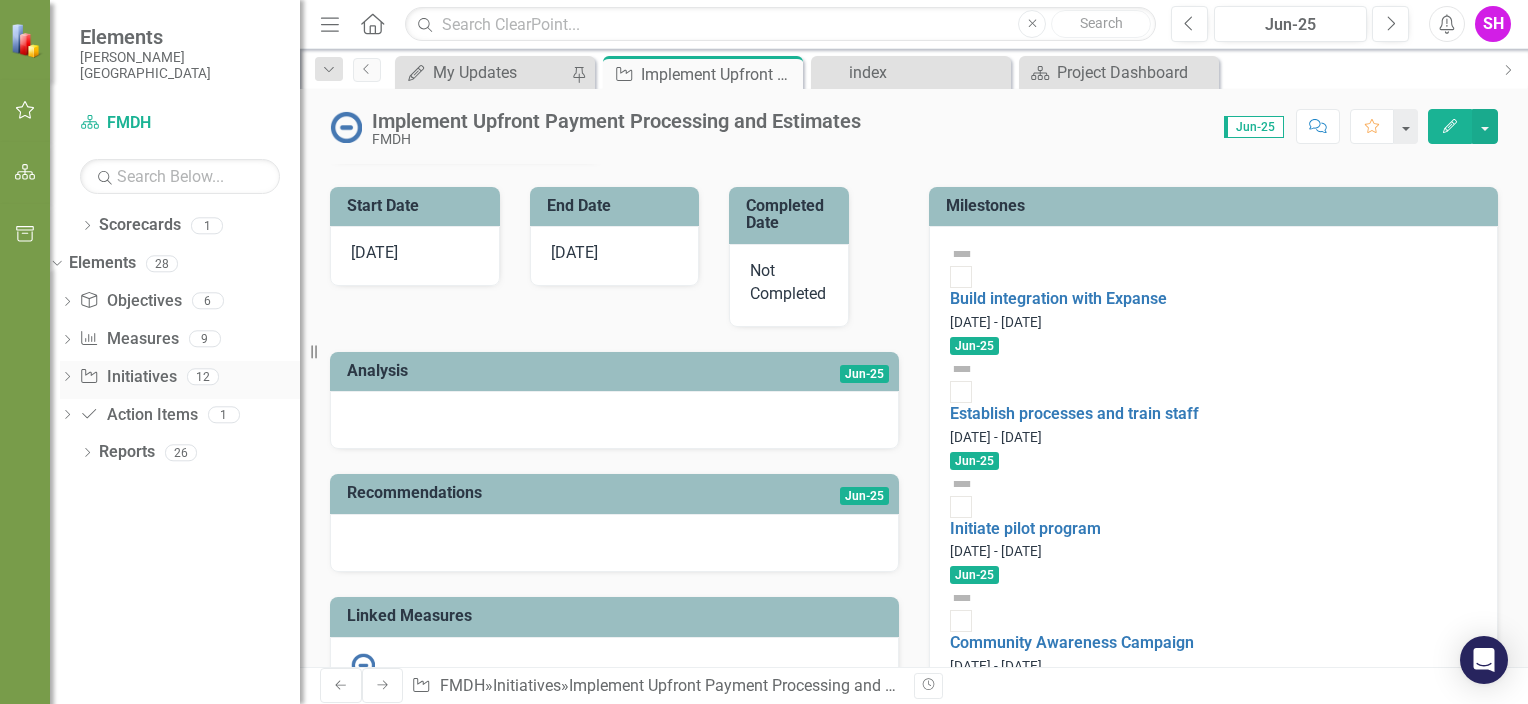 click on "Dropdown" 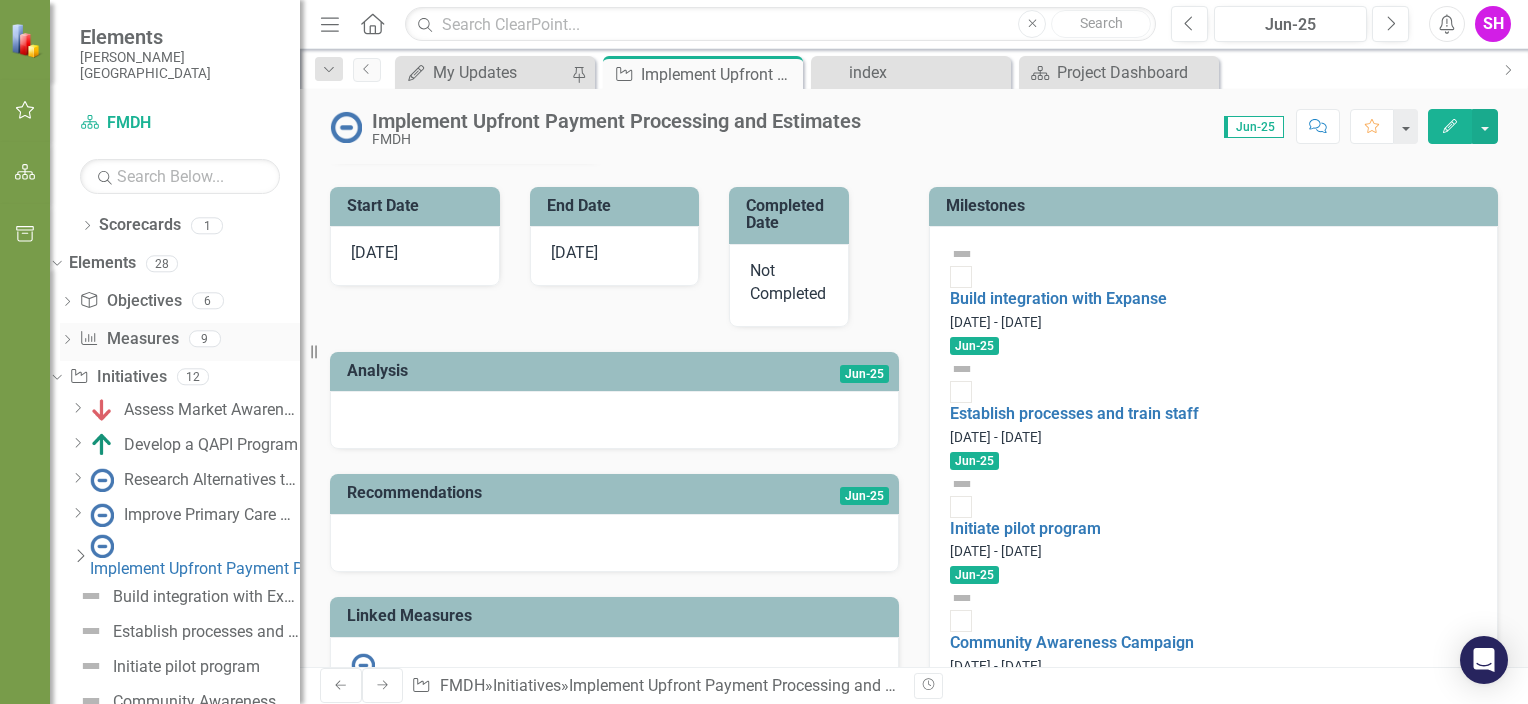 click 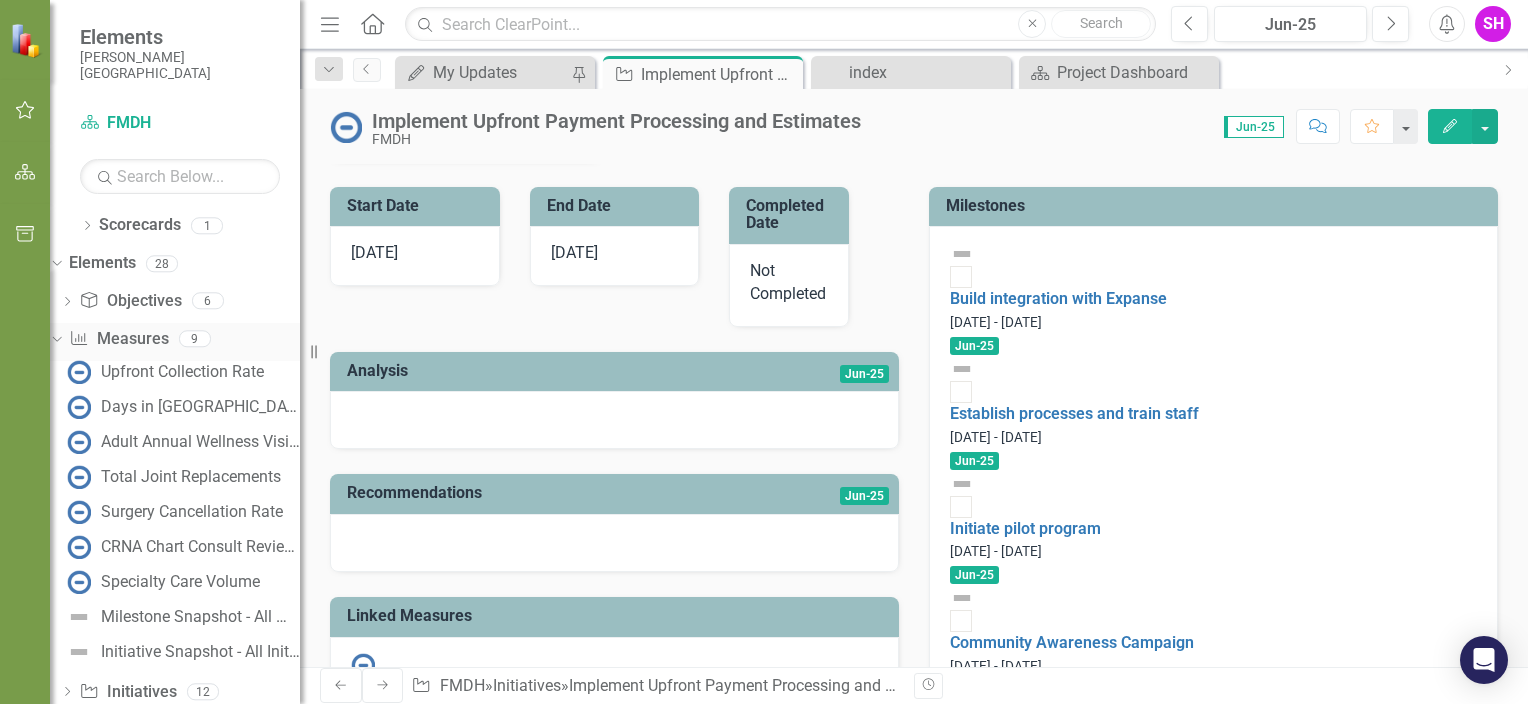 click on "Dropdown" 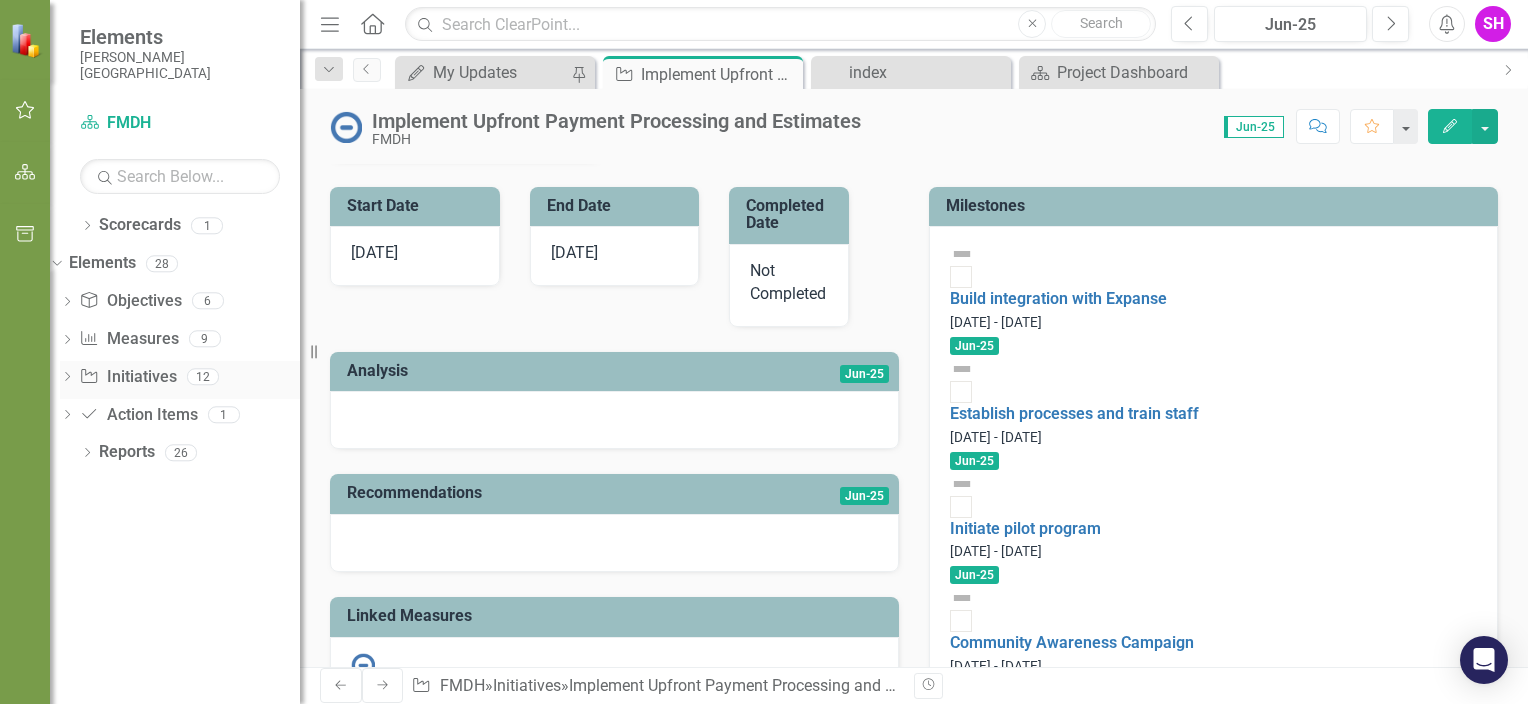 click on "Dropdown" 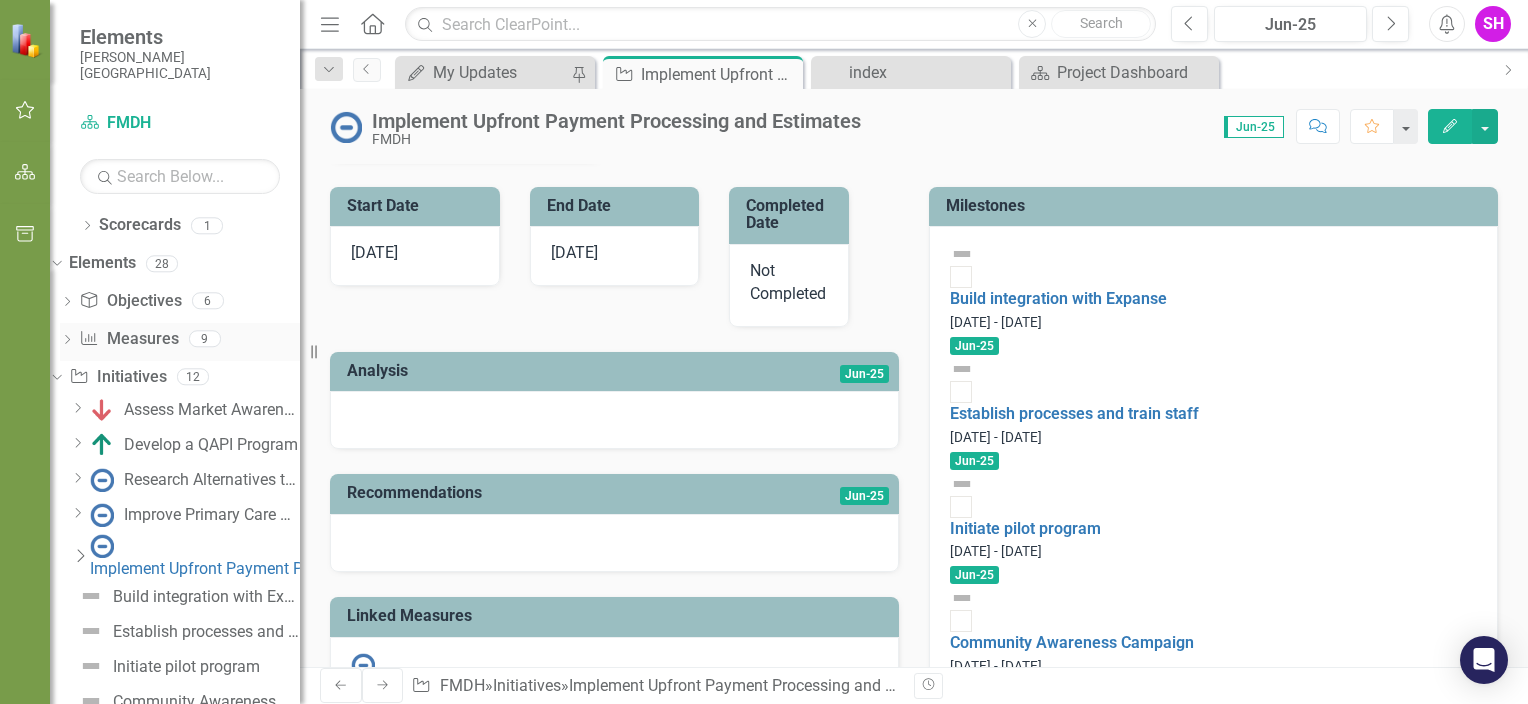 click on "Dropdown" 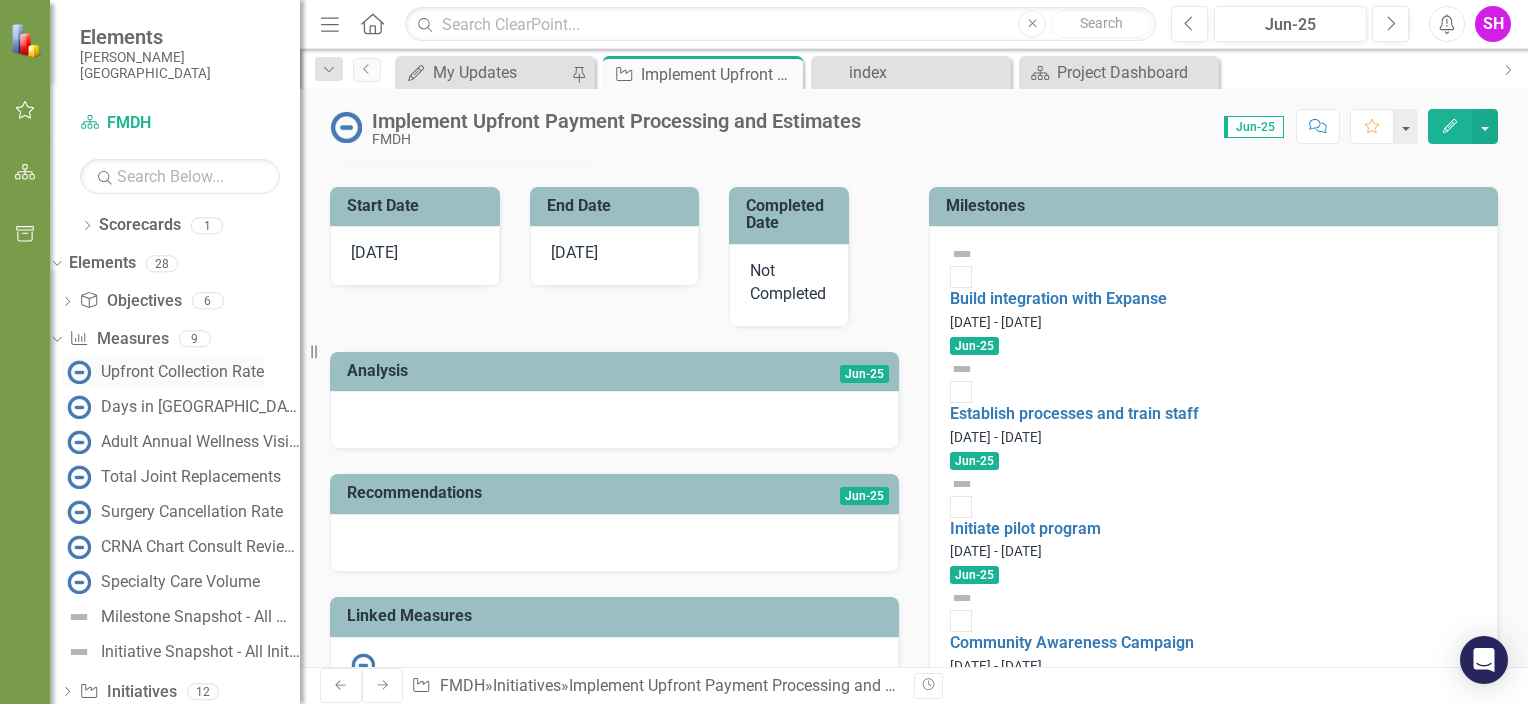 click on "Upfront Collection Rate" at bounding box center (182, 372) 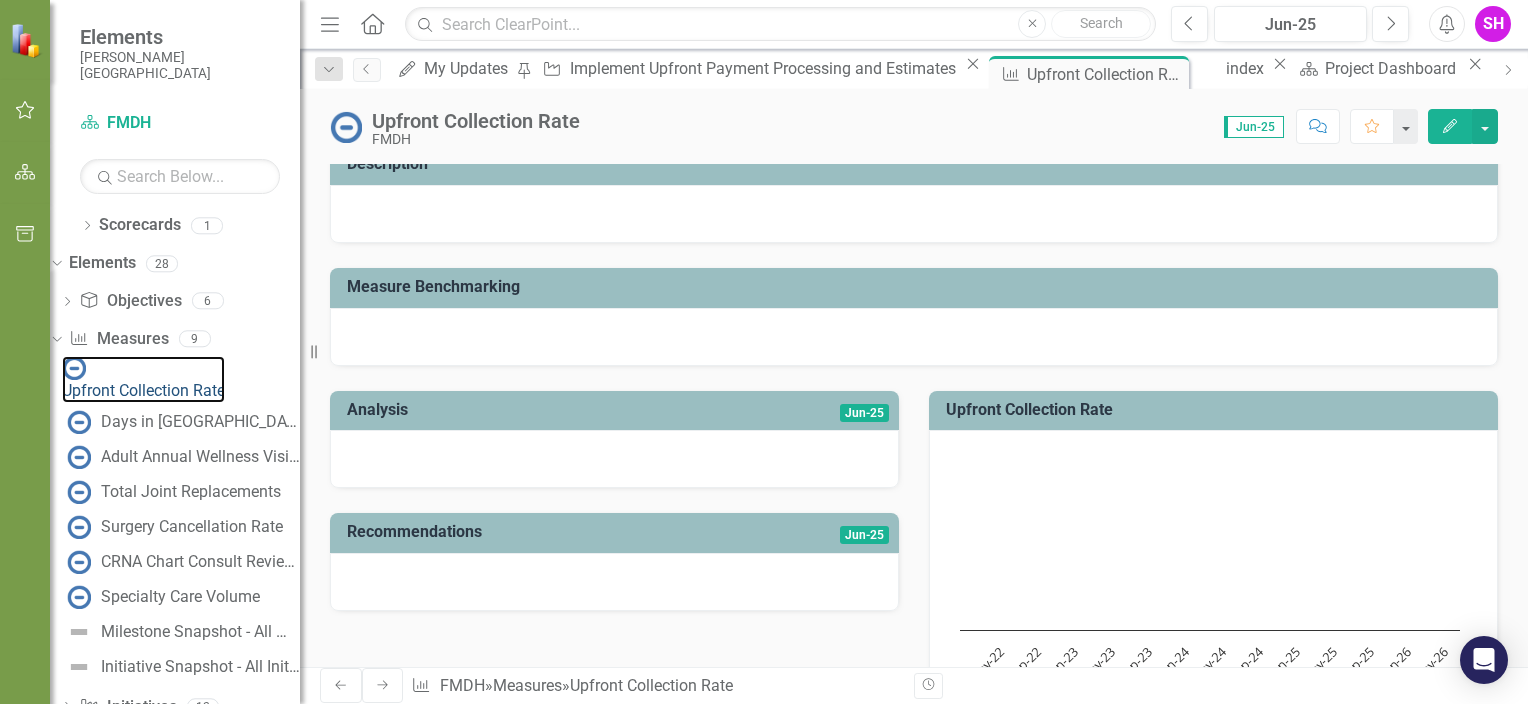 scroll, scrollTop: 100, scrollLeft: 0, axis: vertical 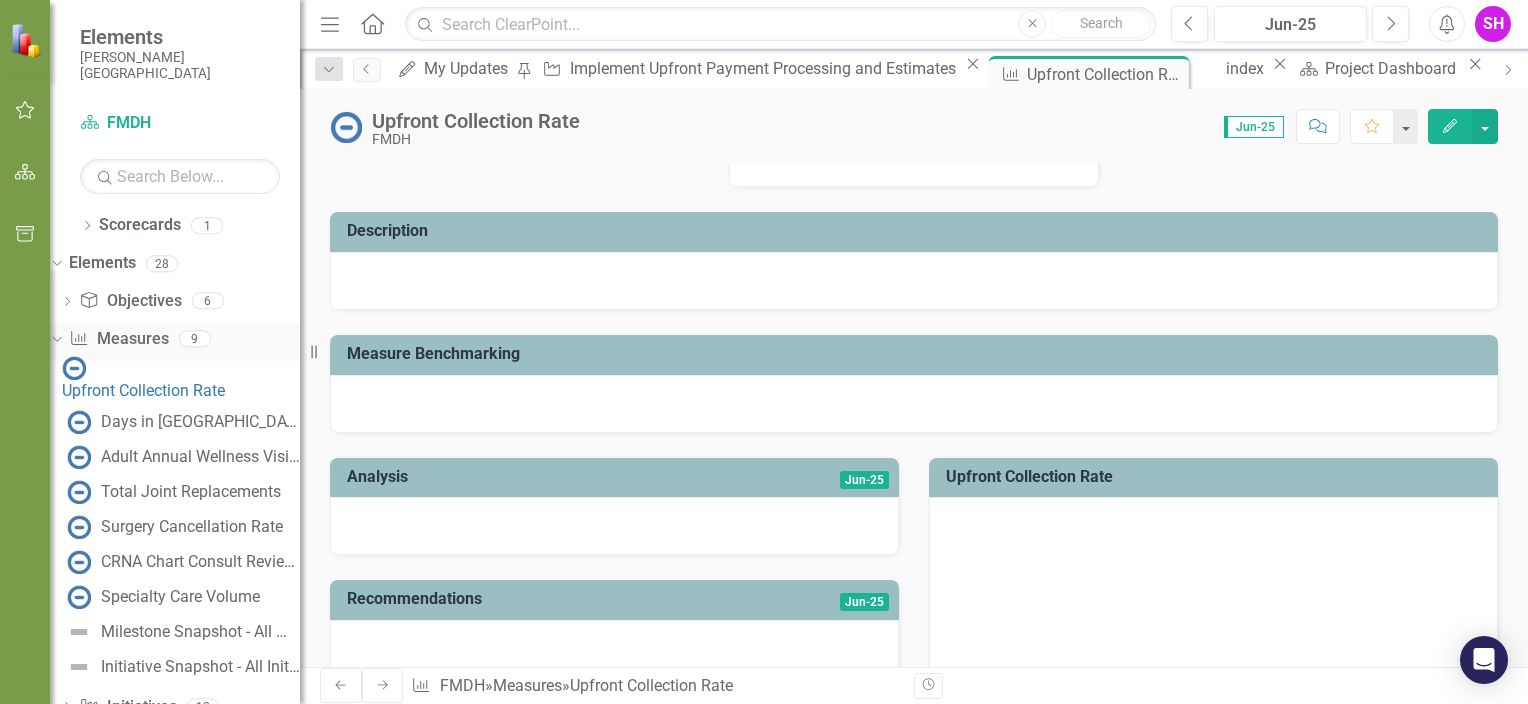 click on "Dropdown" 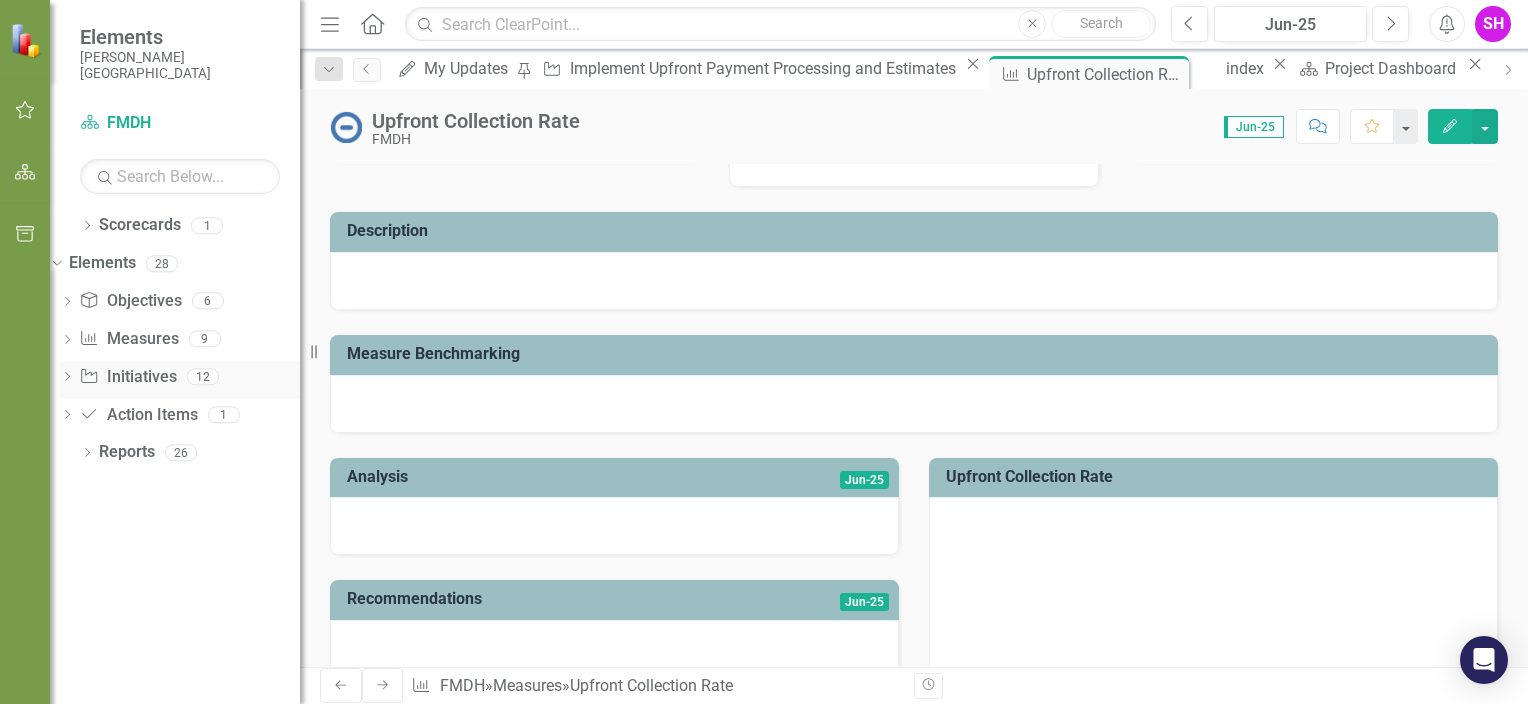 click on "Dropdown" at bounding box center (67, 379) 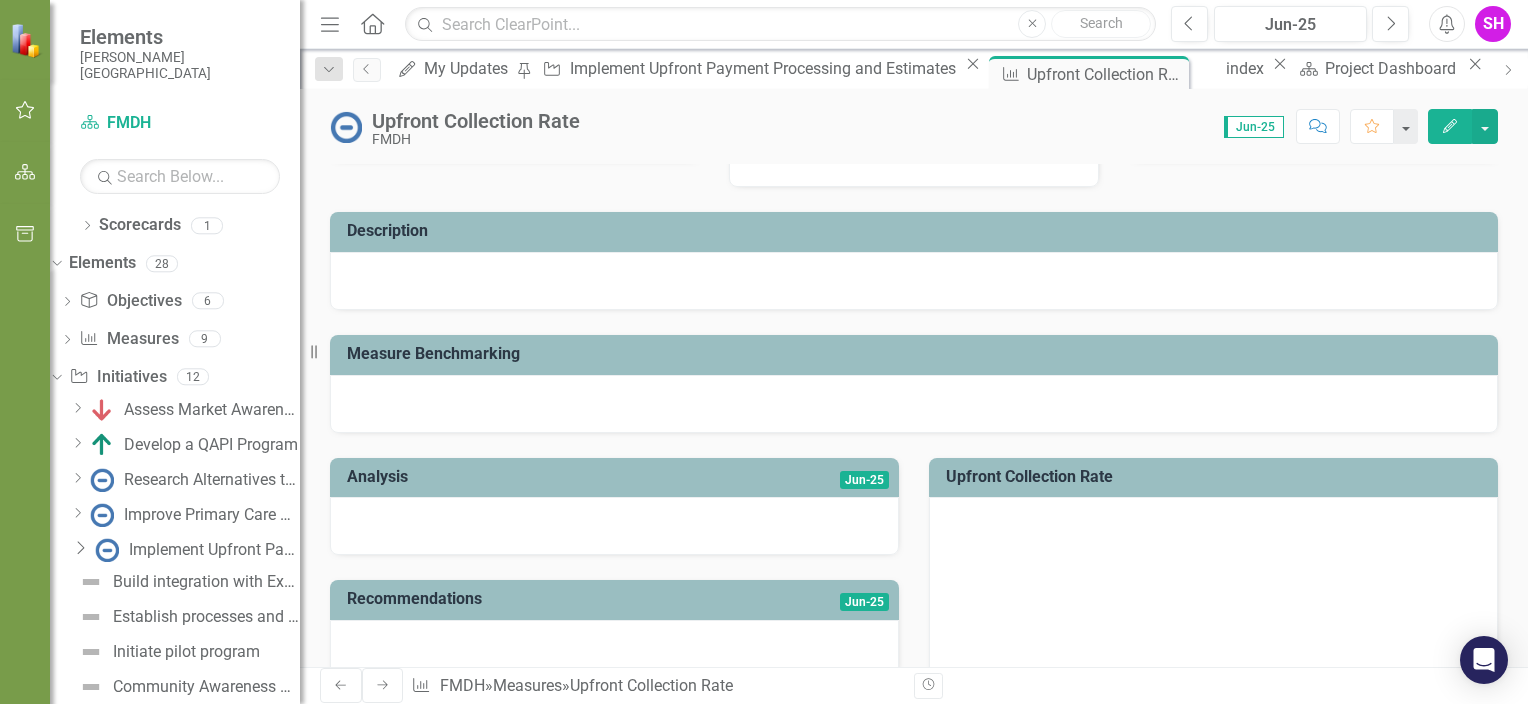 click on "Dropdown" 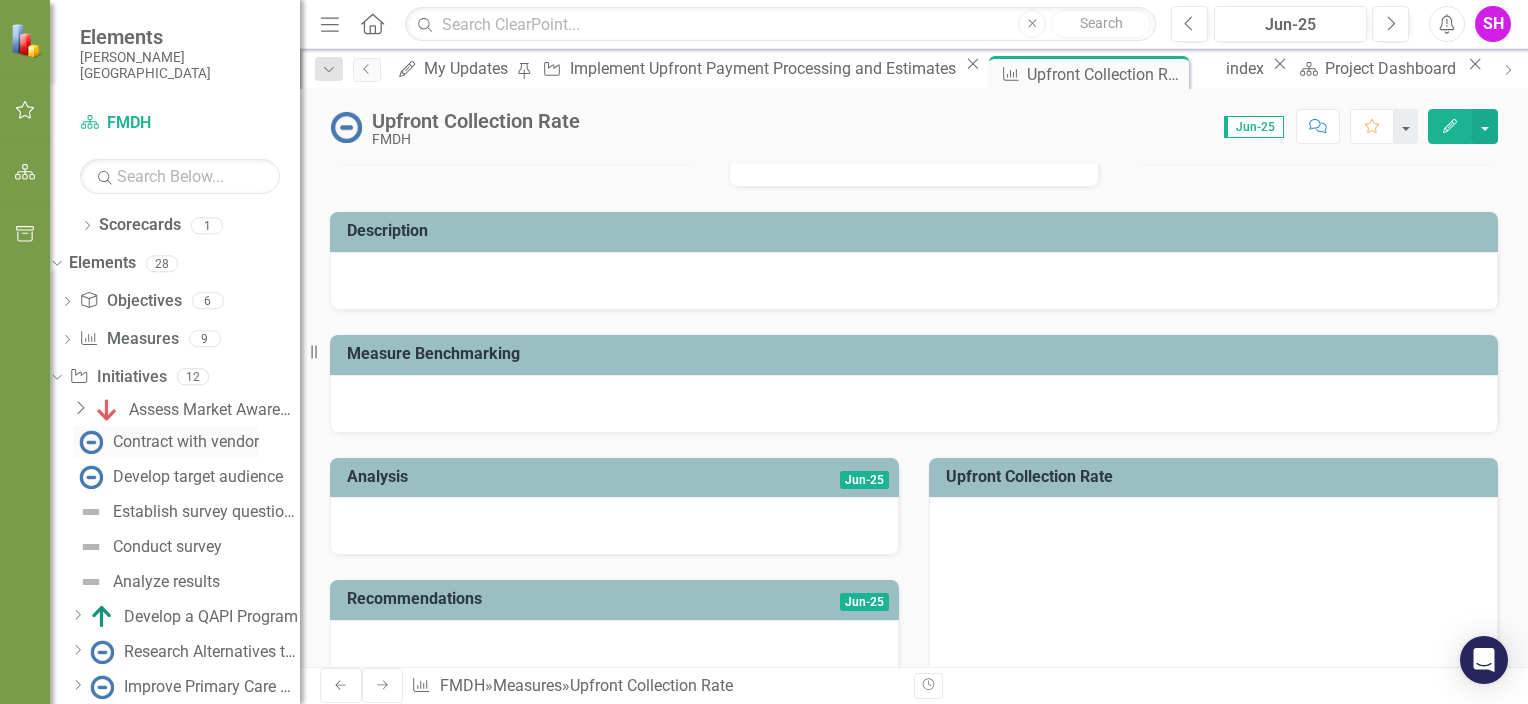 click on "Contract with vendor" at bounding box center [186, 442] 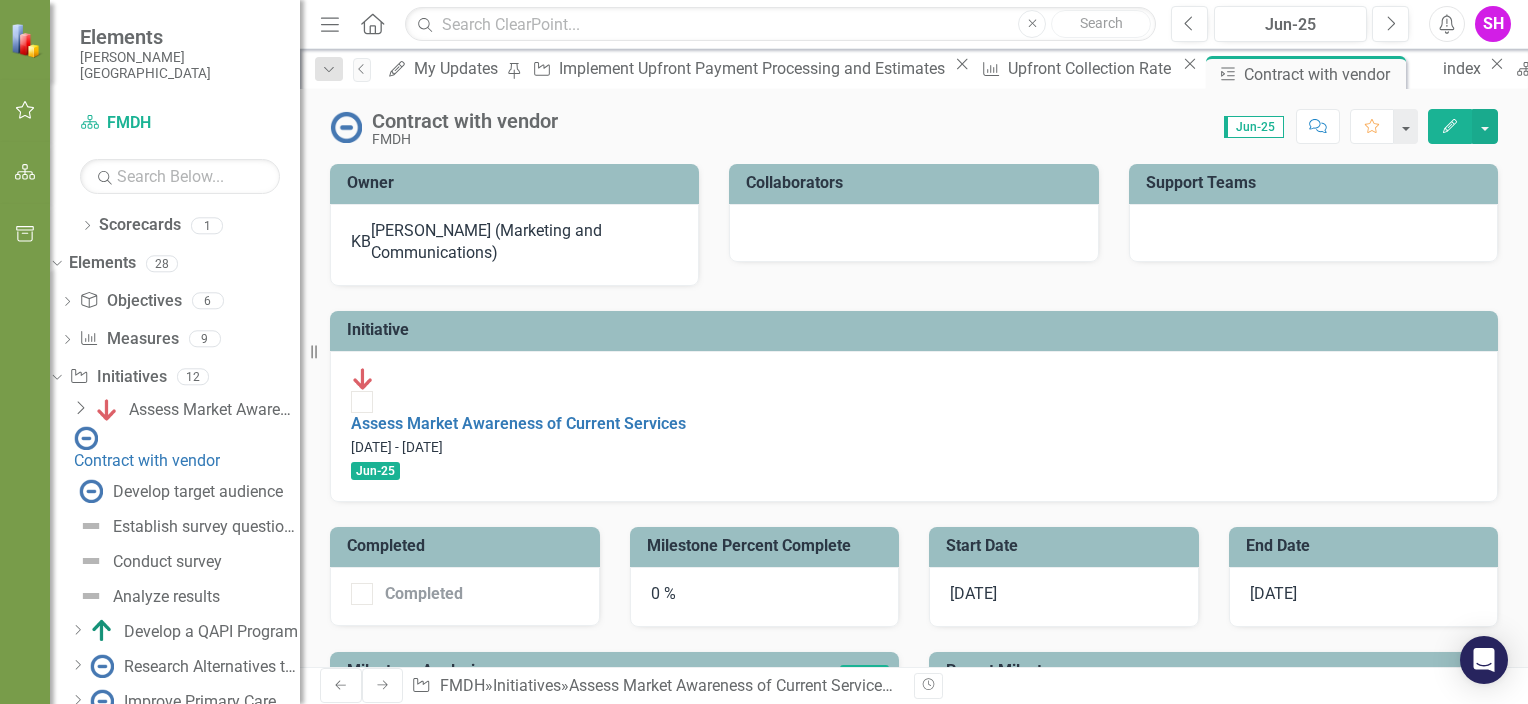 click on "Dropdown" 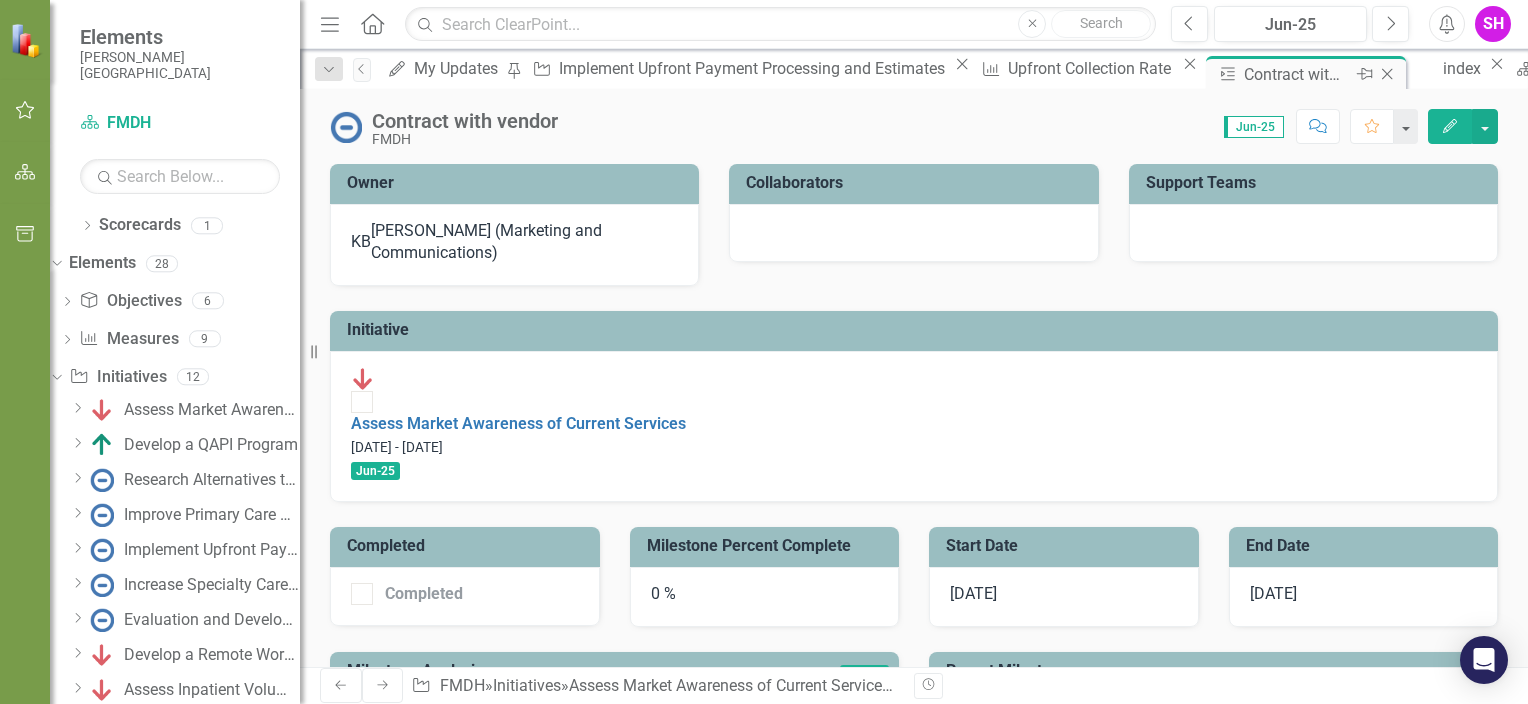 click 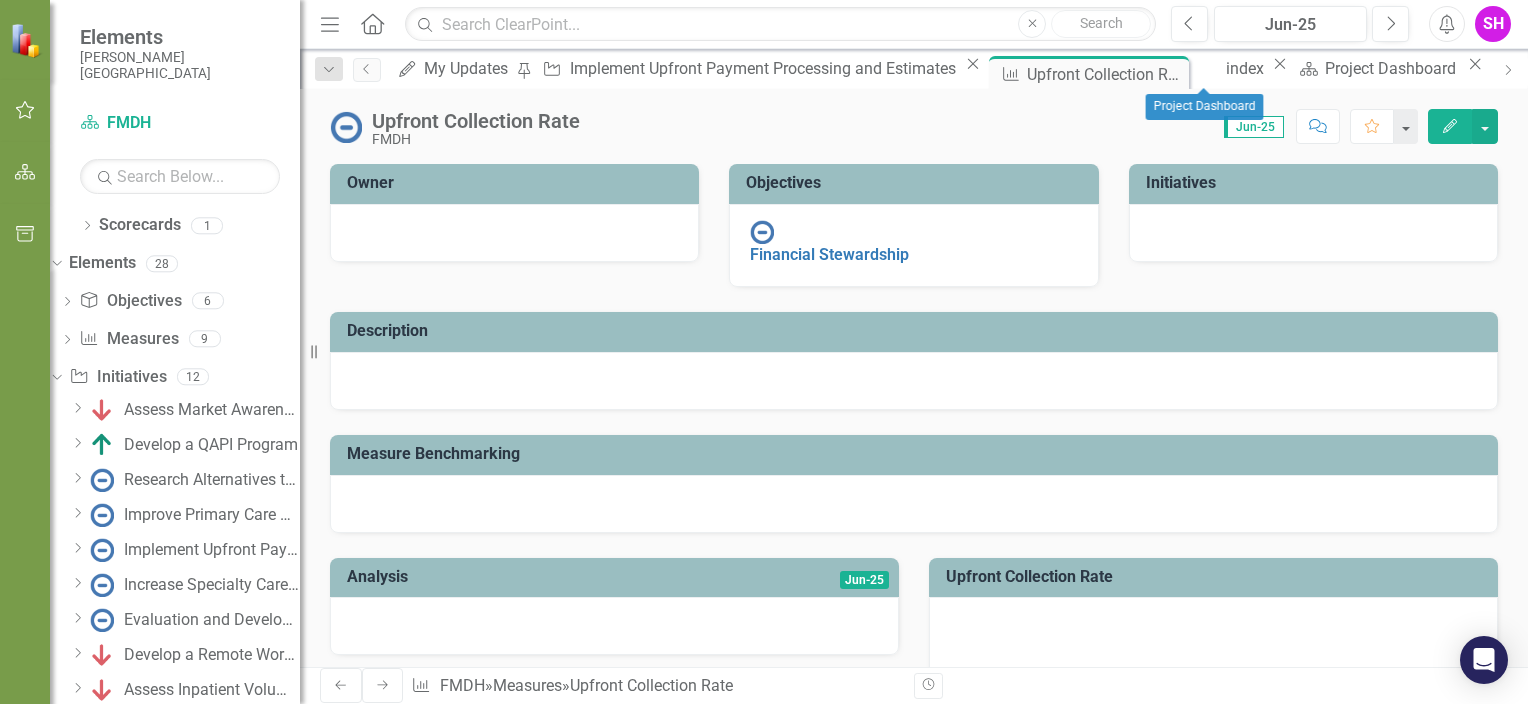click on "Close" 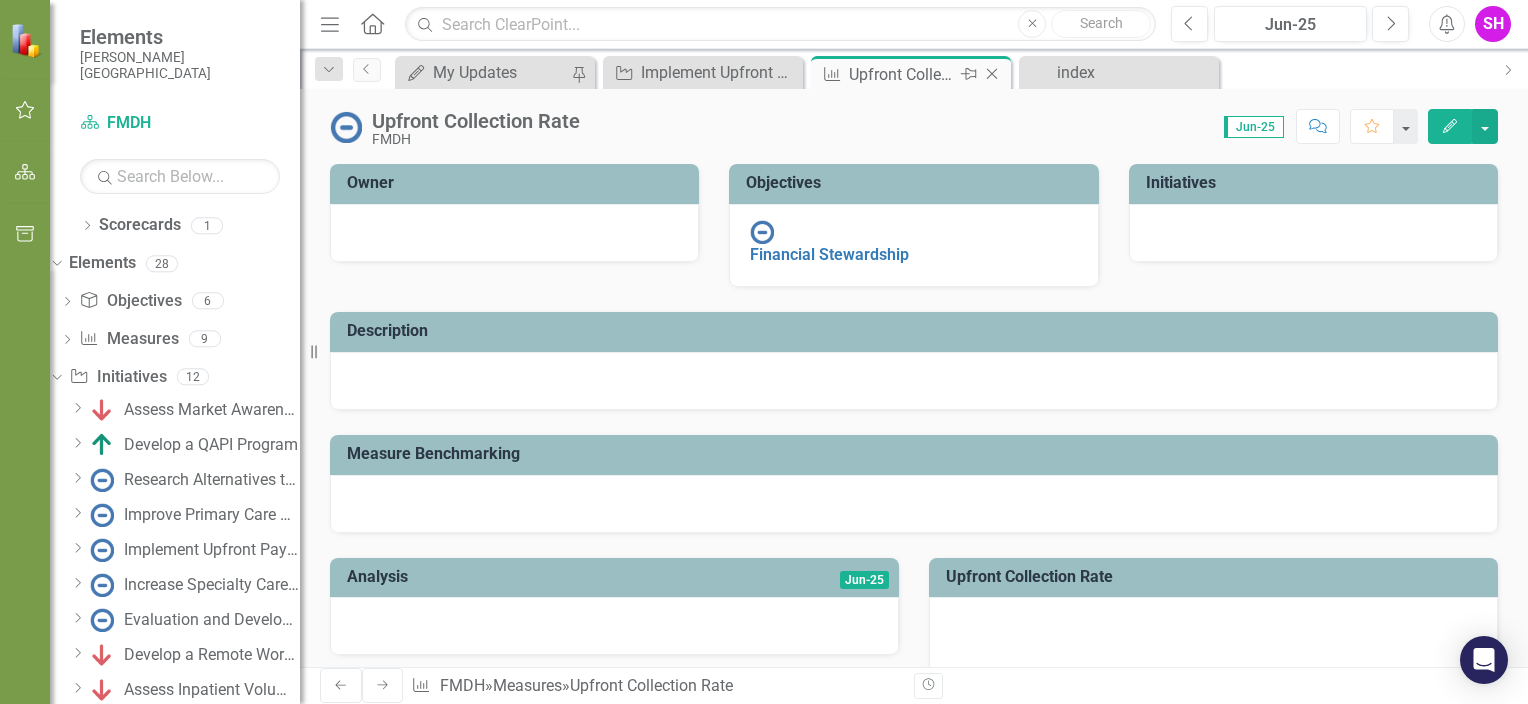 click 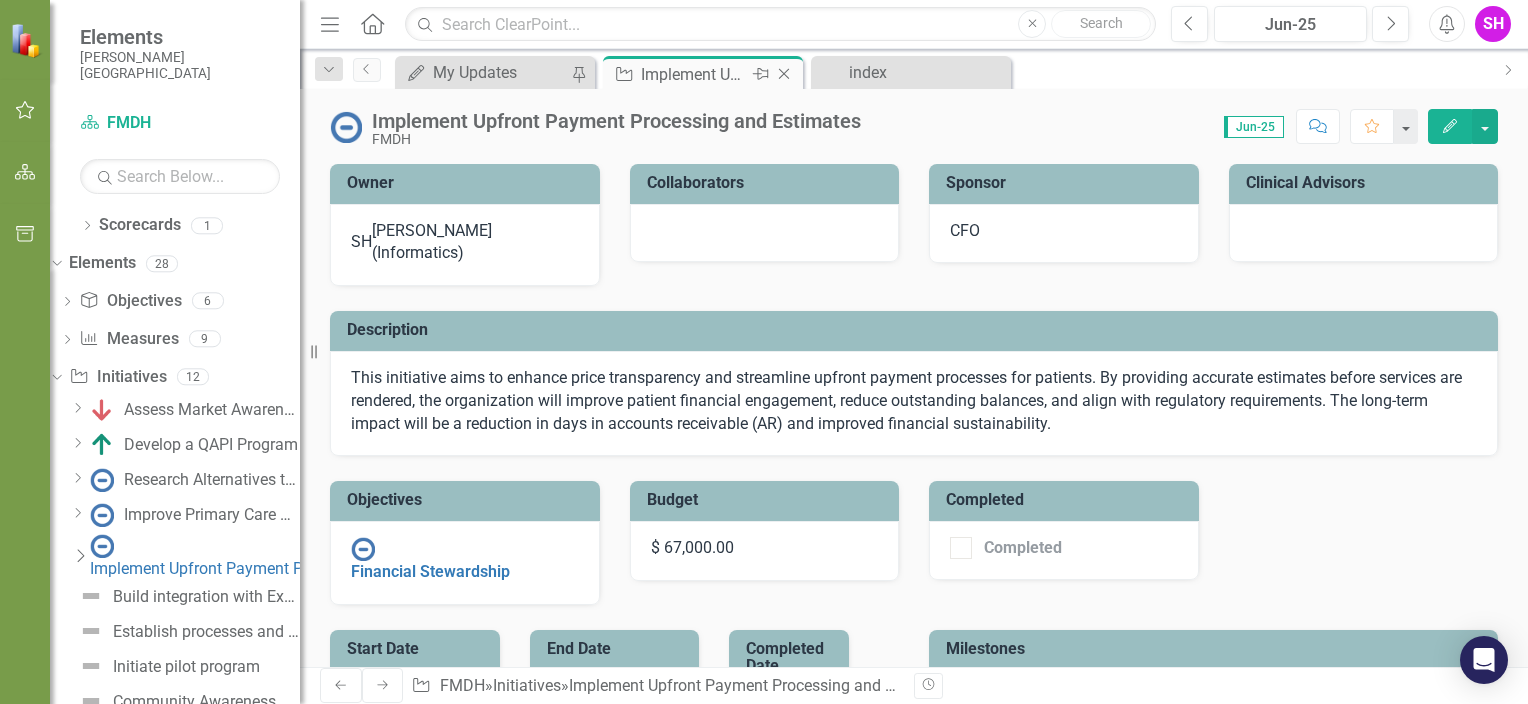click on "Close" 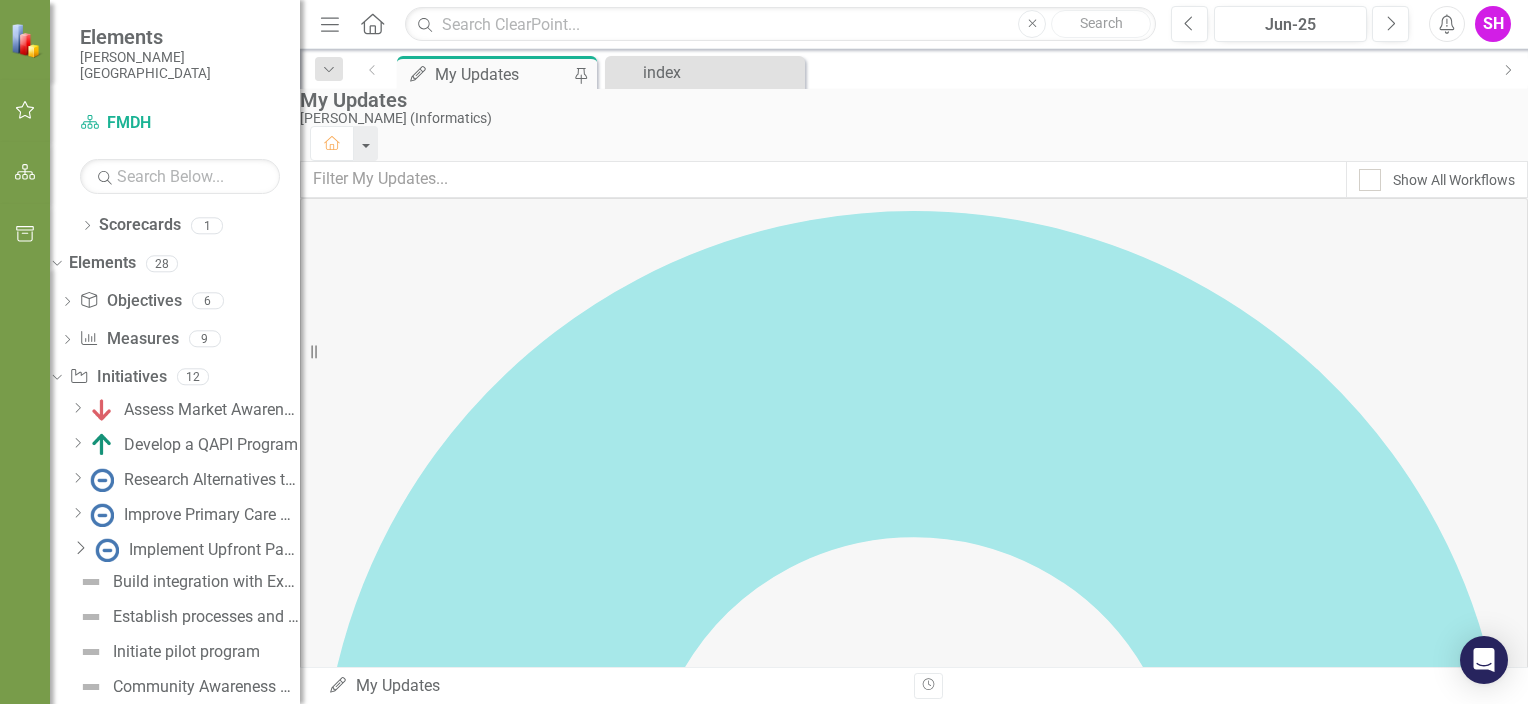 click on "My Updates" at bounding box center (503, 74) 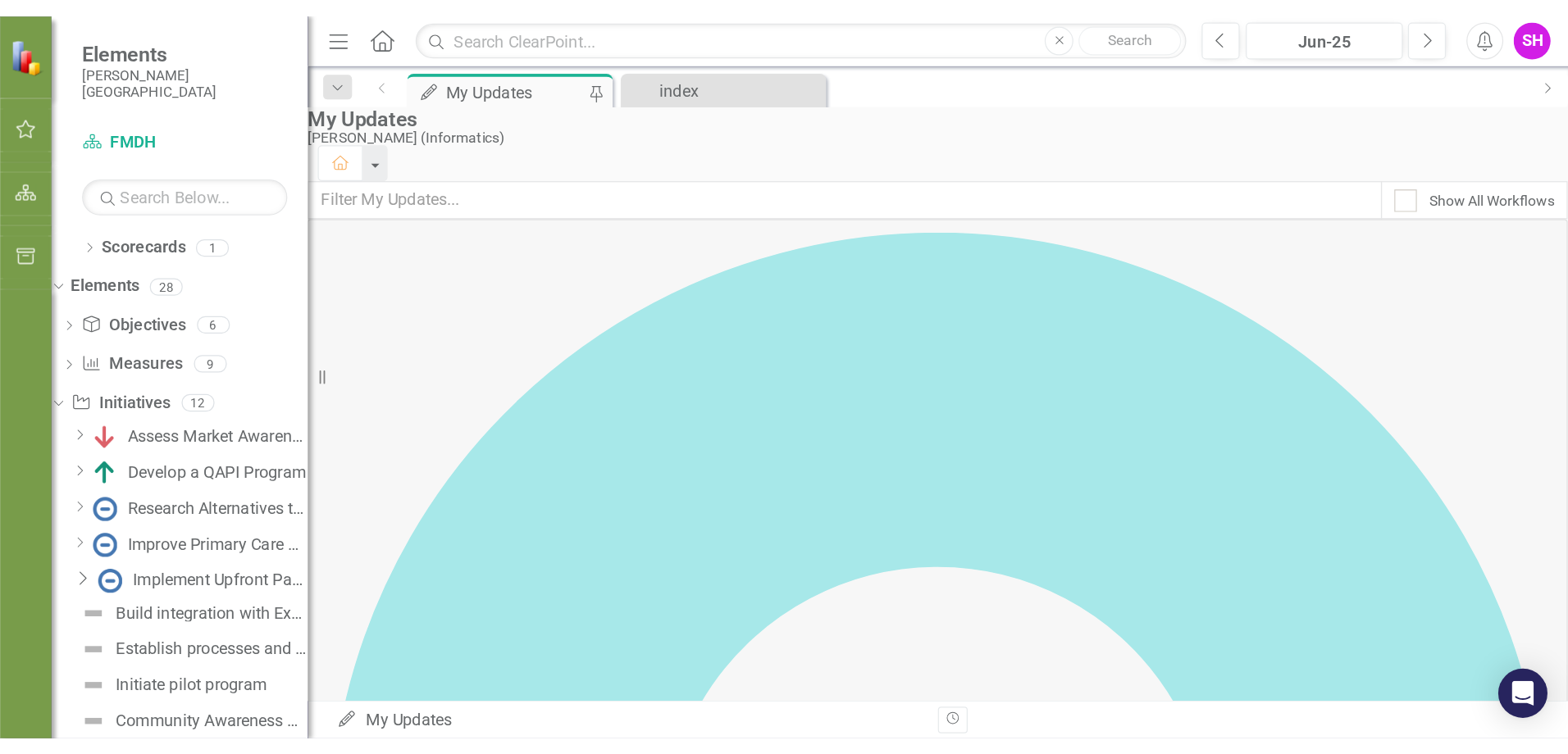 scroll, scrollTop: 511, scrollLeft: 0, axis: vertical 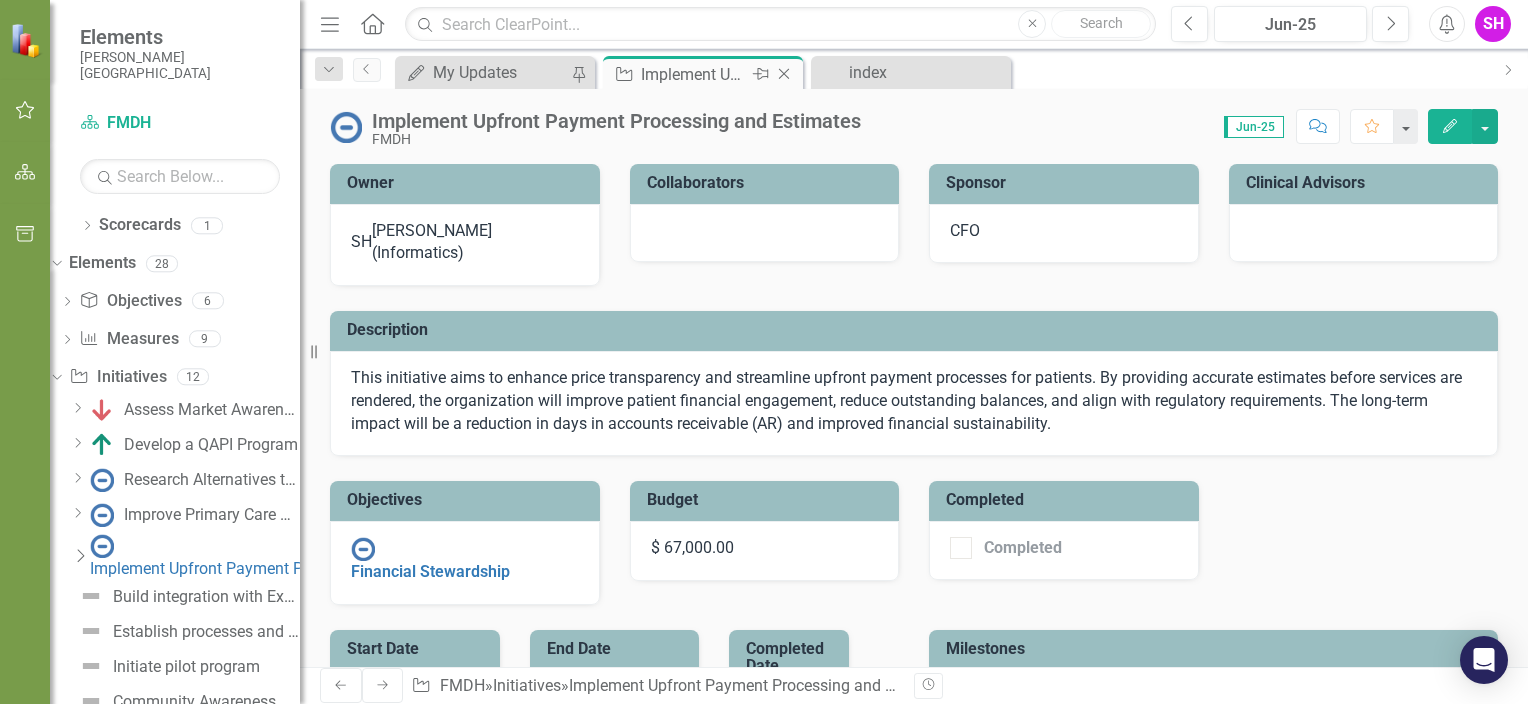click 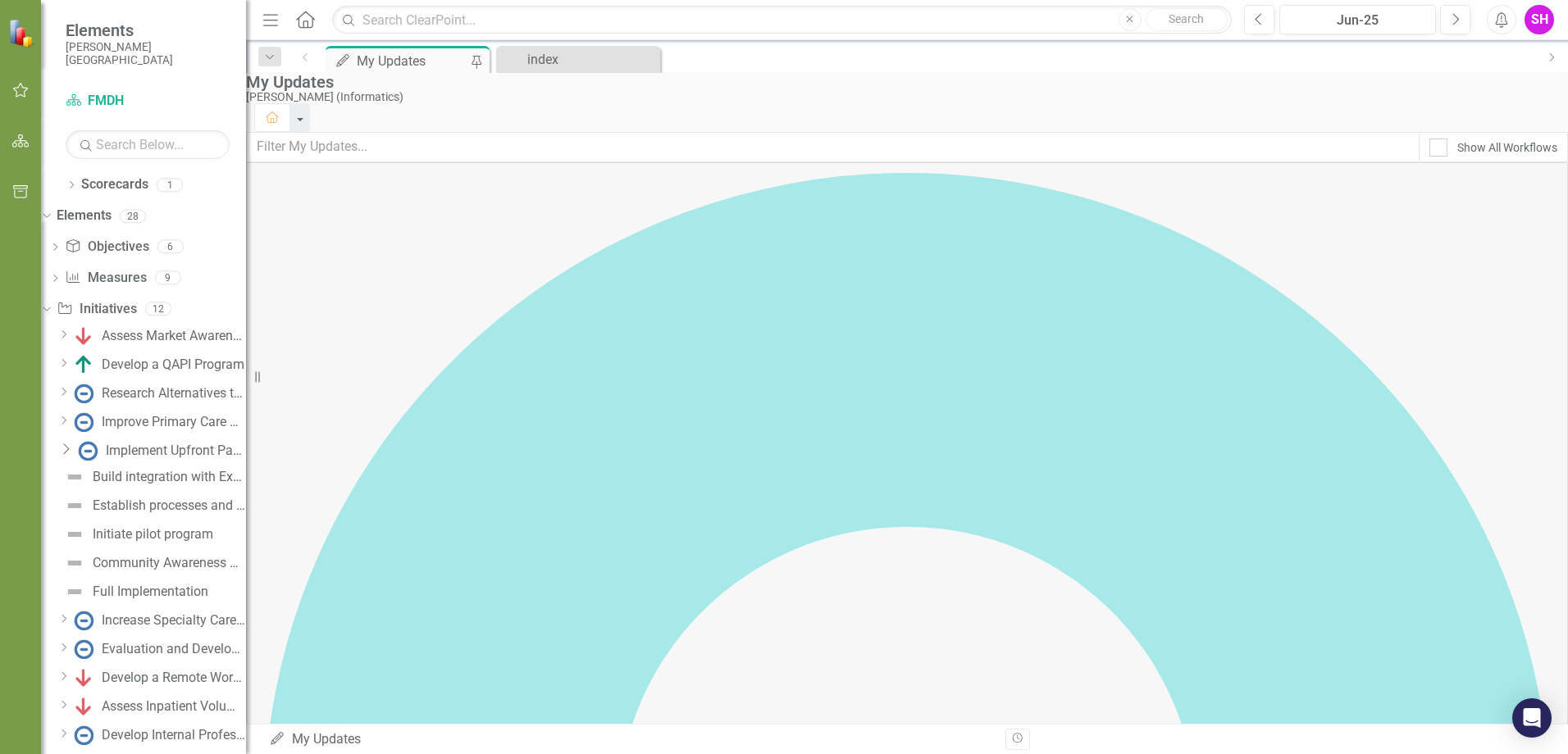 drag, startPoint x: 71, startPoint y: 216, endPoint x: 199, endPoint y: 235, distance: 129.4025 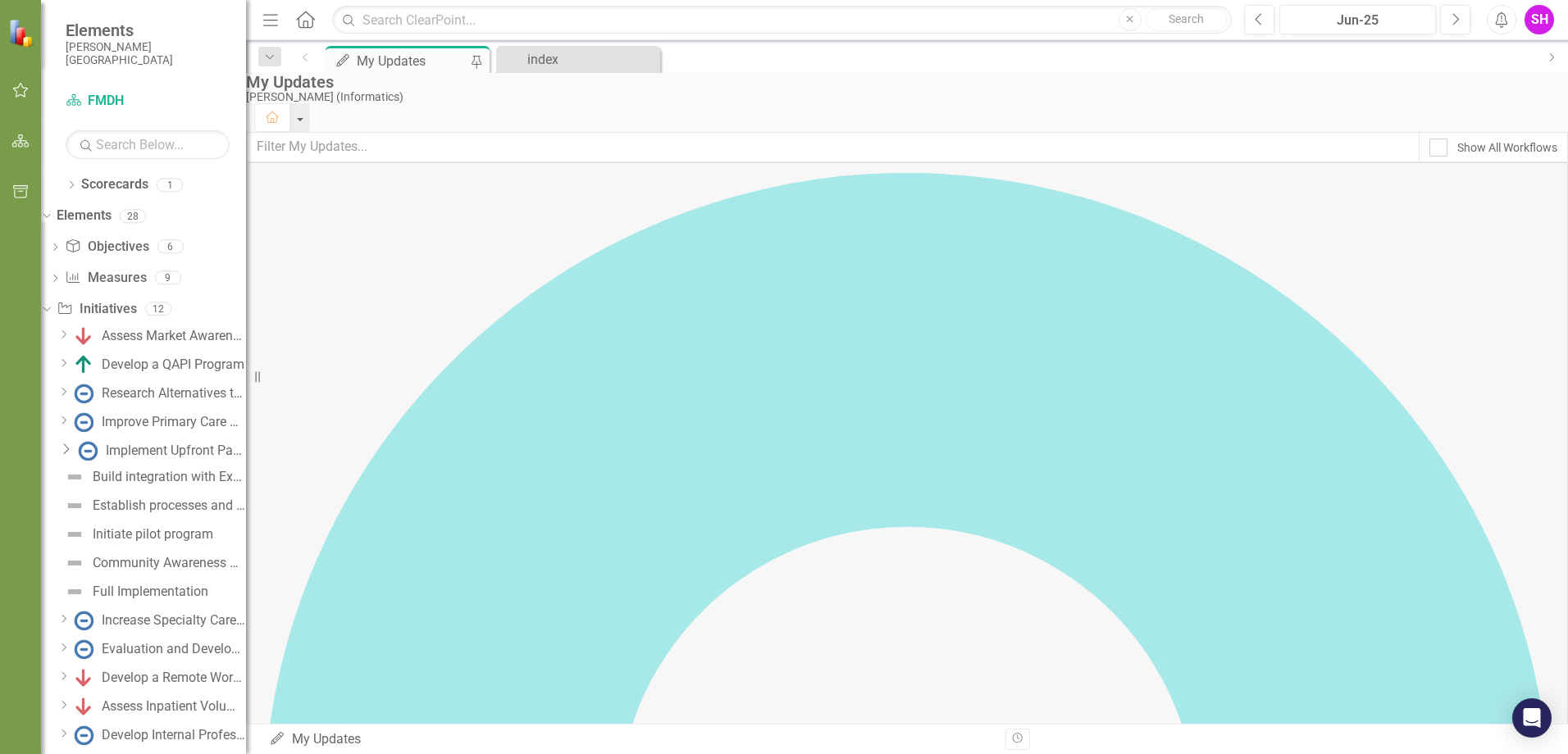 click on "Dropdown" 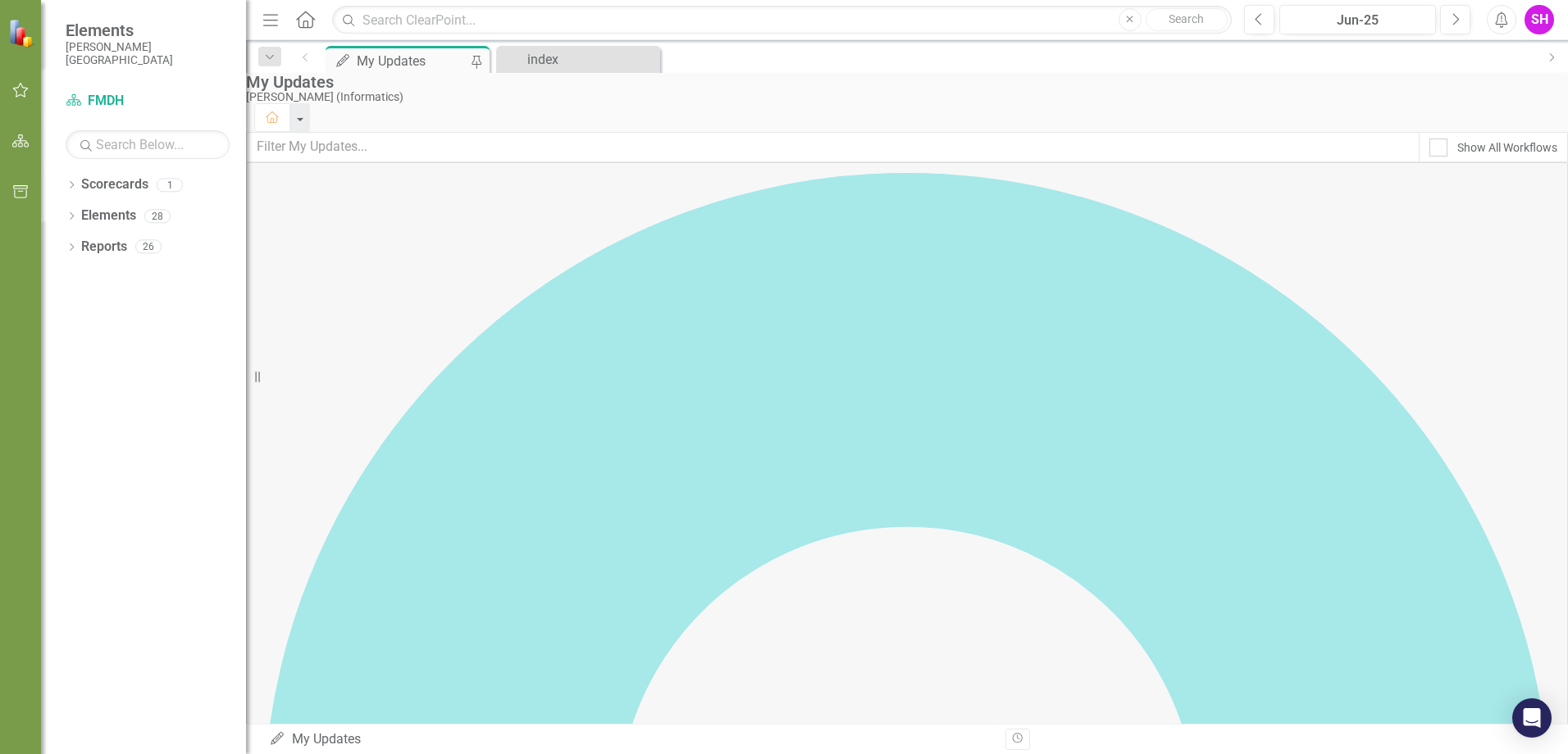 click on "0 of 6 Tasks Completed" at bounding box center [431, 1488] 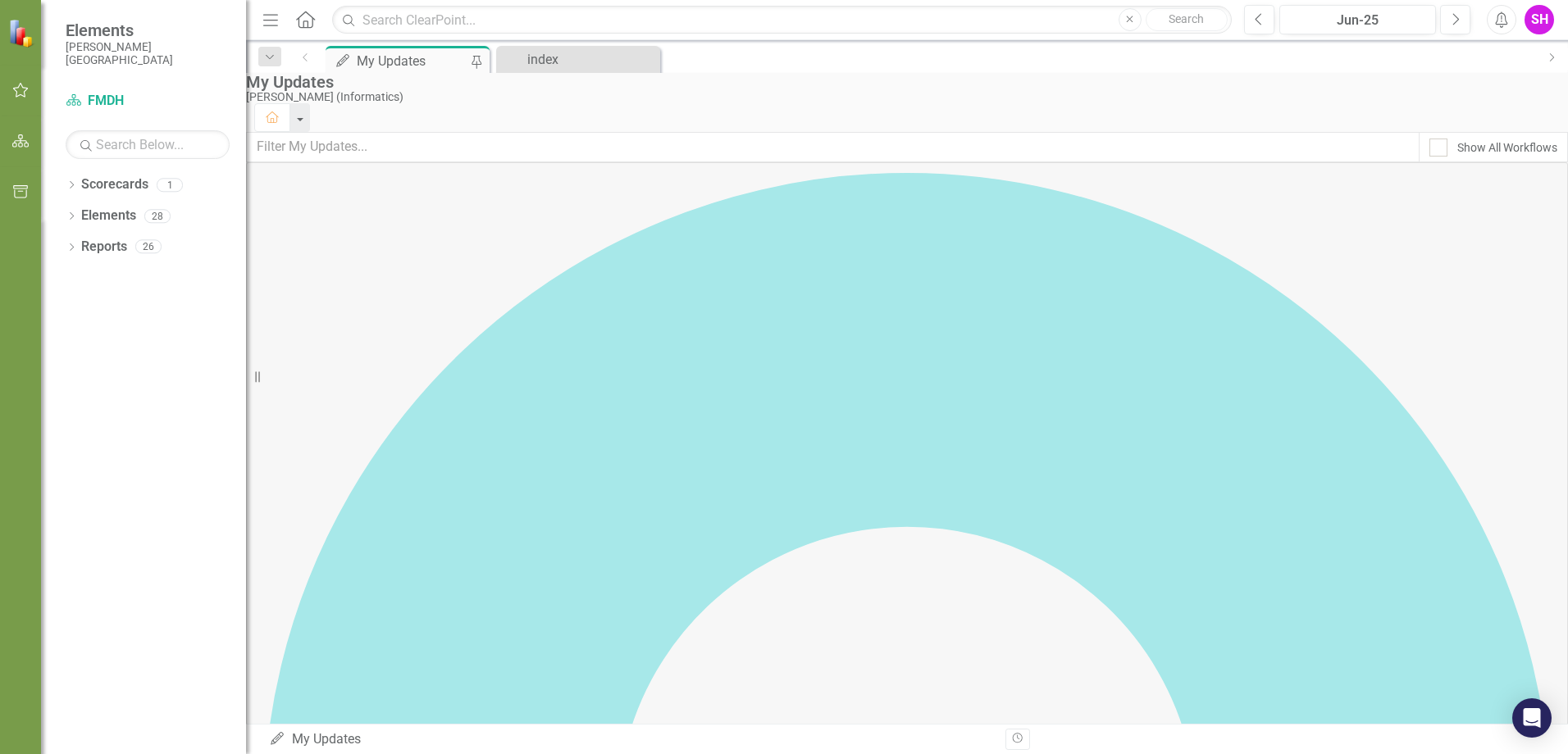 scroll, scrollTop: 164, scrollLeft: 0, axis: vertical 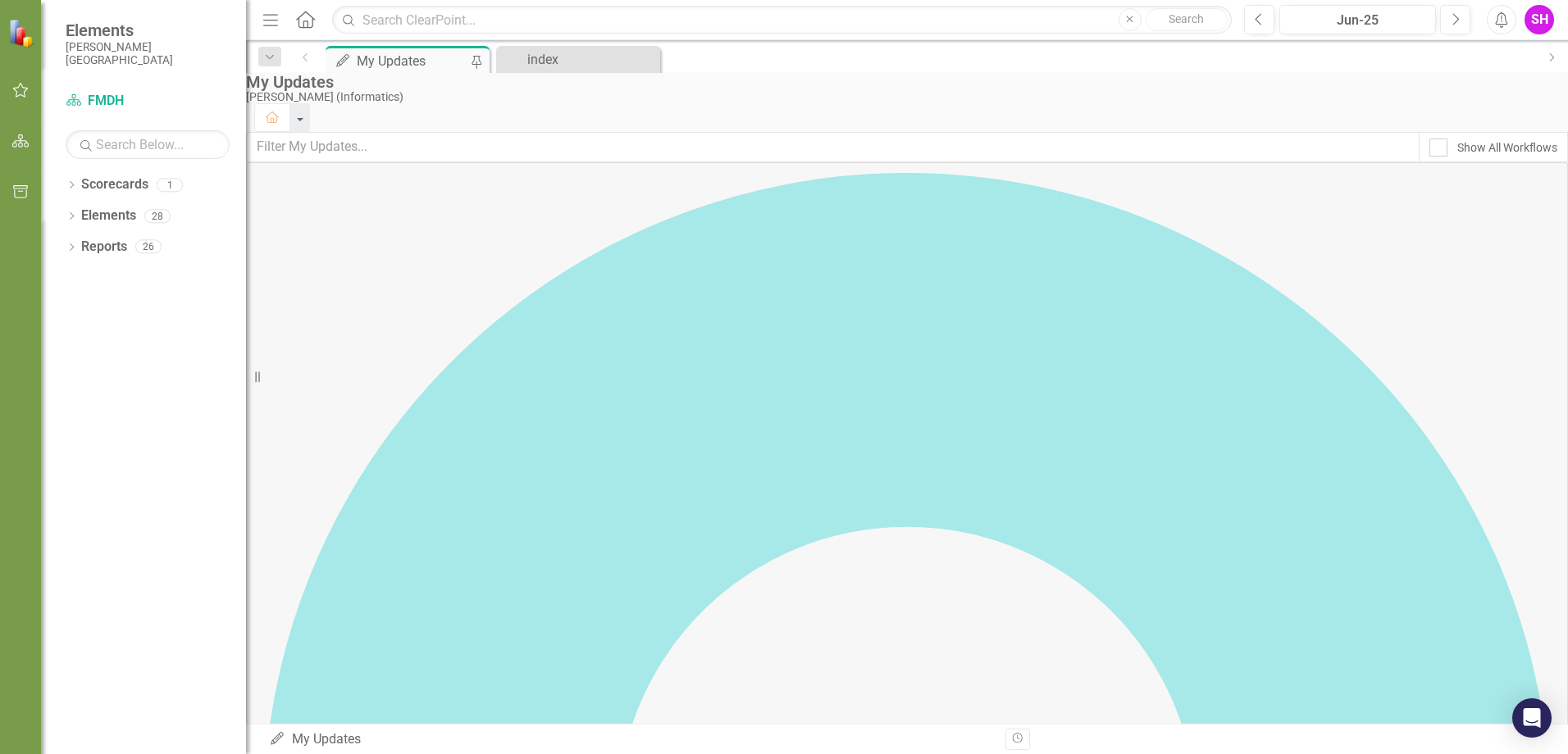 click on "Build integration with Expanse" at bounding box center (335, 2133) 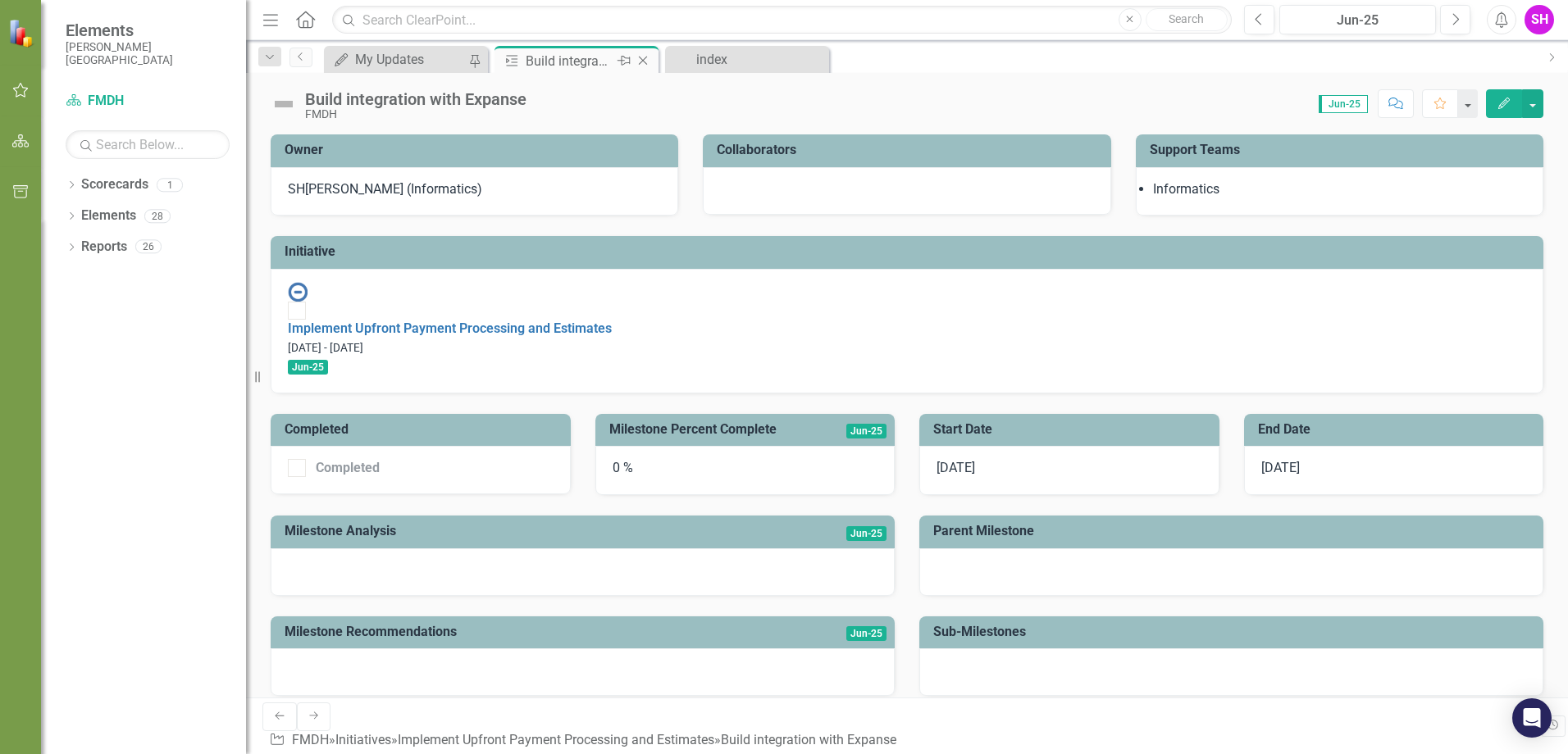 click on "Close" 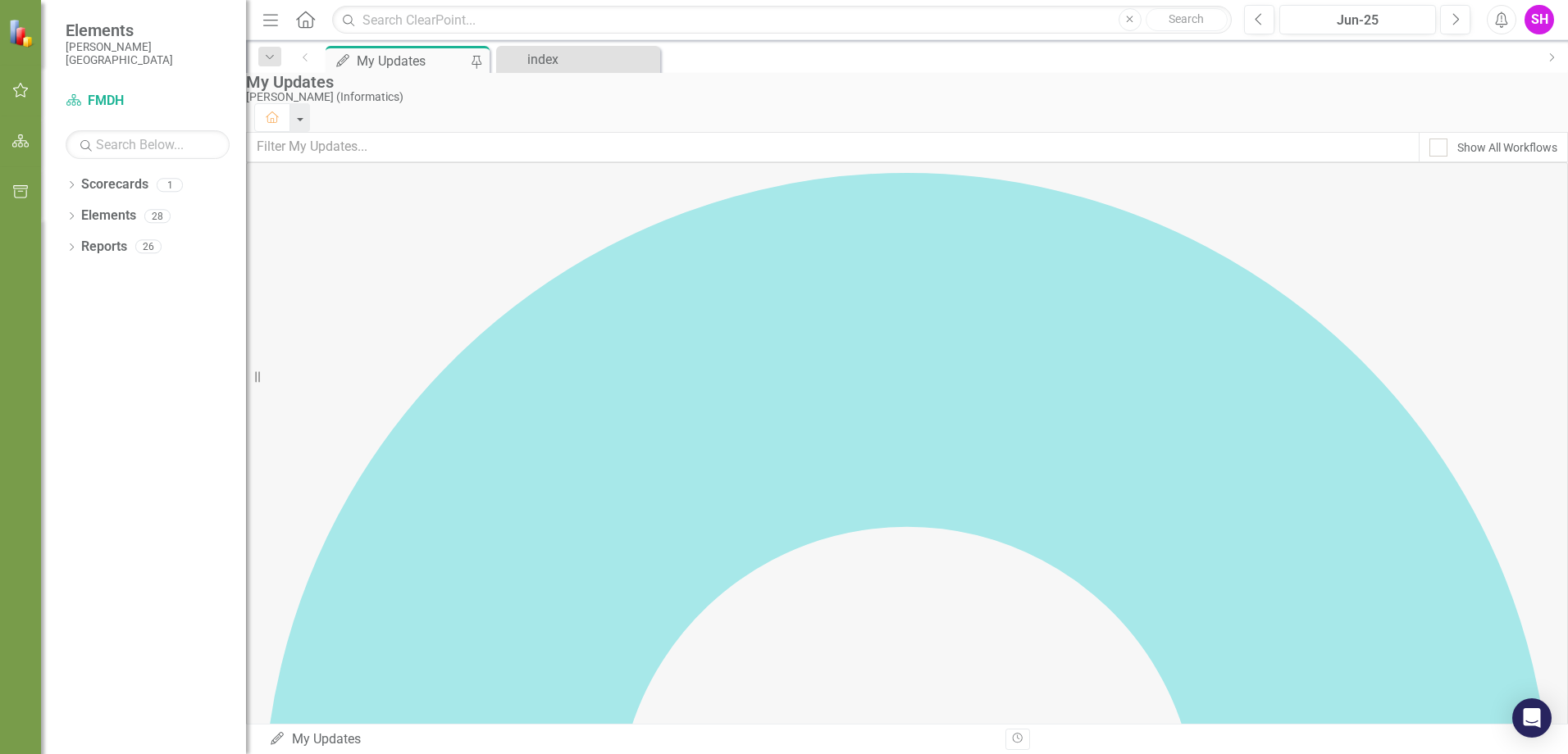 scroll, scrollTop: 261, scrollLeft: 0, axis: vertical 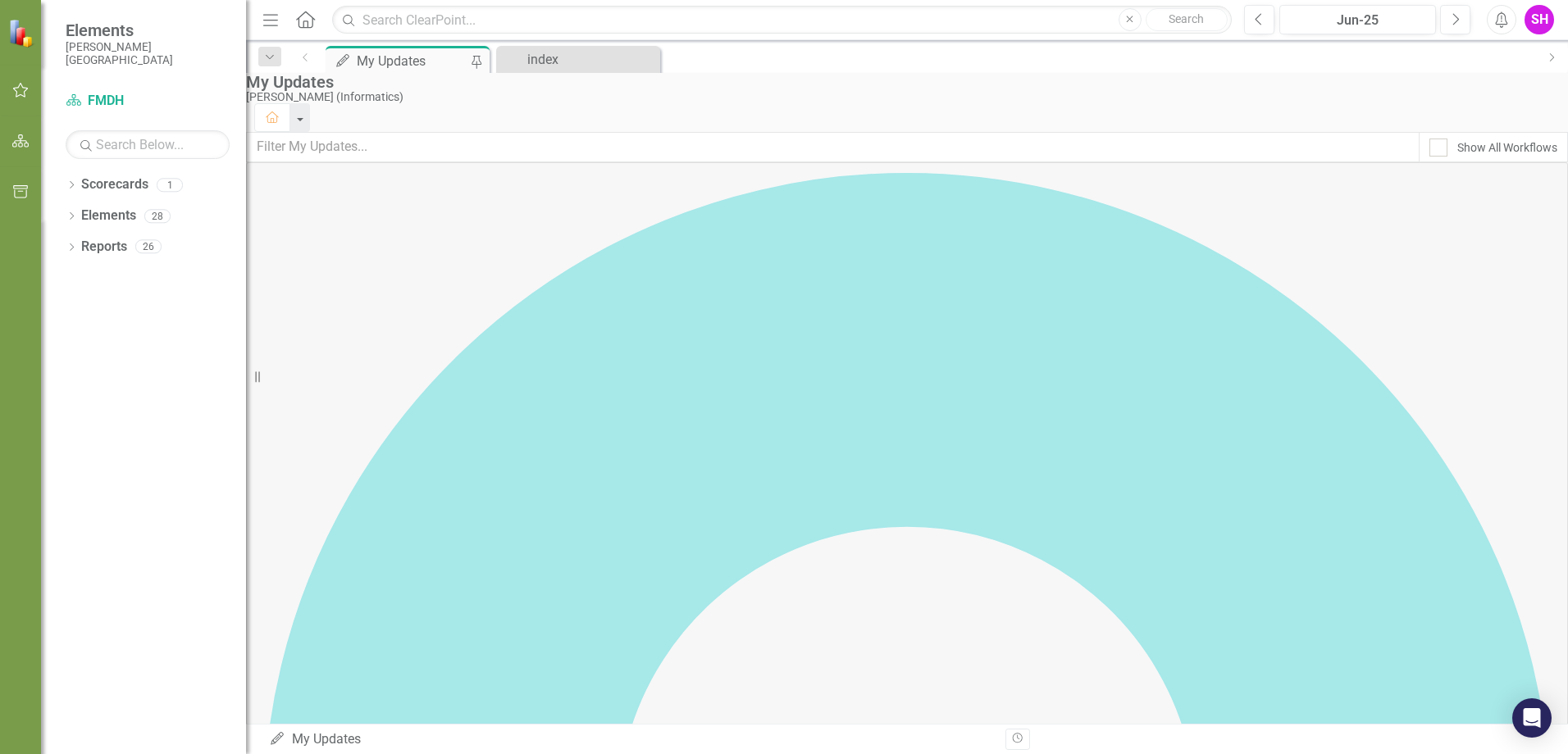 click on "Implement Upfront Payment Processing and Estimates" at bounding box center [408, 2007] 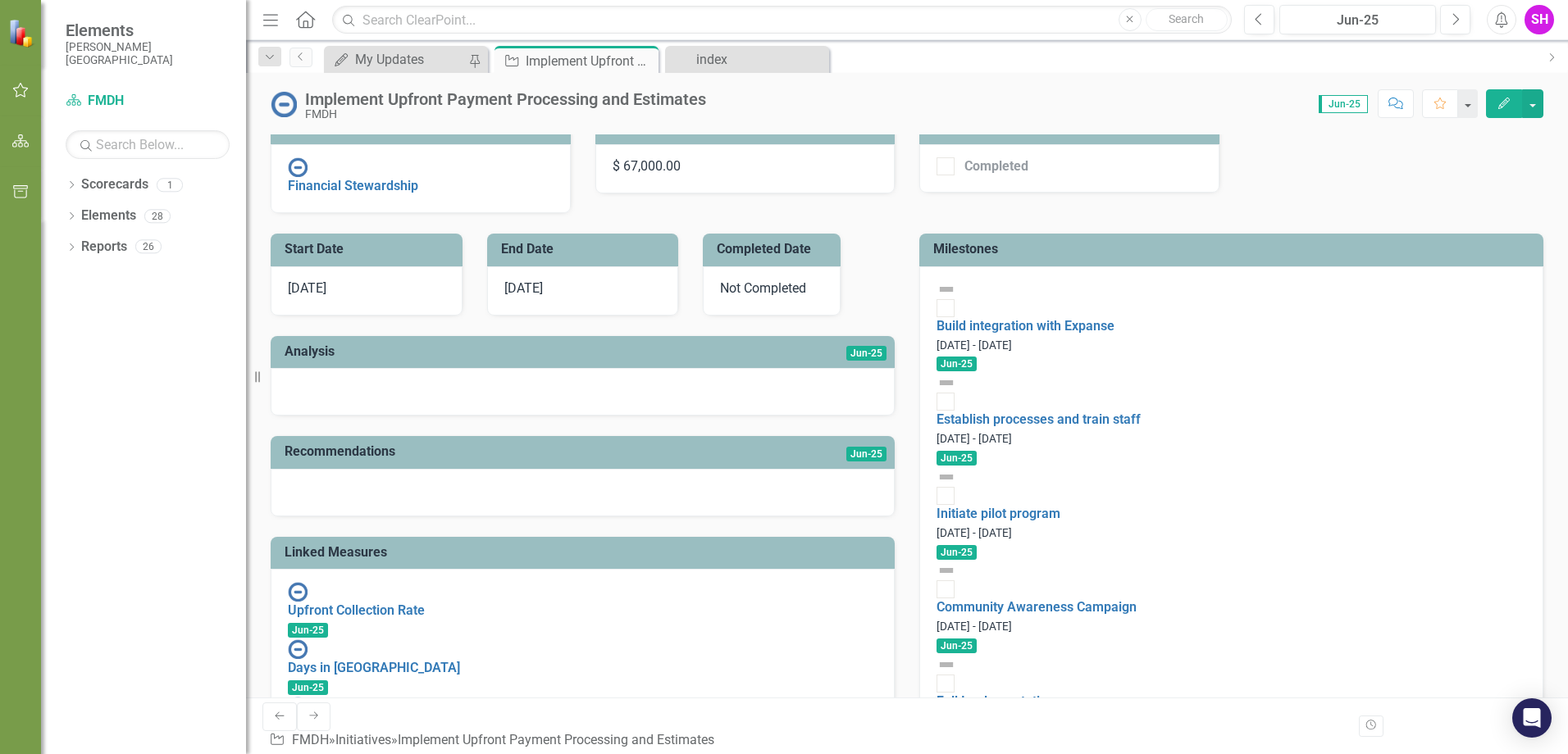 scroll, scrollTop: 246, scrollLeft: 0, axis: vertical 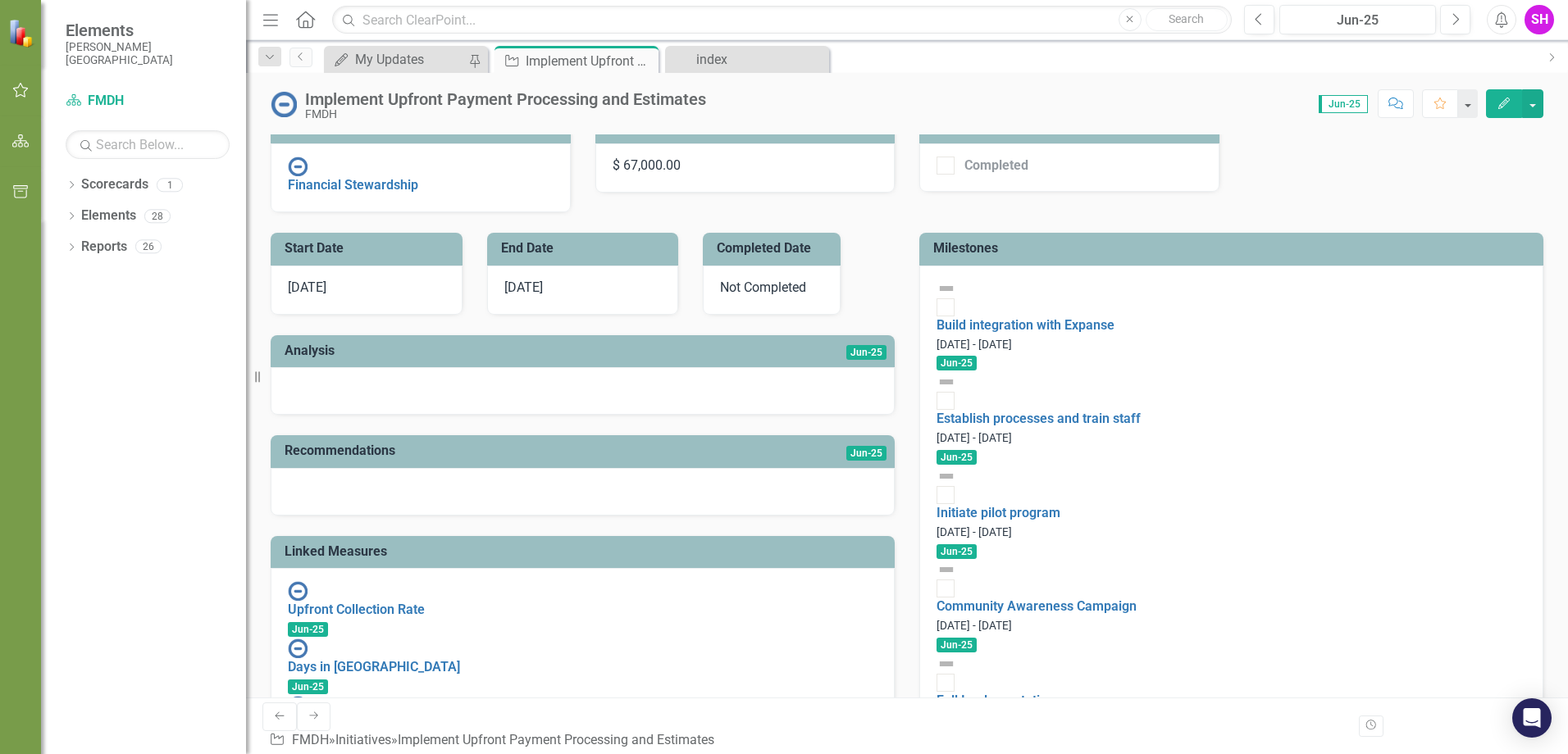 click on "Milestones" at bounding box center (1234, 248) 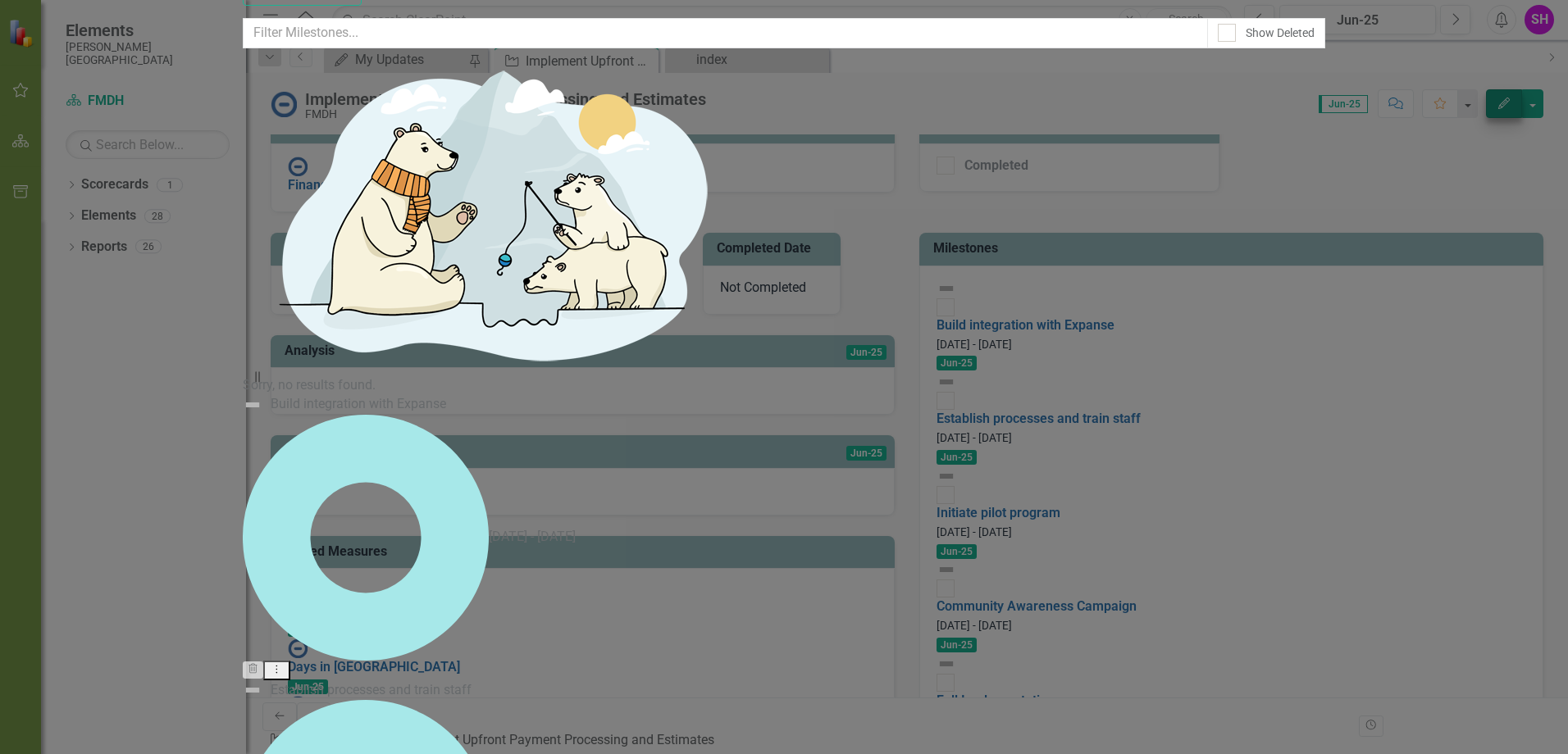 scroll, scrollTop: 0, scrollLeft: 0, axis: both 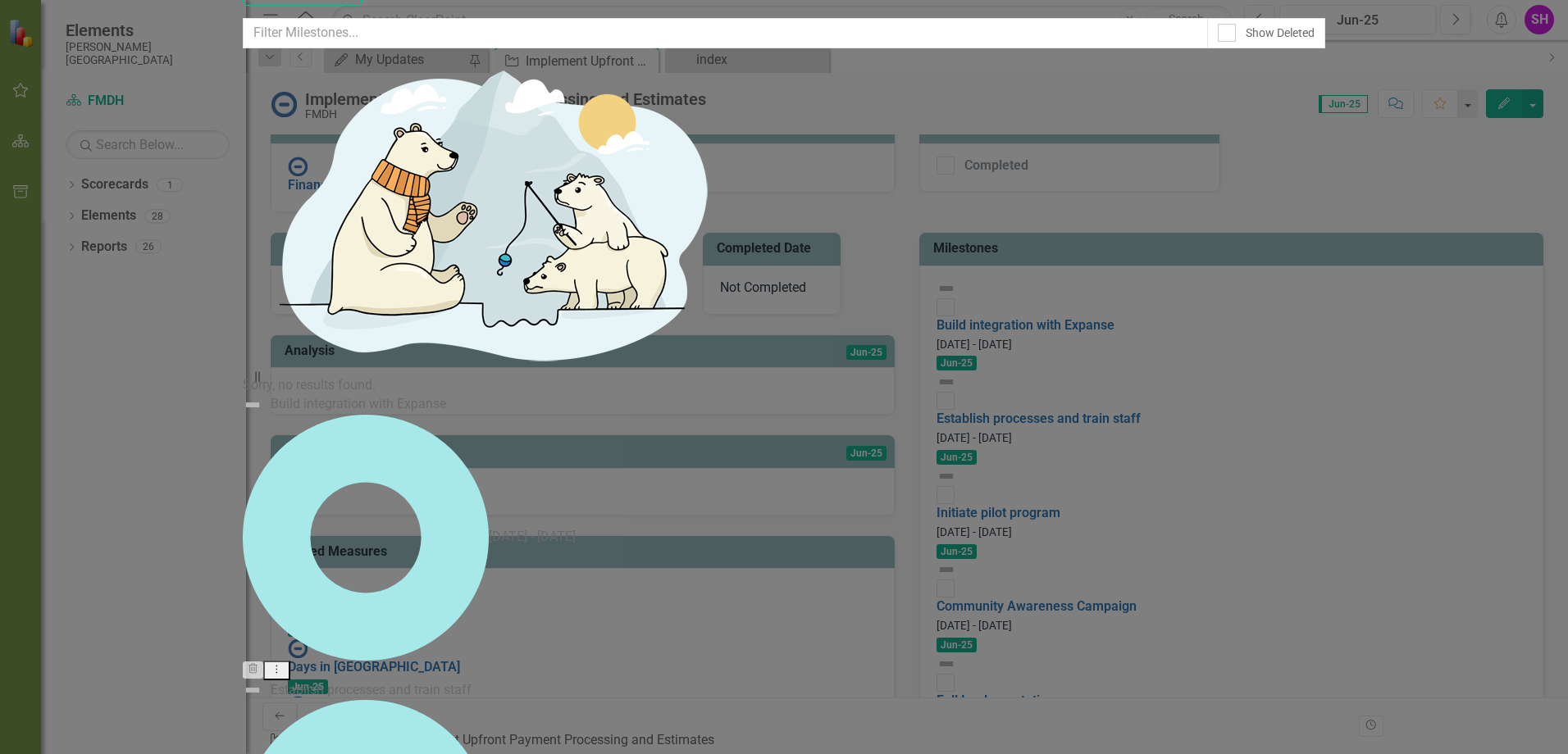 click on "Milestones allow you to break down your projects (or initiatives) into smaller steps. This is helpful when you want to show your plan (and progress) on a [PERSON_NAME] chart, or if you have multiple people responsible for a particular project and want to delegate authority. Milestones share the same reporting frequency as their parent initiative.    Learn more in the ClearPoint Support Center. Close Help Show Deleted Sorry, no results found. Build integration with Expanse [DATE] - [DATE] Trash Dropdown Menu Establish processes and train staff [DATE] - [DATE] Trash Dropdown Menu Initiate pilot program [DATE] - [DATE] Trash Dropdown Menu Community Awareness Campaign [DATE] - [DATE] Trash Dropdown Menu Full Implementation [DATE] - [DATE] Trash Dropdown Menu" at bounding box center [784, 920] 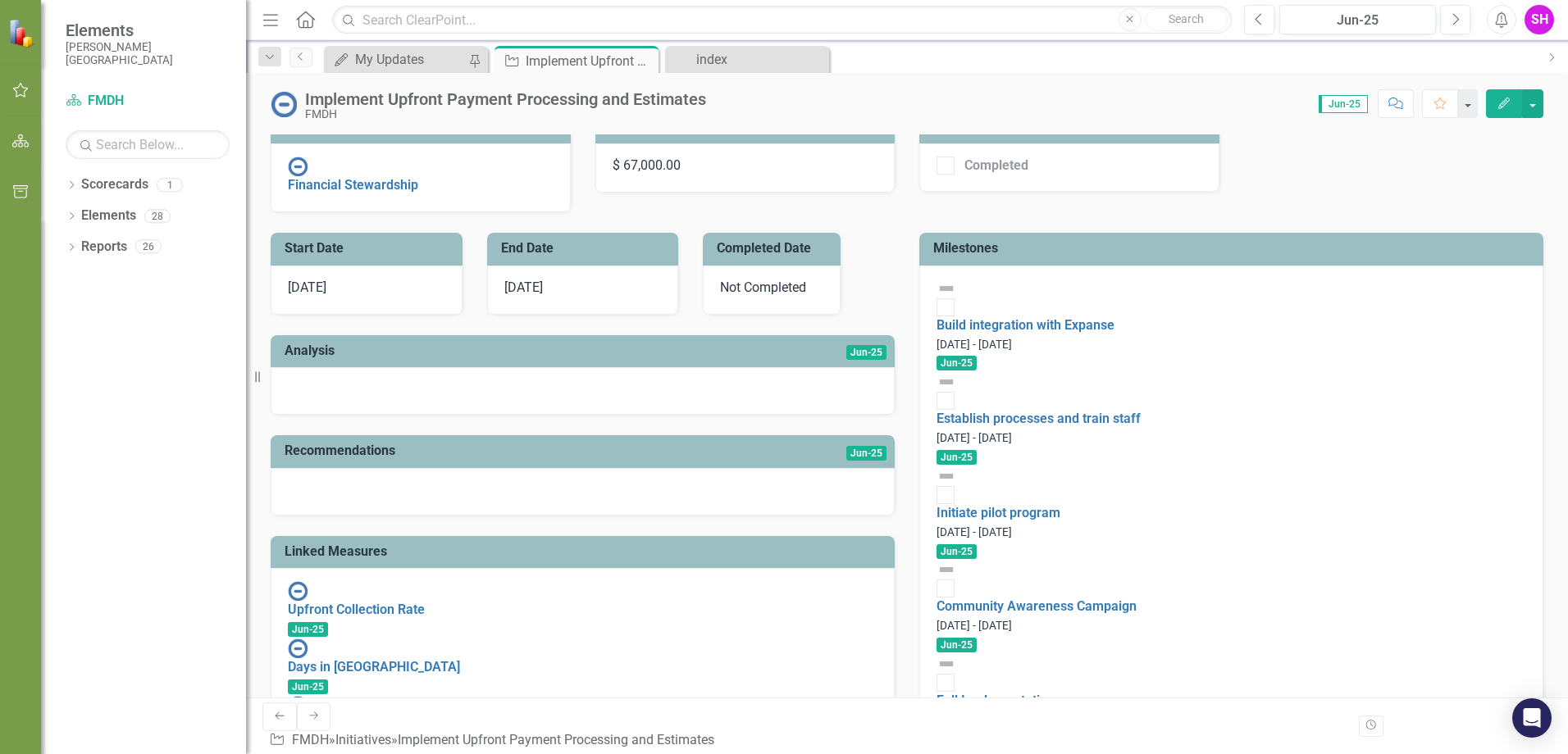 scroll, scrollTop: 0, scrollLeft: 0, axis: both 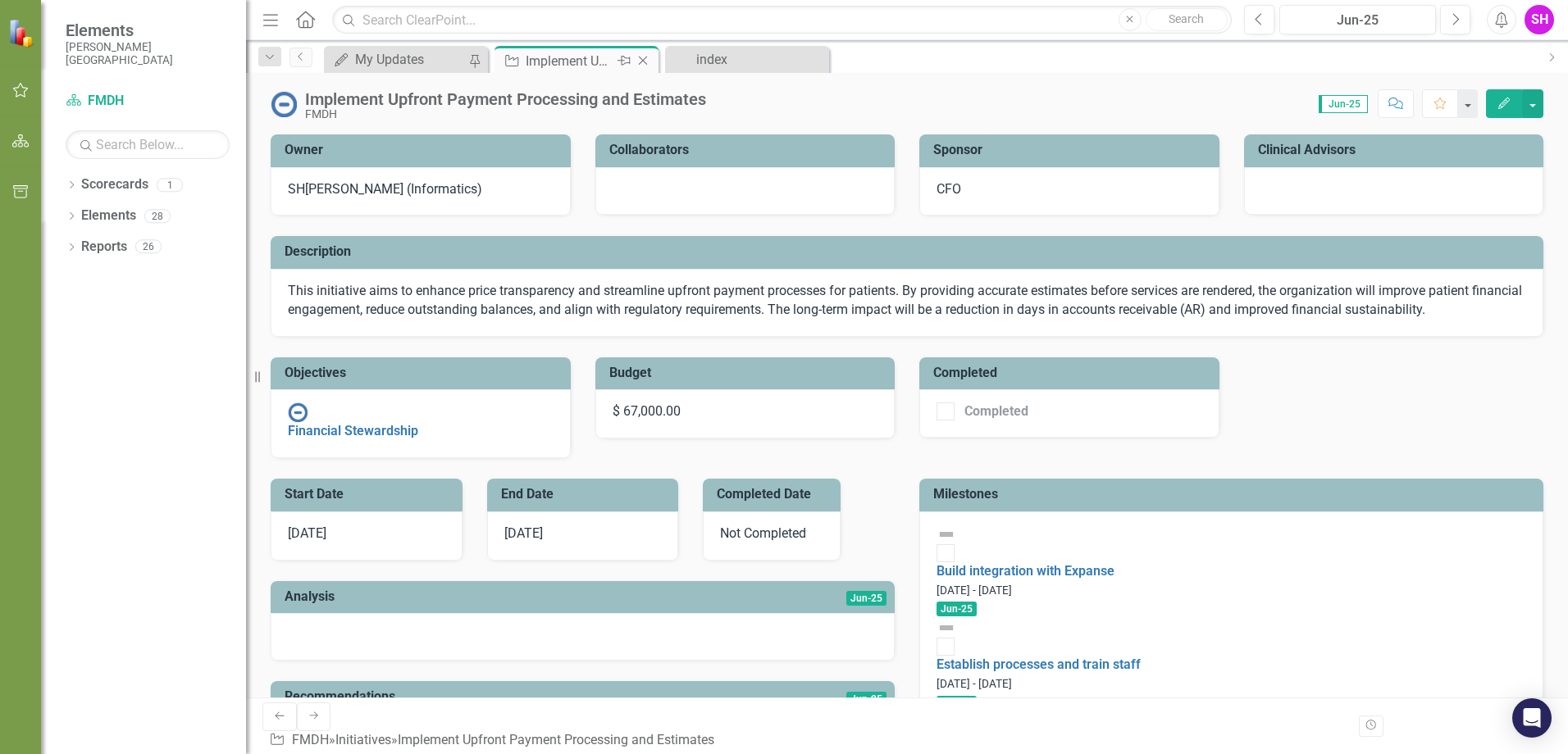 click on "Close" 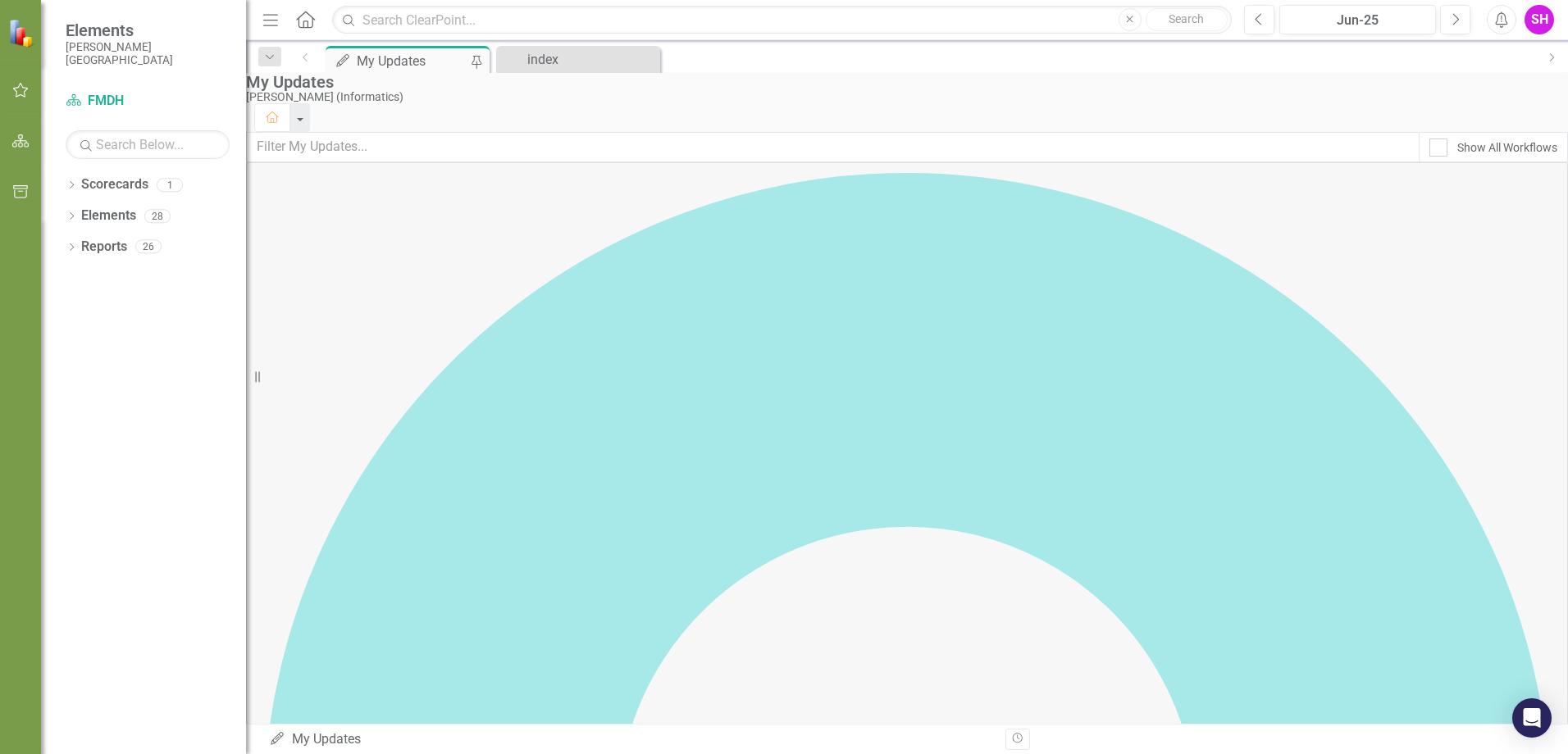 scroll, scrollTop: 246, scrollLeft: 0, axis: vertical 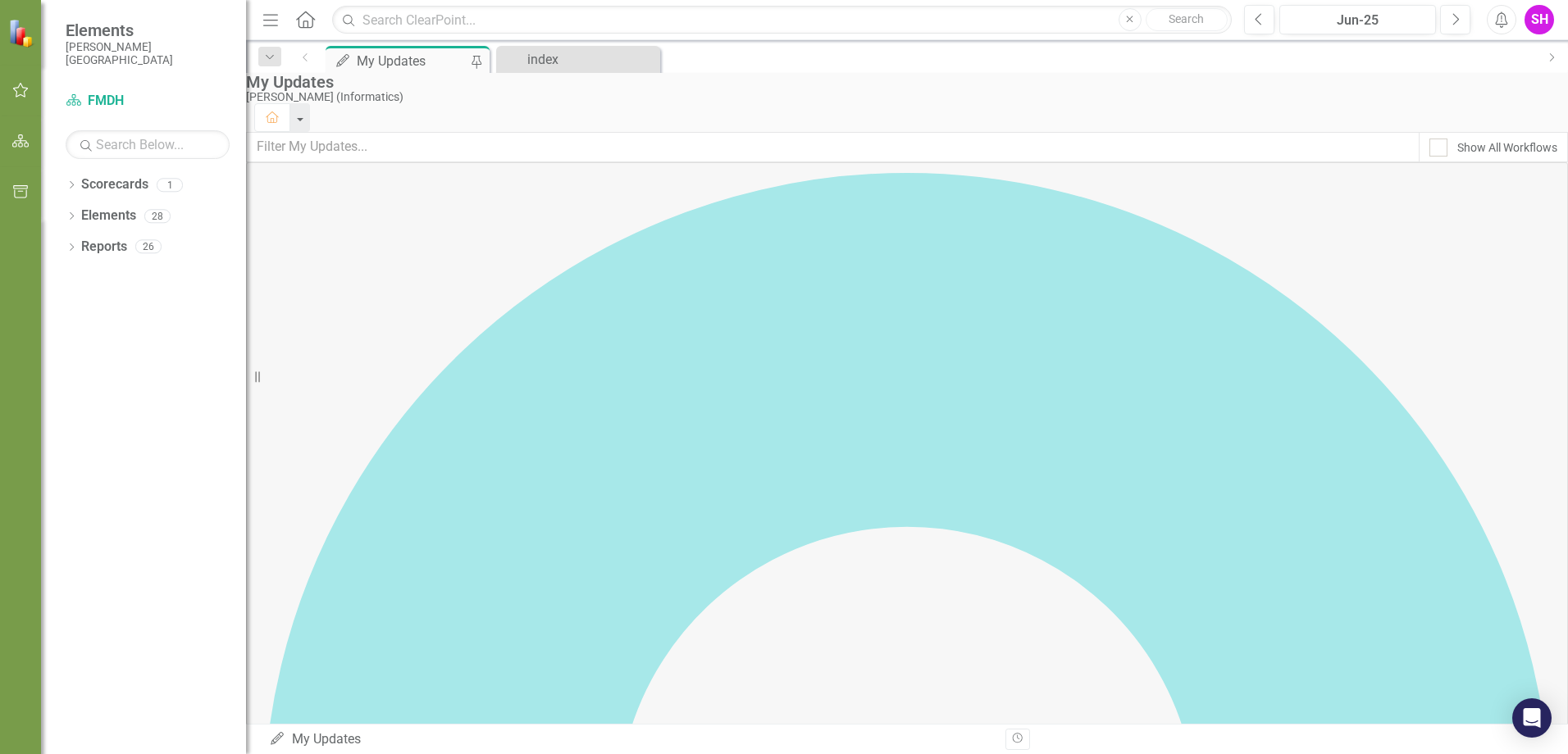 click on "Implement Upfront Payment Processing and Estimates" at bounding box center [408, 2007] 